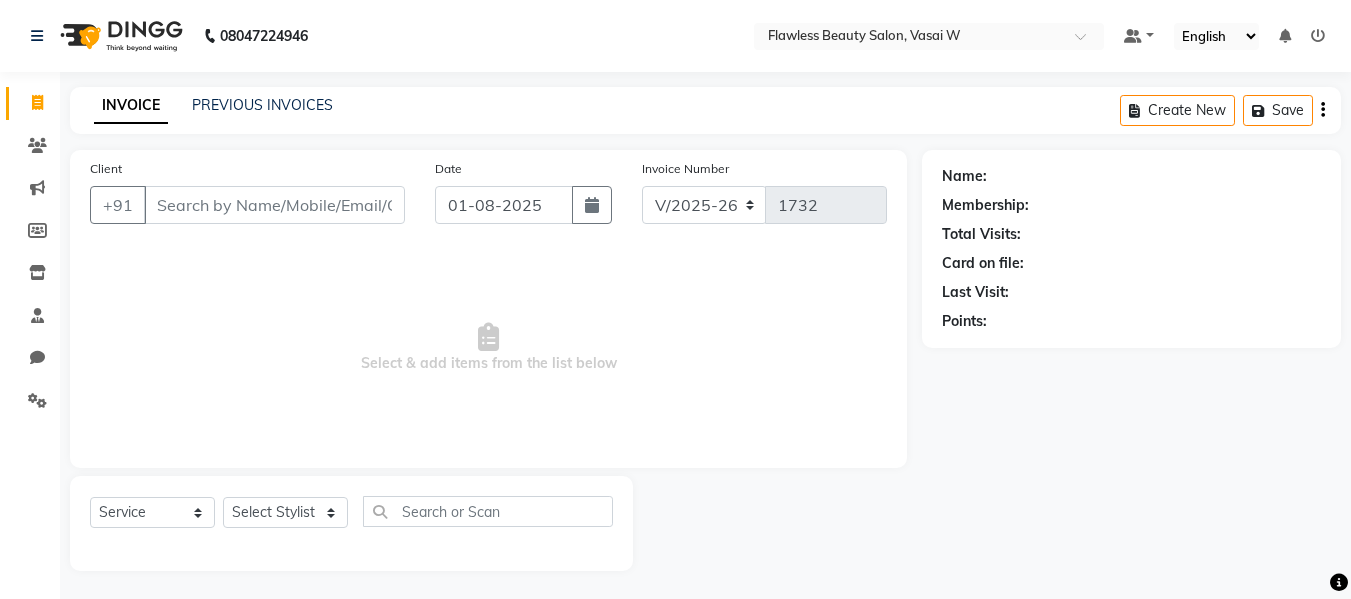 select on "8090" 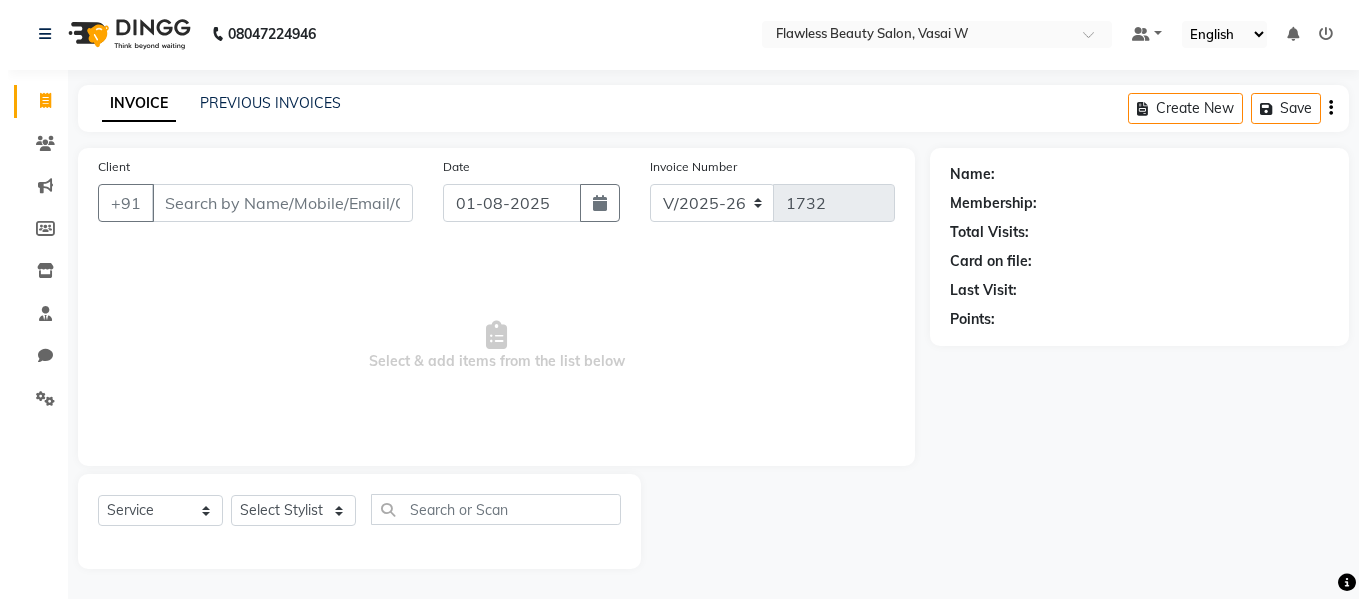 scroll, scrollTop: 0, scrollLeft: 0, axis: both 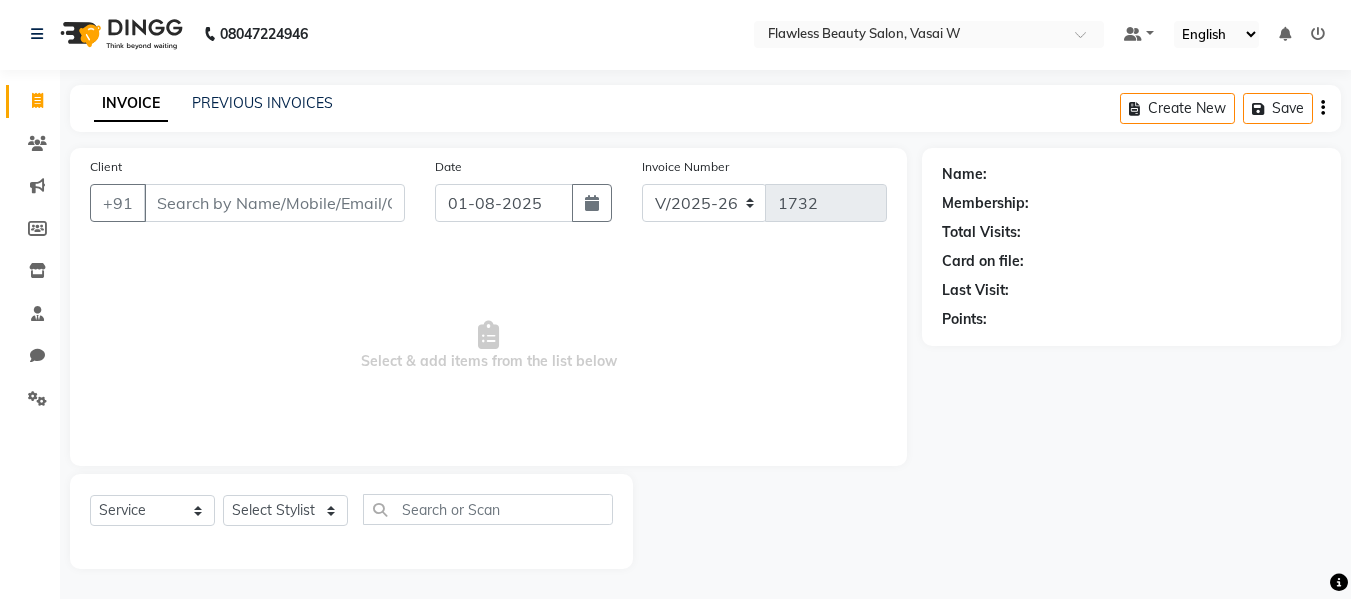 click on "Client" at bounding box center [274, 203] 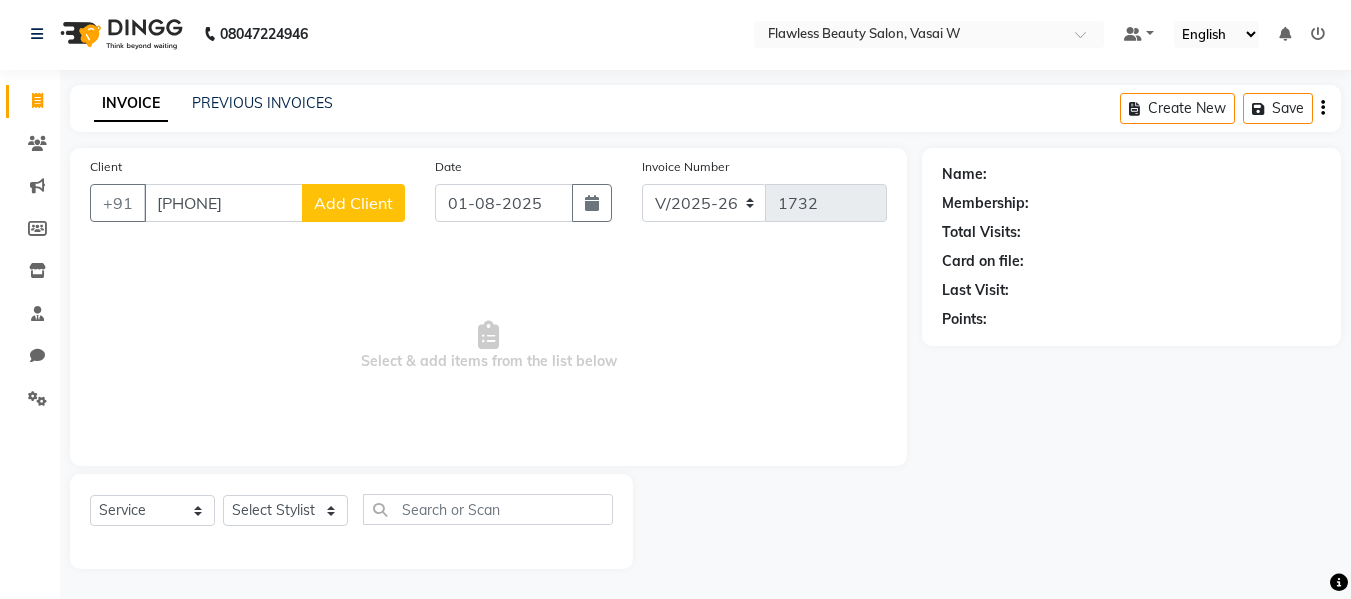 type on "[PHONE]" 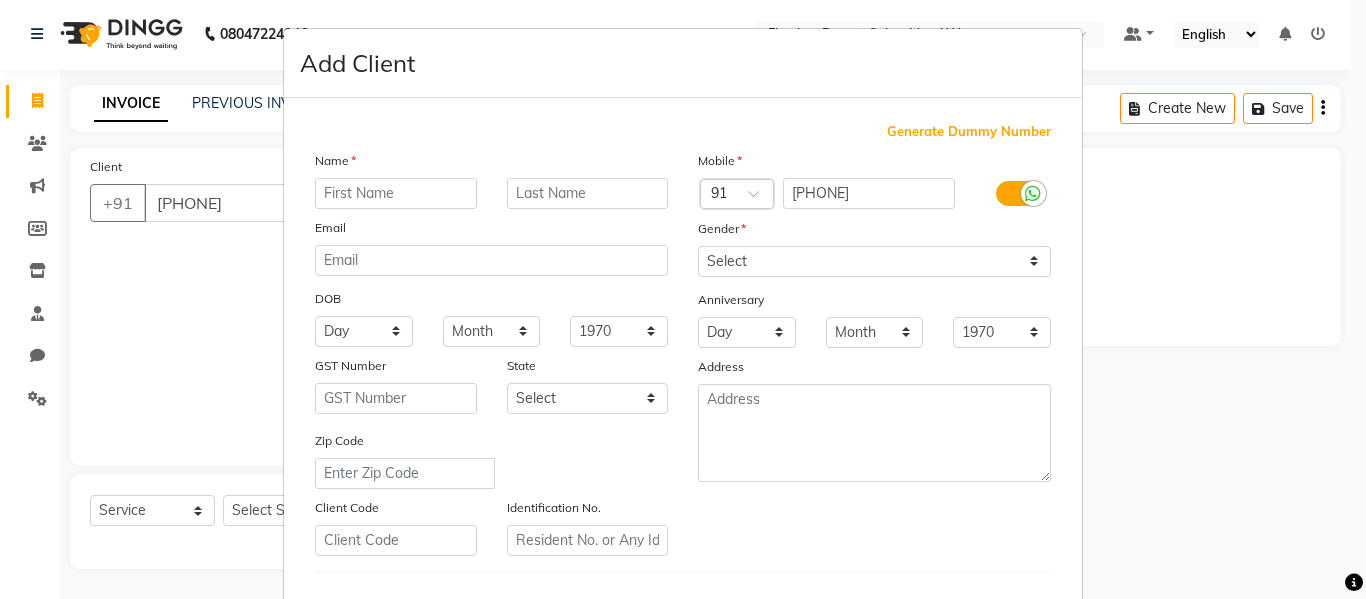 click at bounding box center [396, 193] 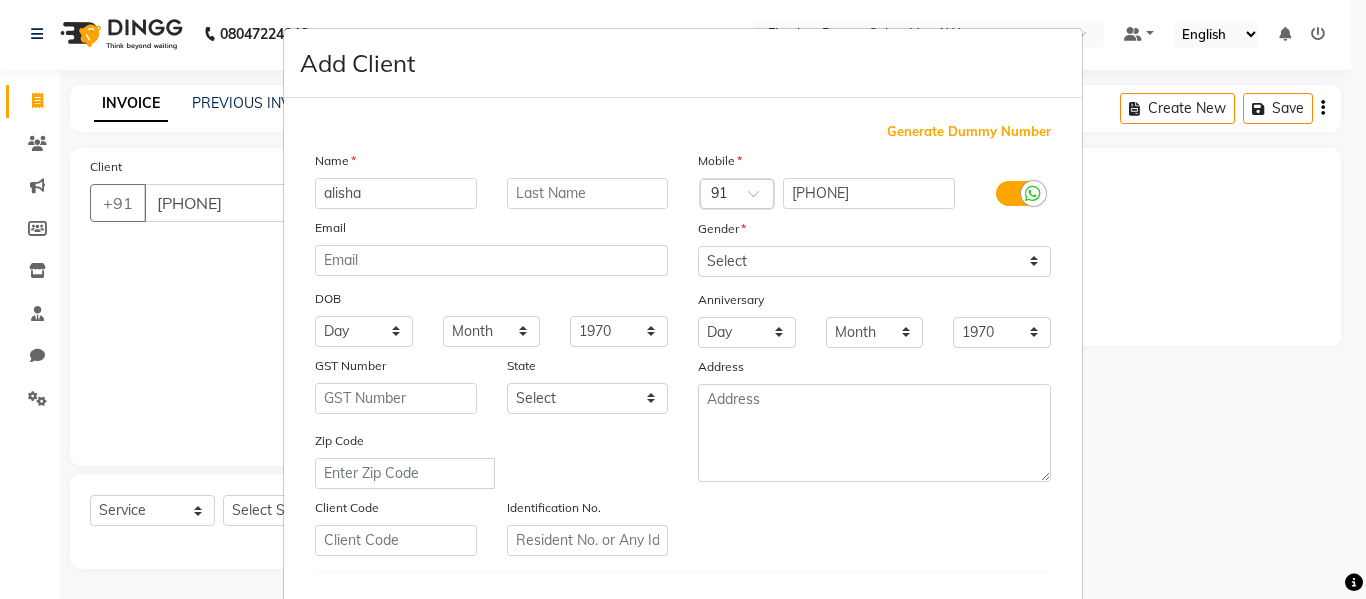 type on "alisha" 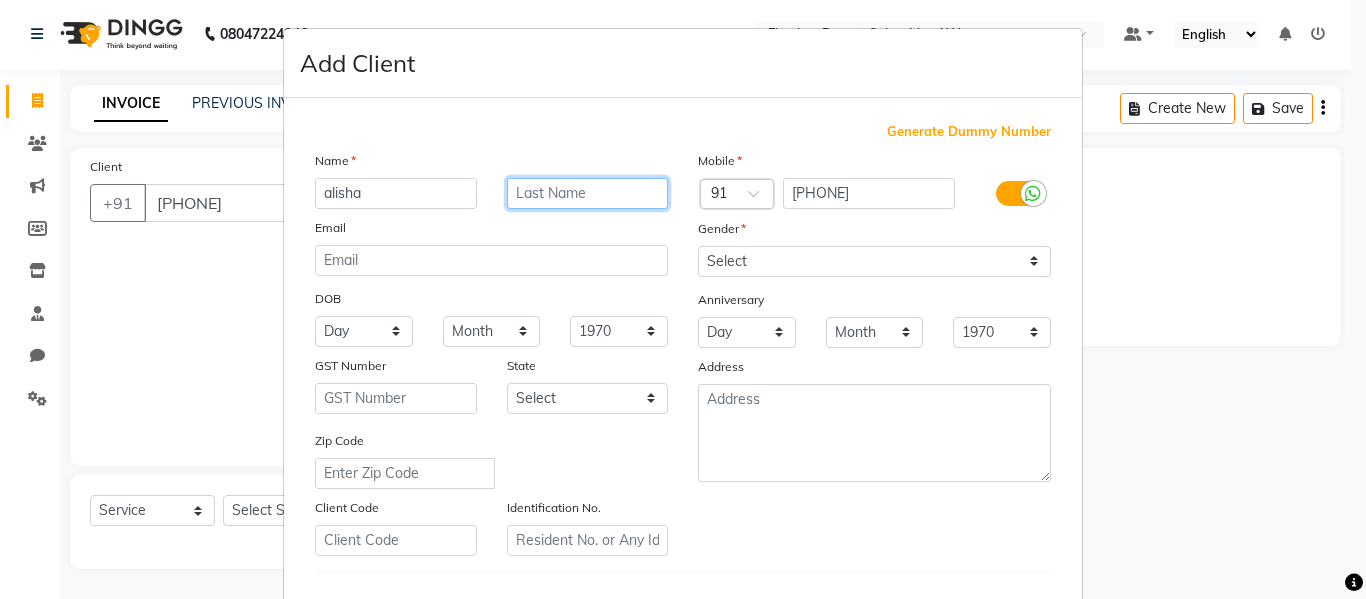 click at bounding box center (588, 193) 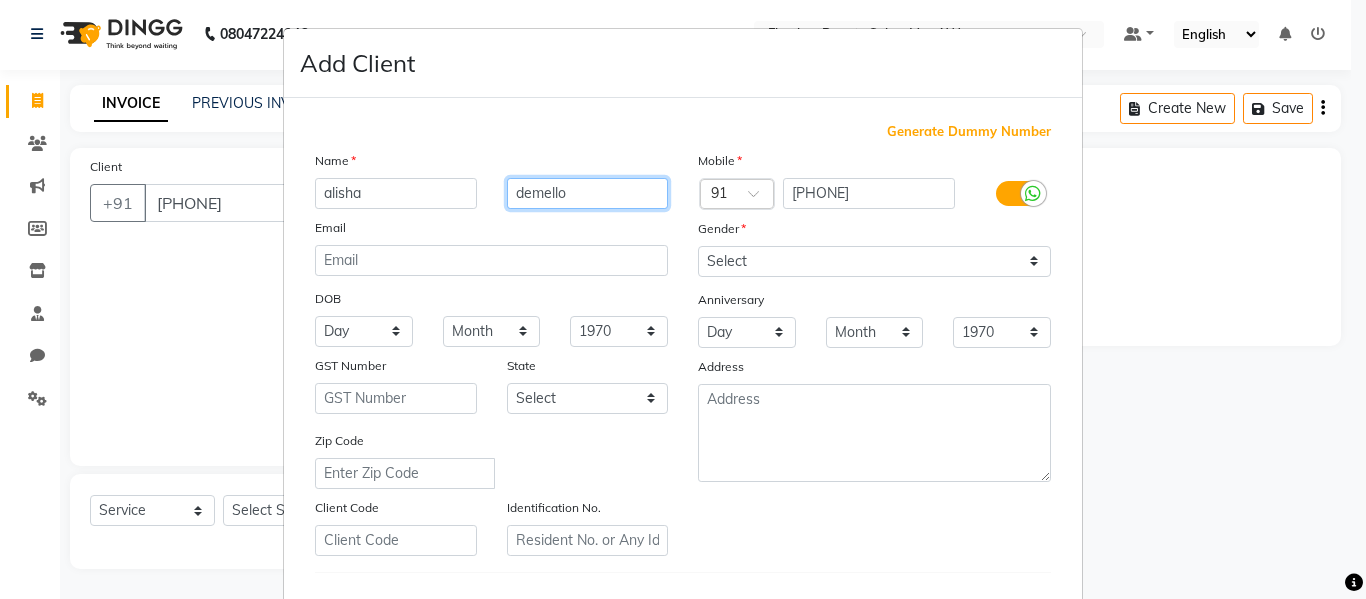 type on "demello" 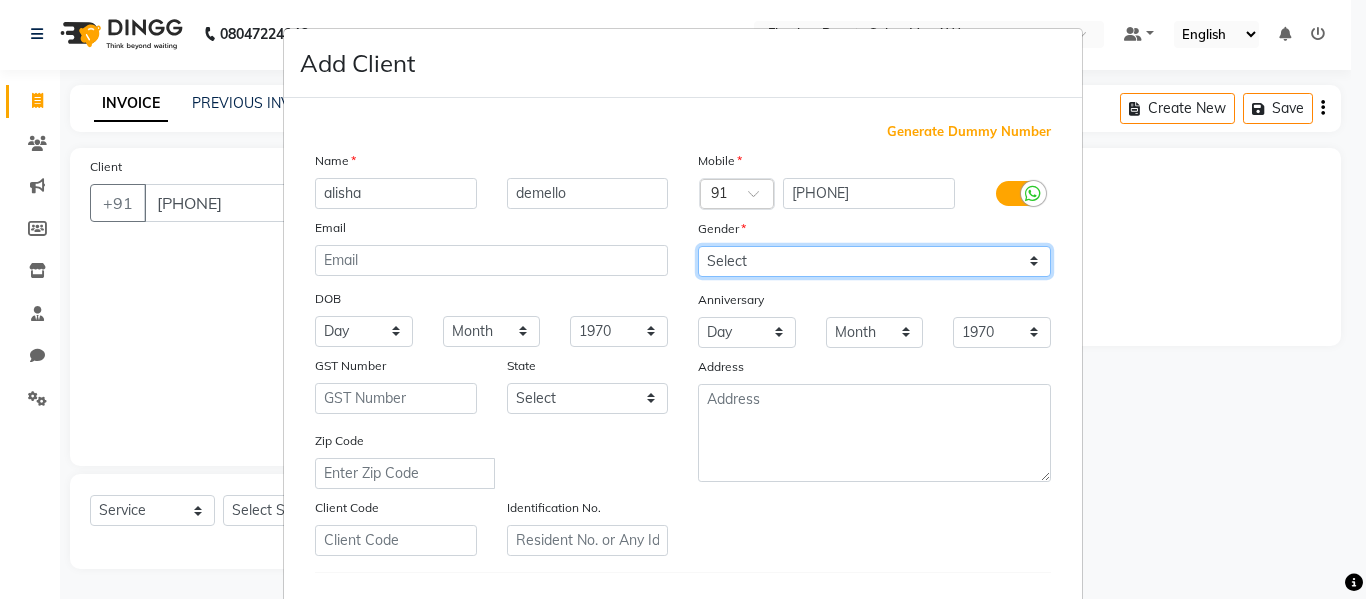 drag, startPoint x: 720, startPoint y: 261, endPoint x: 703, endPoint y: 345, distance: 85.70297 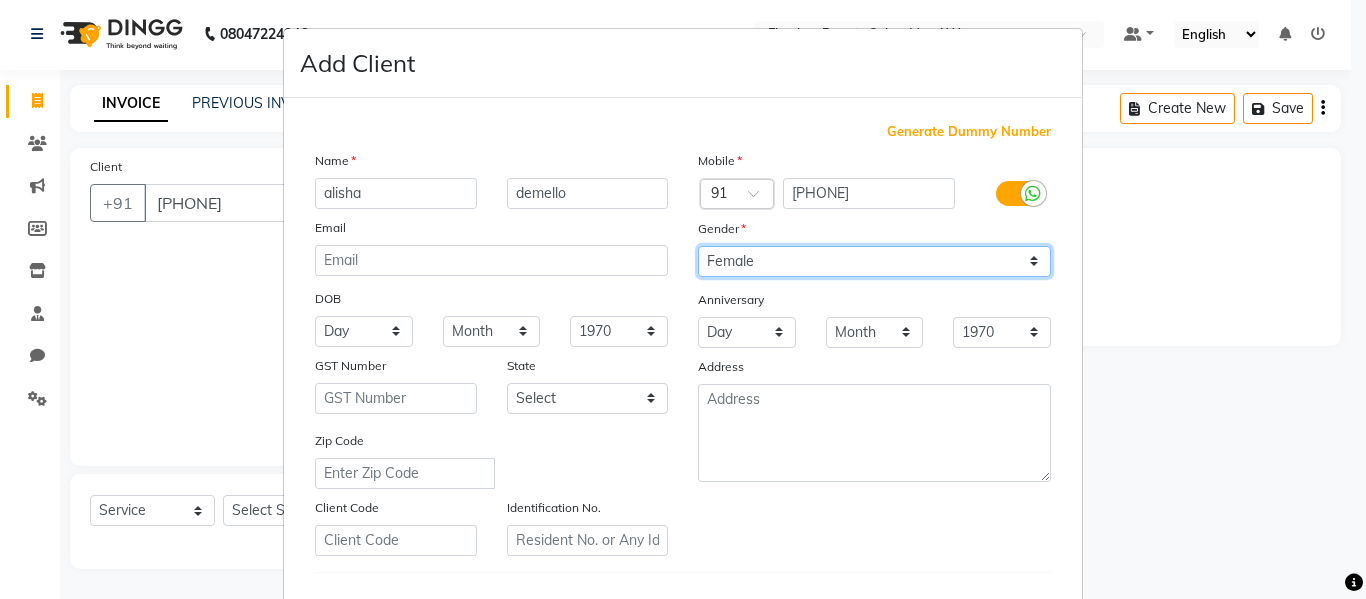 click on "Select Male Female Other Prefer Not To Say" at bounding box center (874, 261) 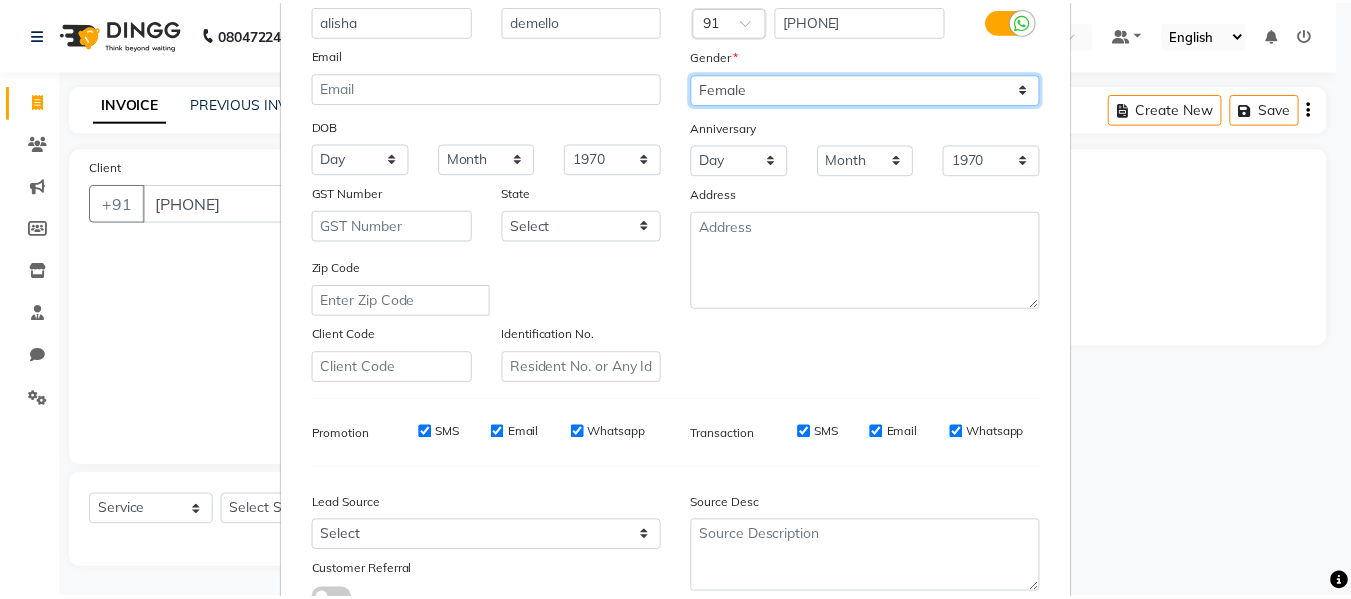 scroll, scrollTop: 324, scrollLeft: 0, axis: vertical 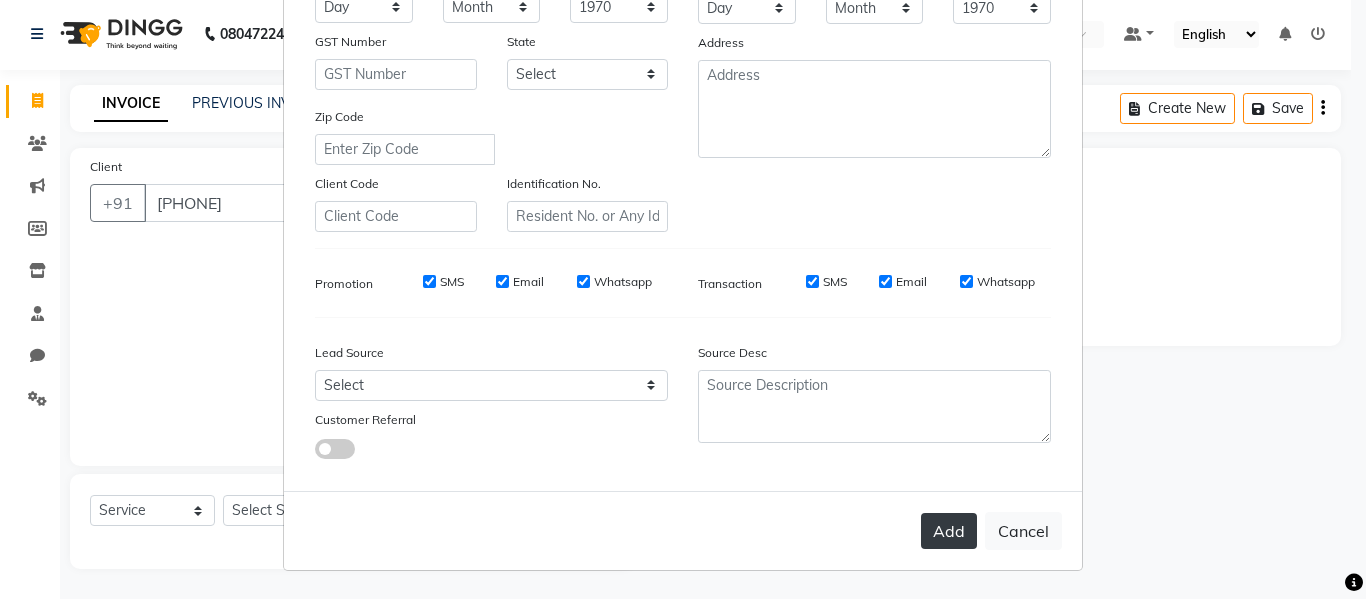 click on "Add" at bounding box center (949, 531) 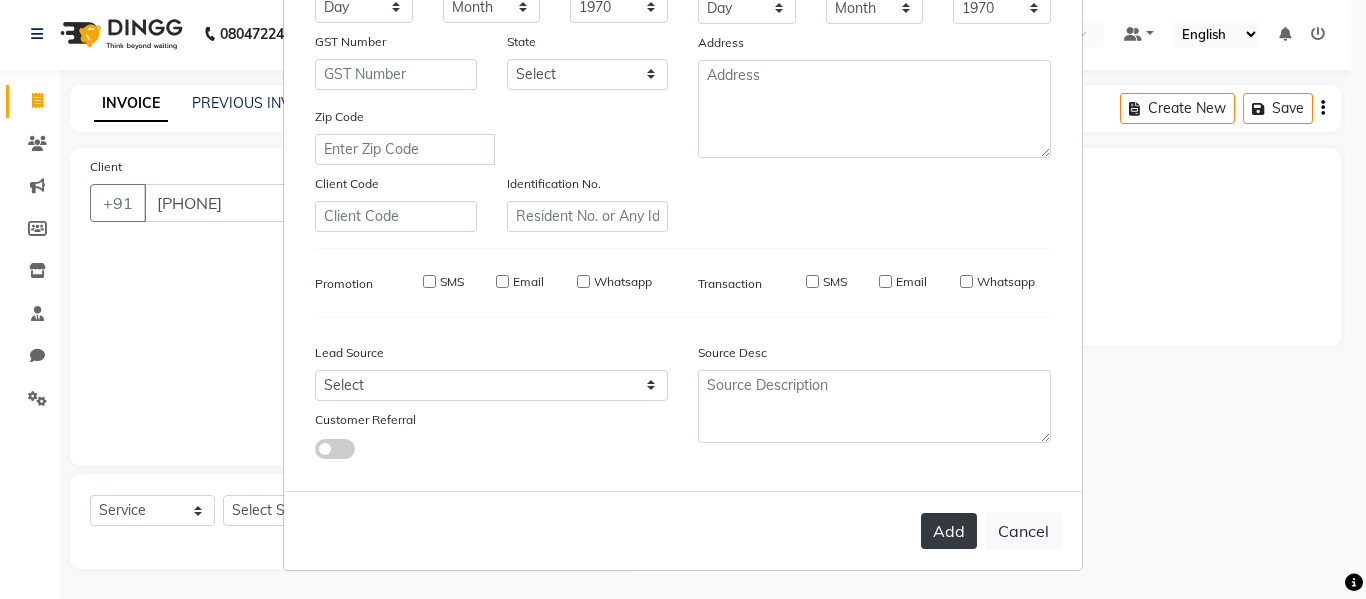 type on "75******30" 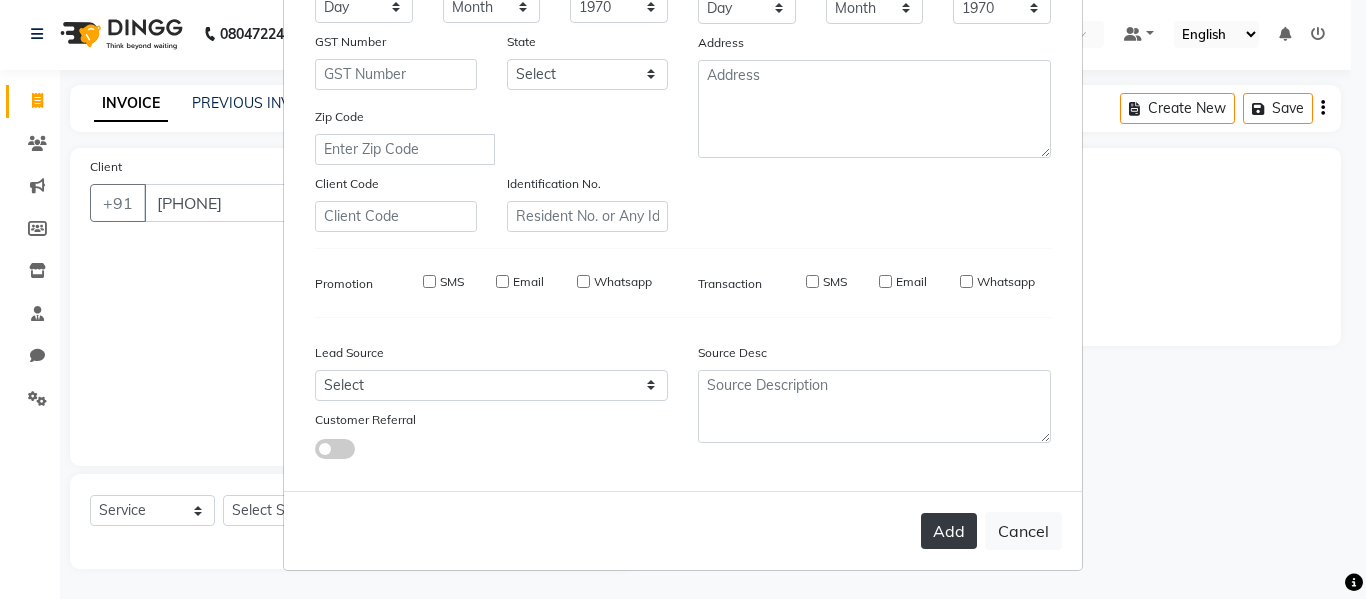 type 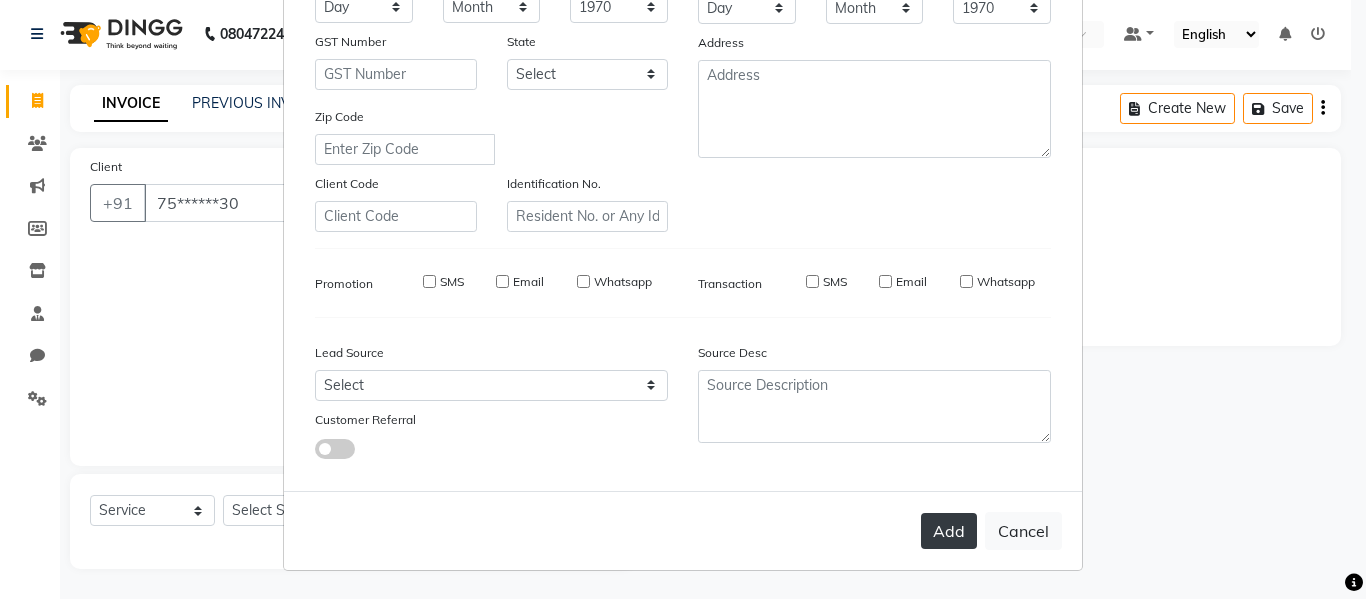 select 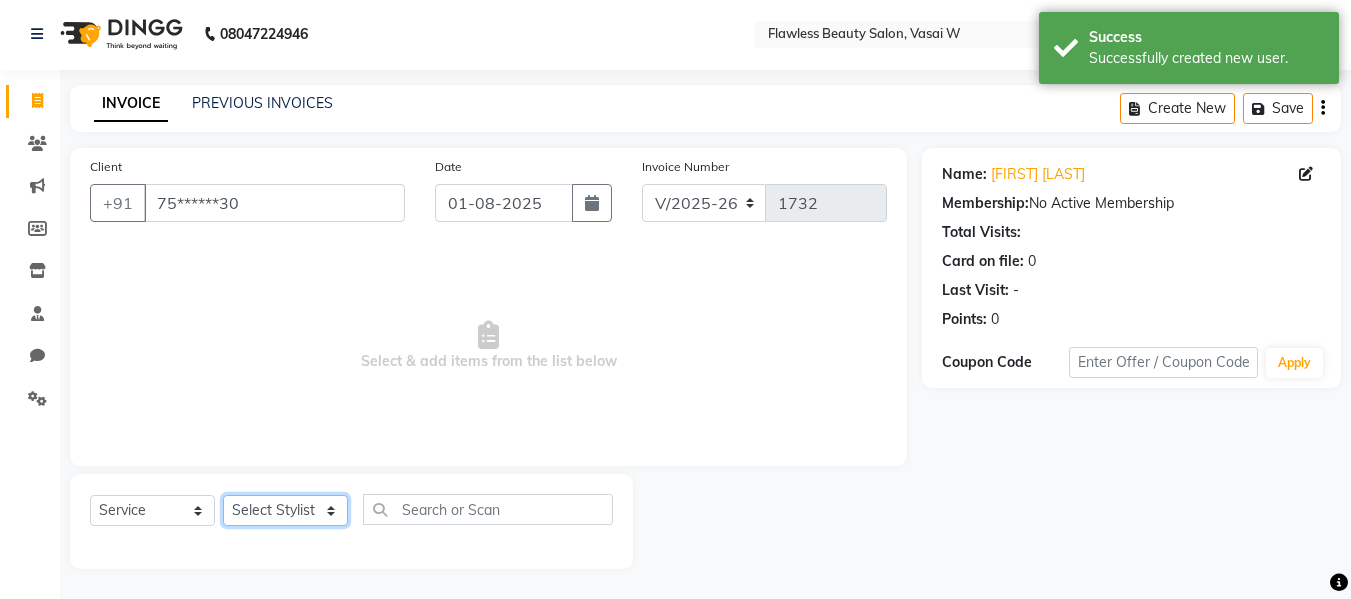 click on "Select Stylist [FIRST] [FIRST] [FIRST] [FIRST] [FIRST] [FIRST] [FIRST] [FIRST] [FIRST]" 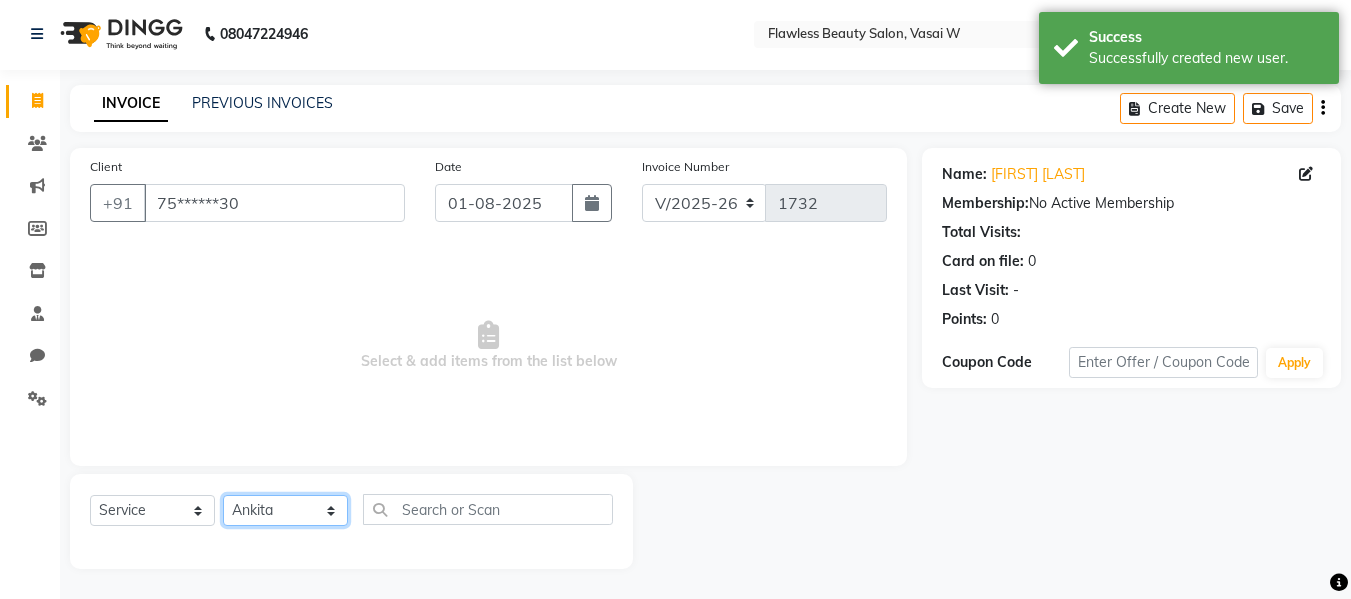 click on "Select Stylist [FIRST] [FIRST] [FIRST] [FIRST] [FIRST] [FIRST] [FIRST] [FIRST] [FIRST]" 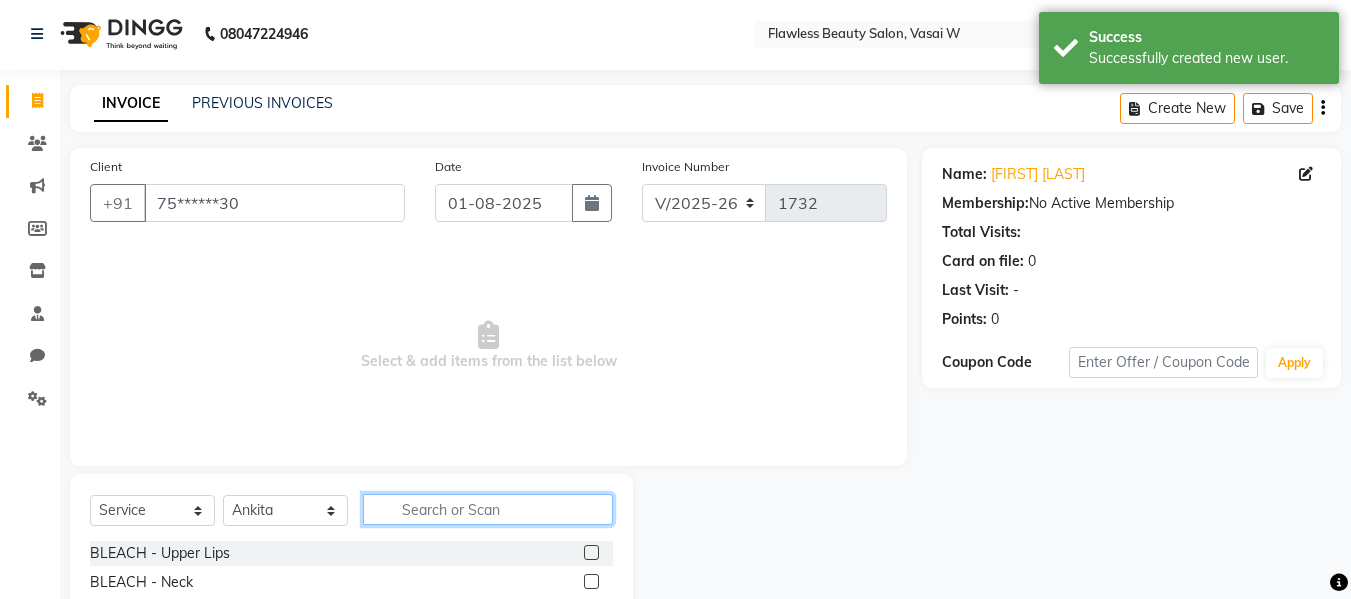 click 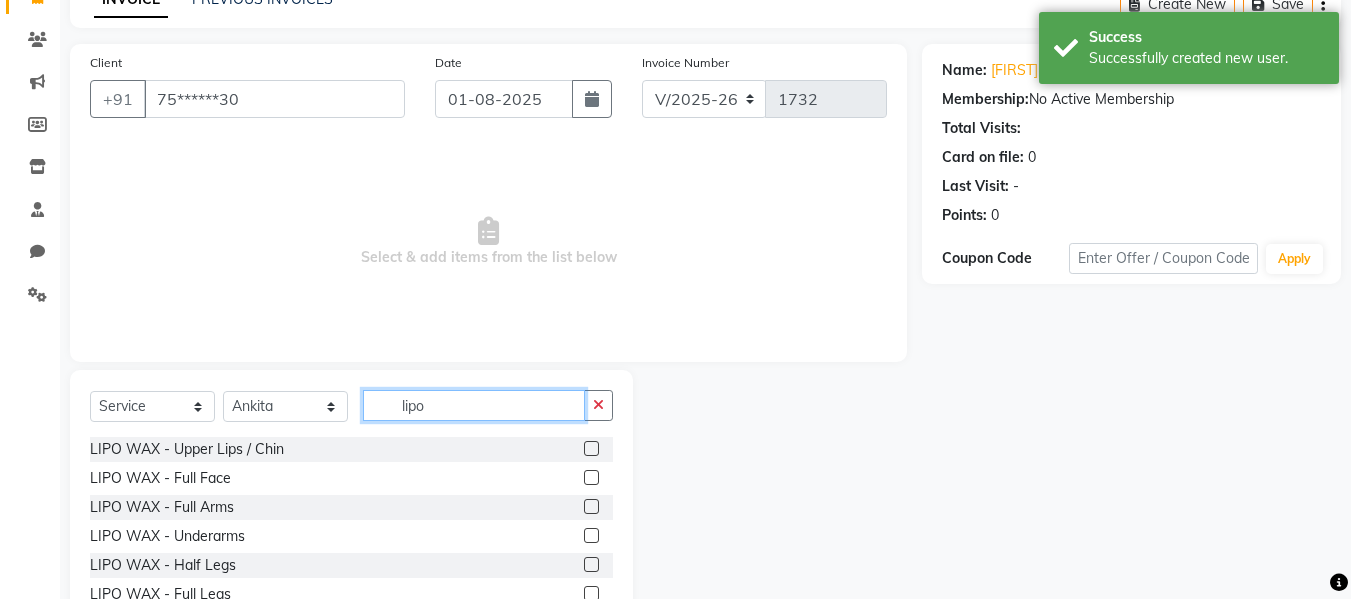 scroll, scrollTop: 123, scrollLeft: 0, axis: vertical 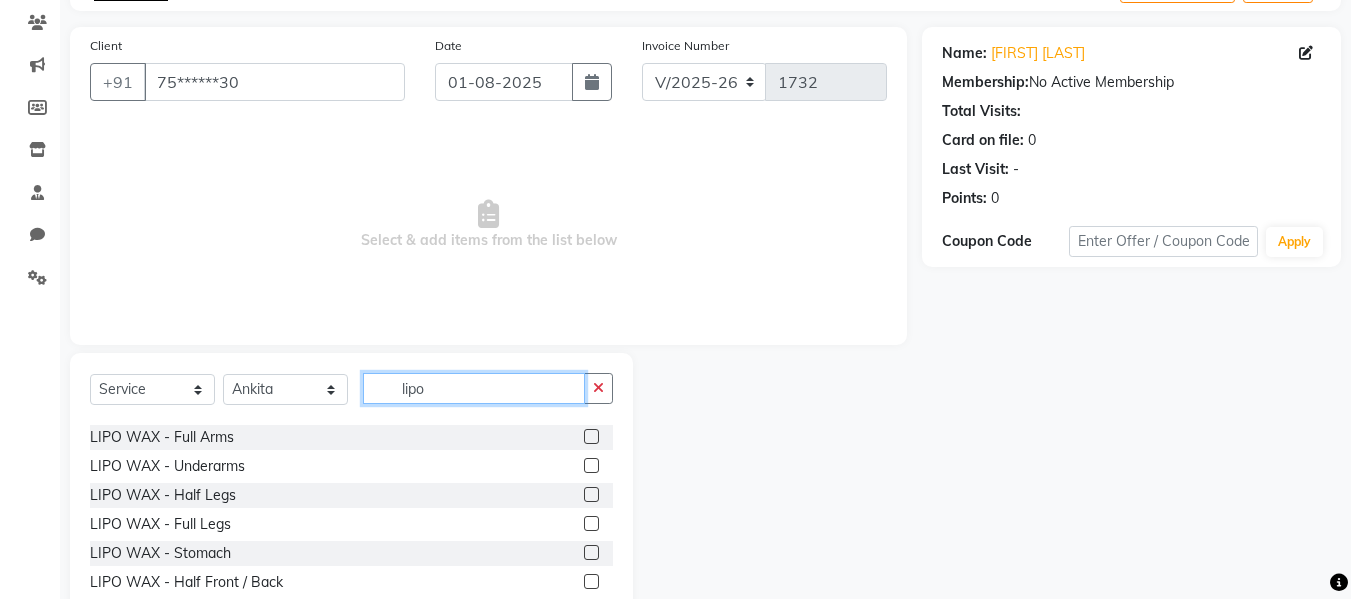 type on "lipo" 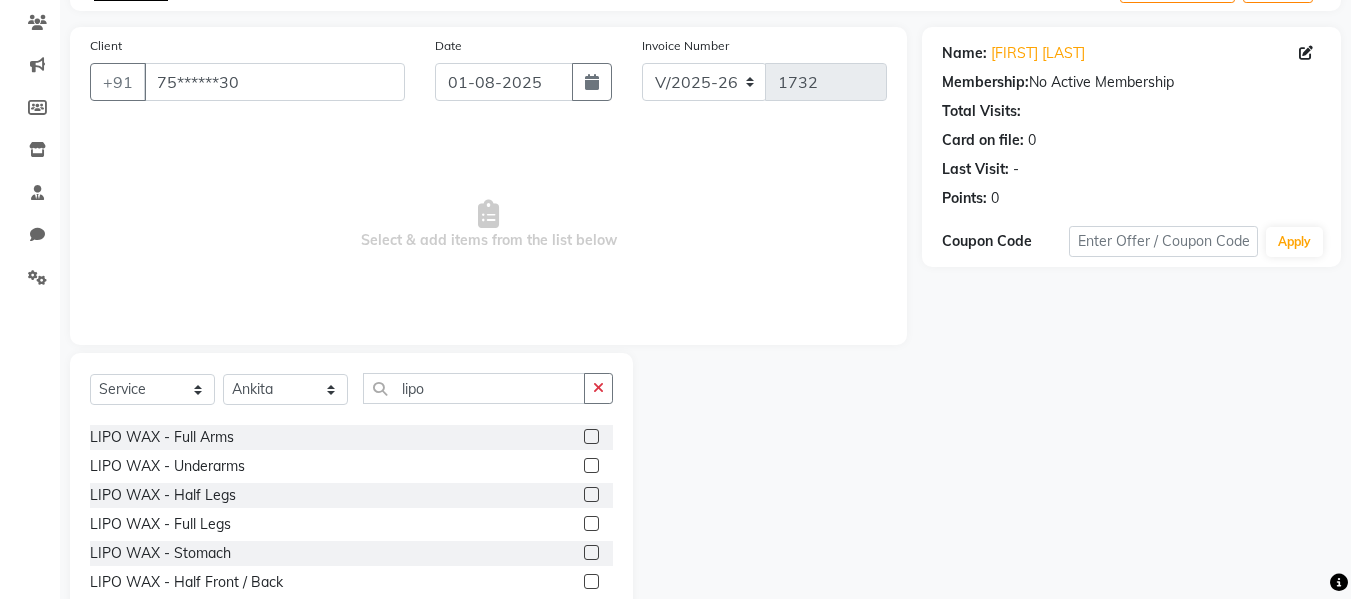 click 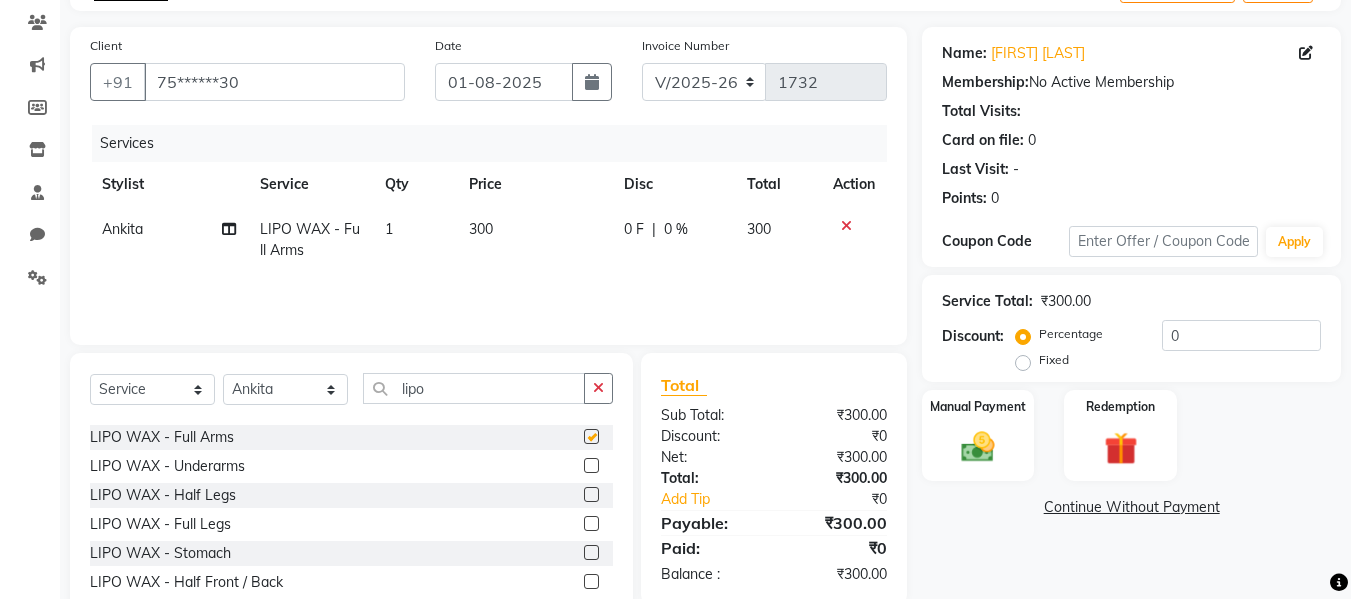 checkbox on "false" 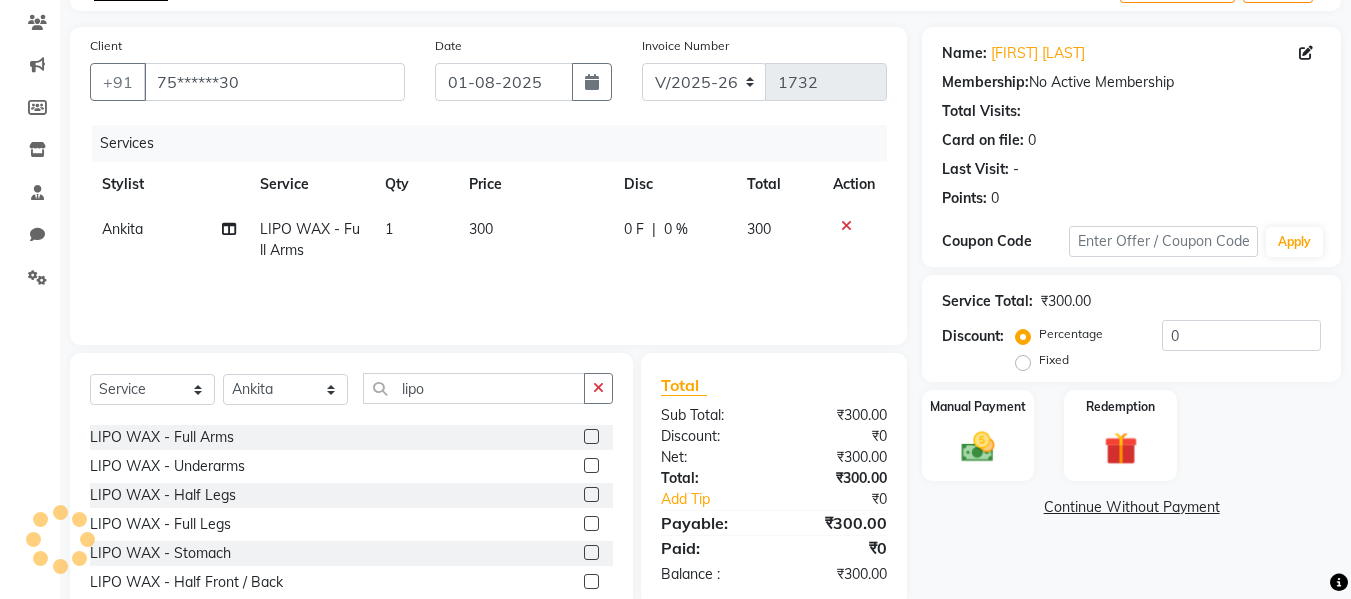 click 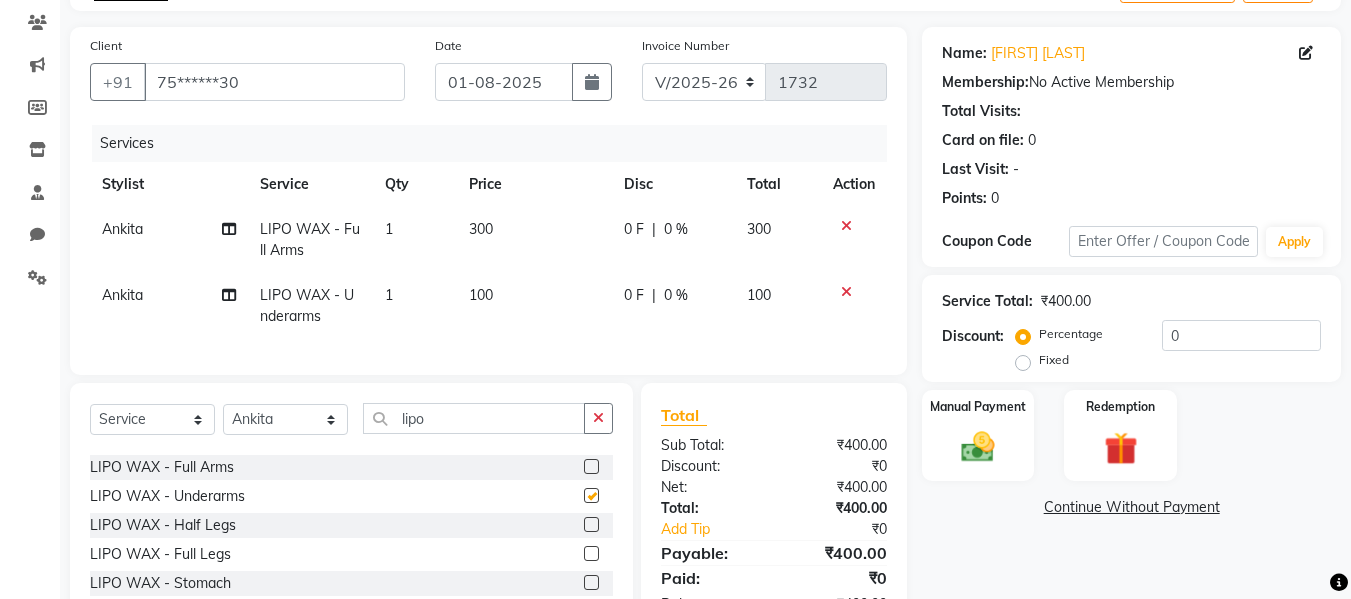 checkbox on "false" 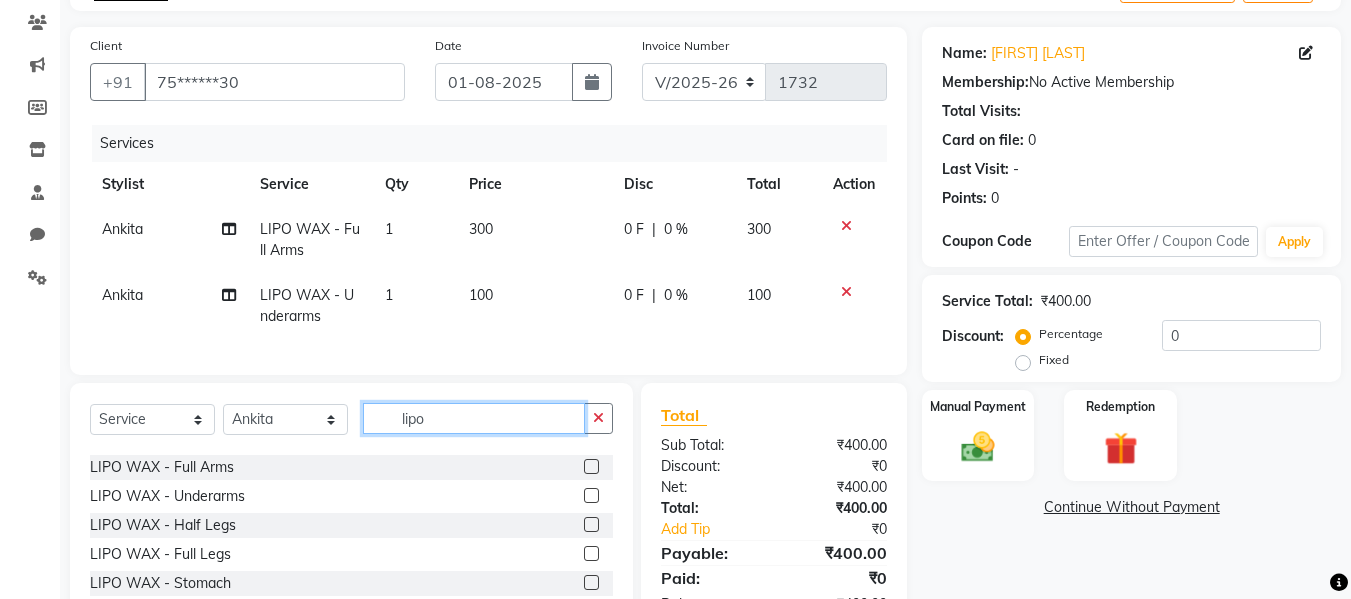 click on "lipo" 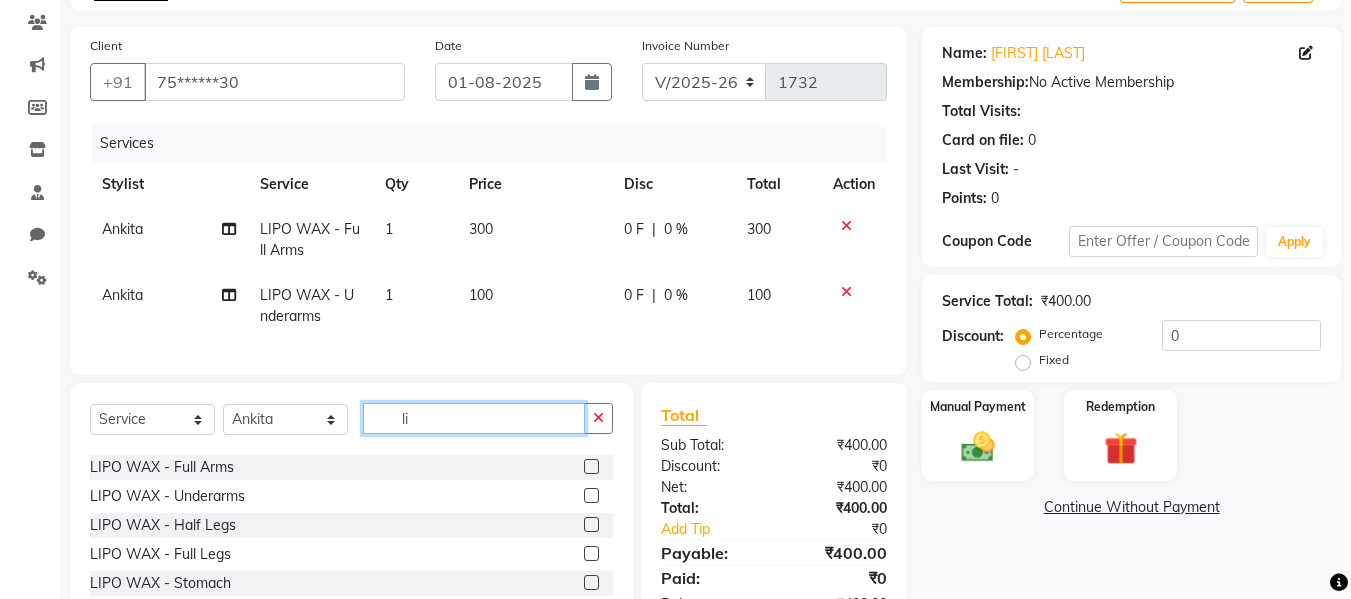 type on "l" 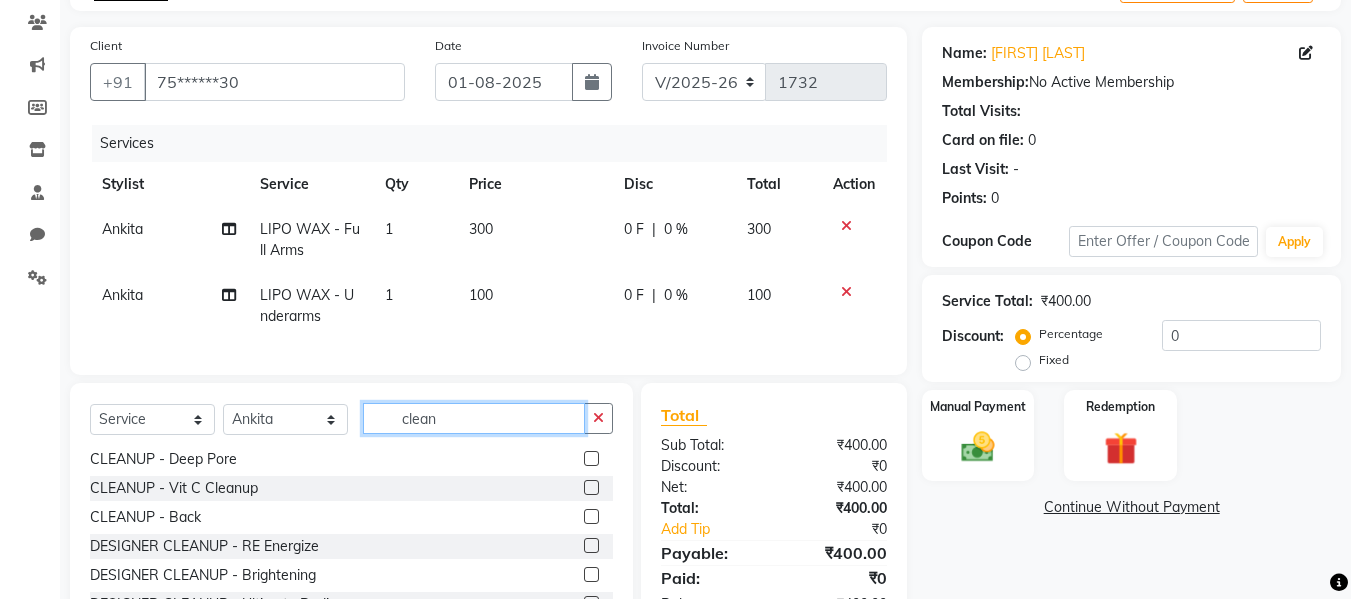 scroll, scrollTop: 3, scrollLeft: 0, axis: vertical 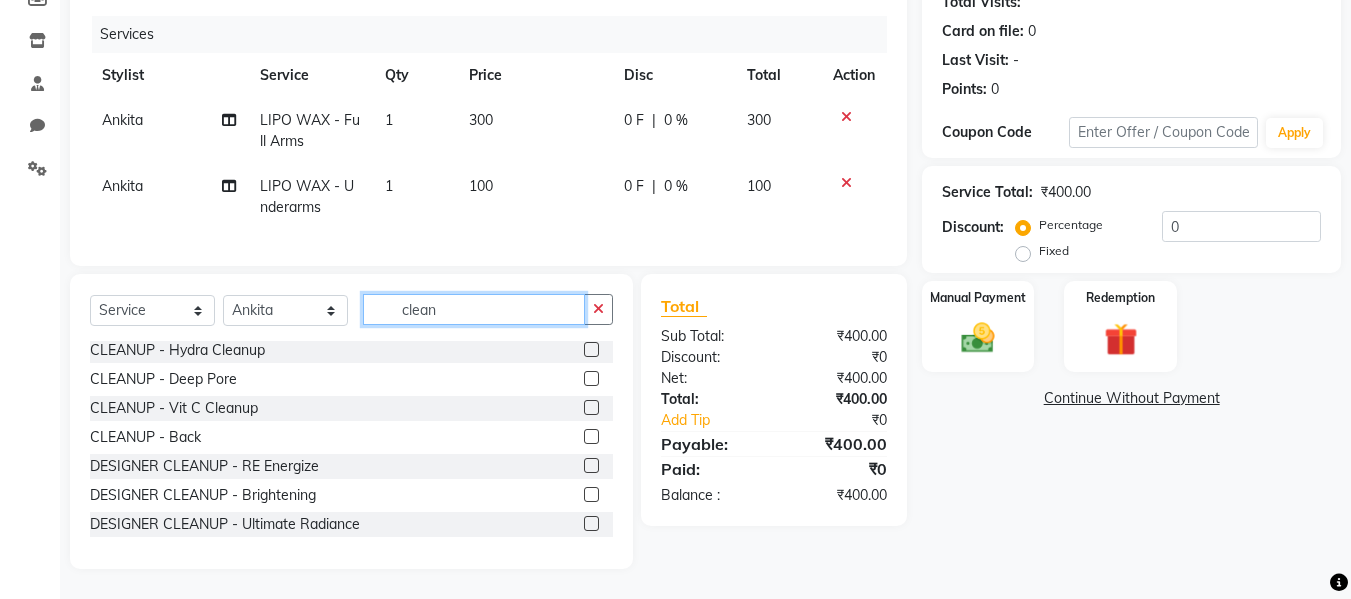 type on "clean" 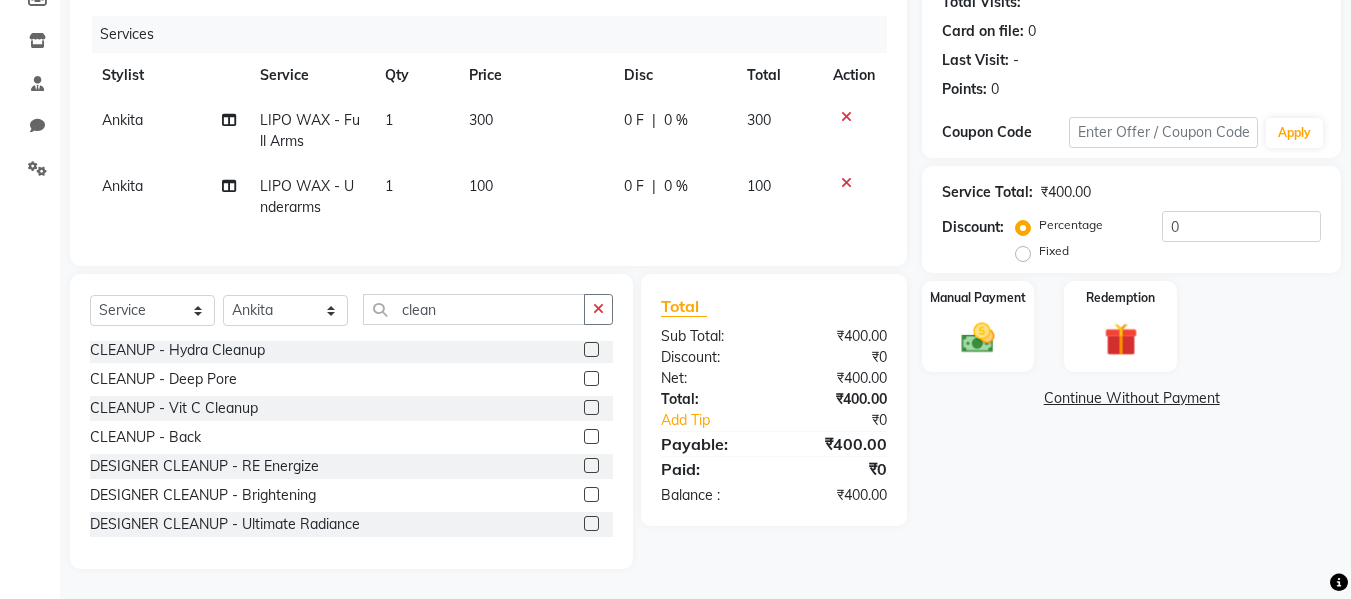 click 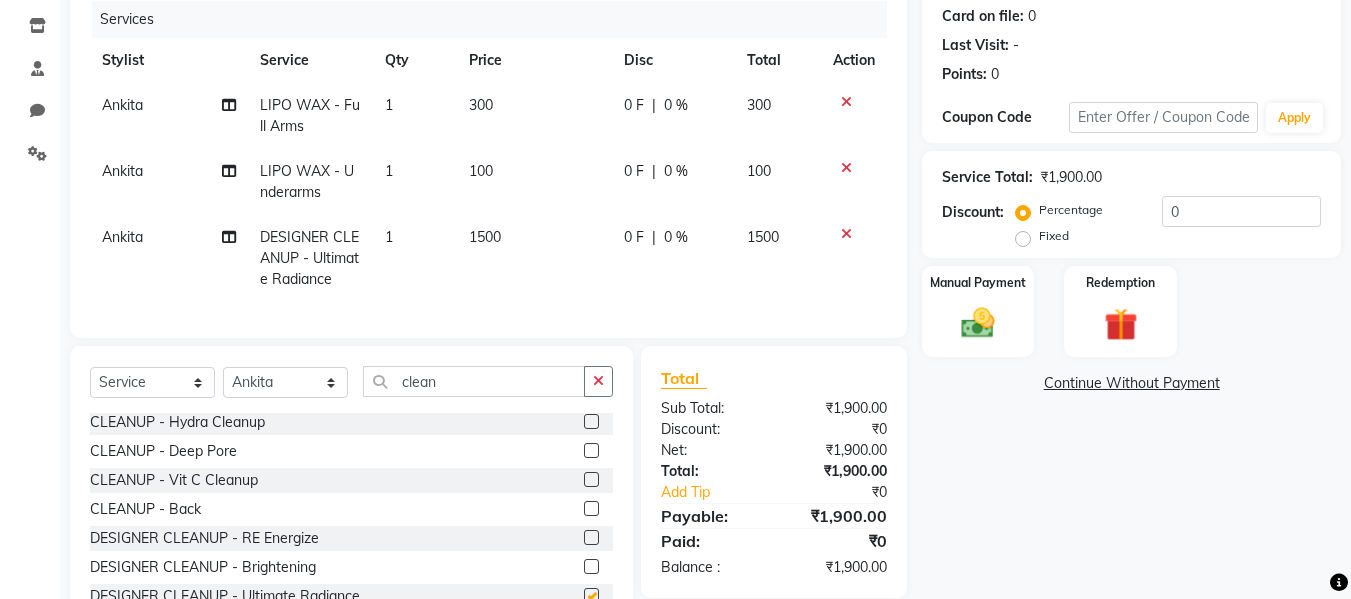 checkbox on "false" 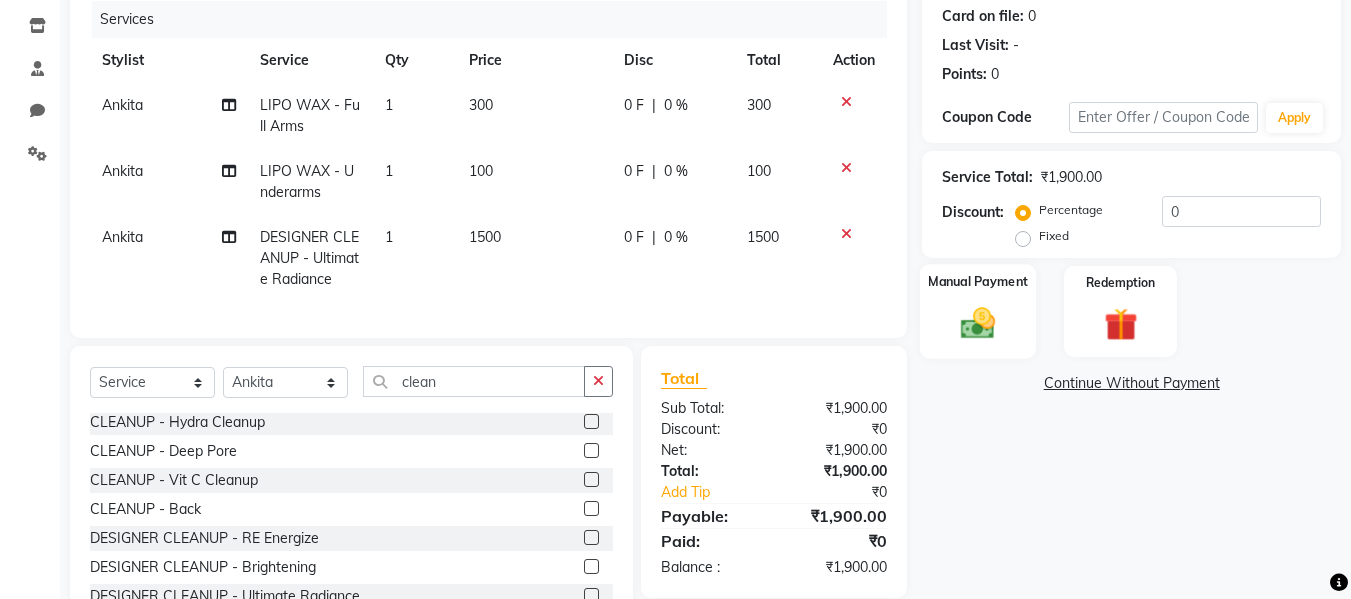 click on "Manual Payment" 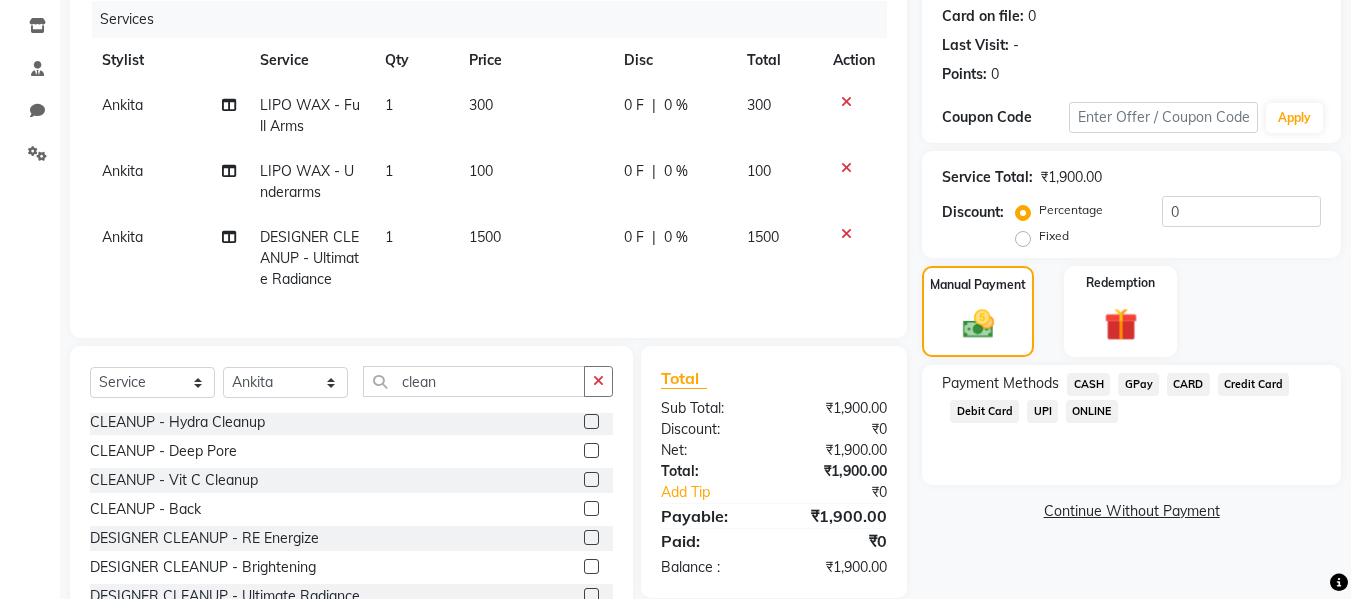 click on "GPay" 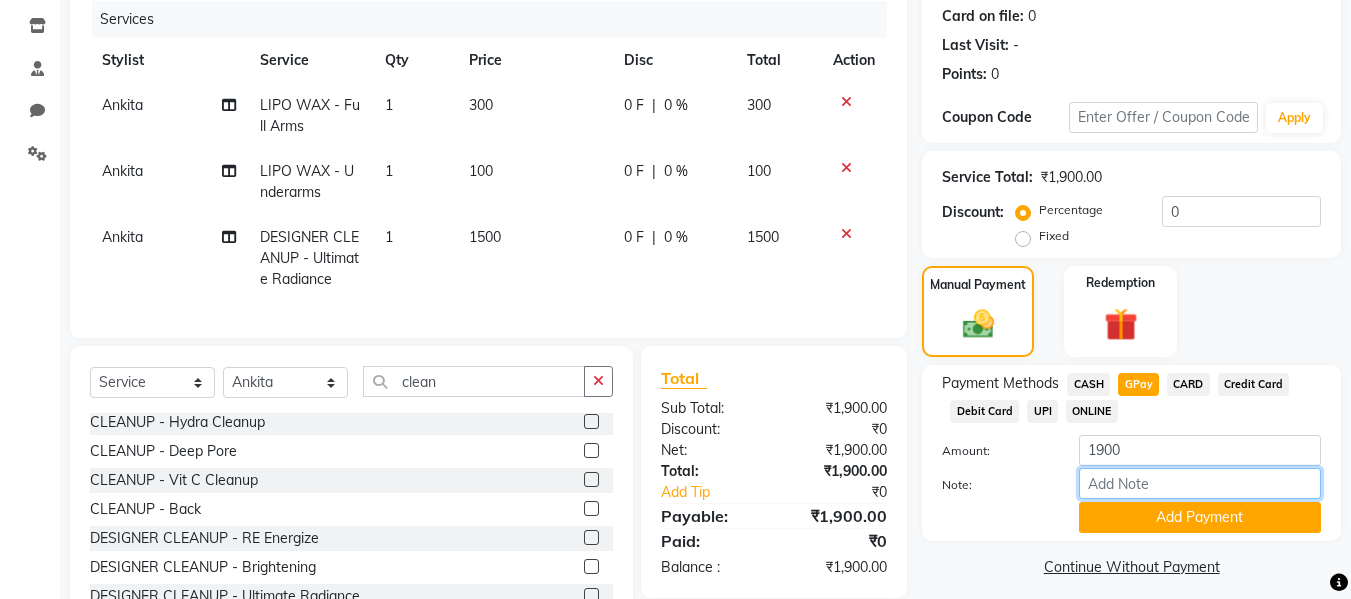click on "Note:" at bounding box center (1200, 483) 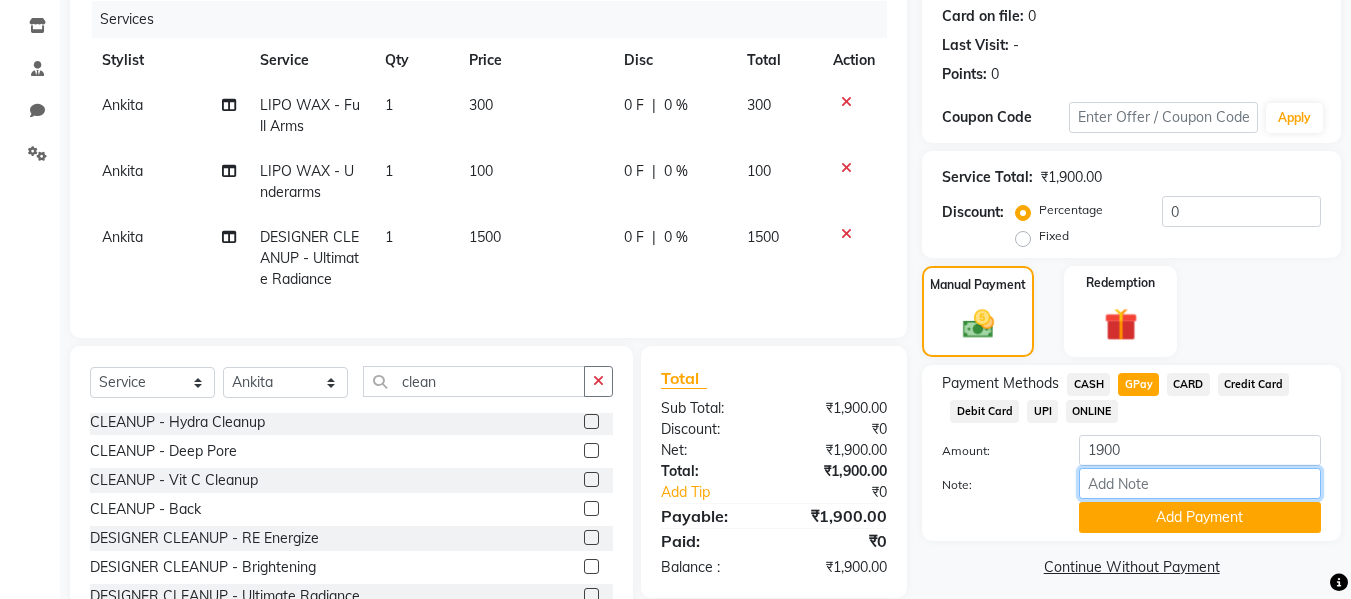 type on "Gpay" 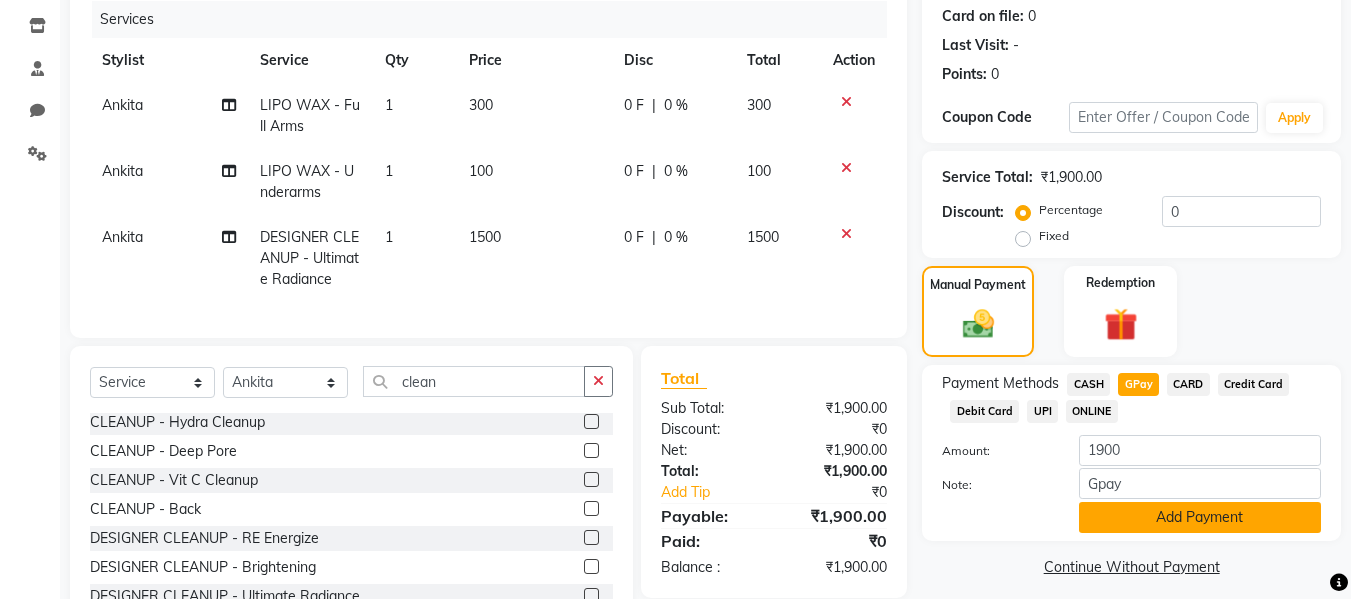 click on "Add Payment" 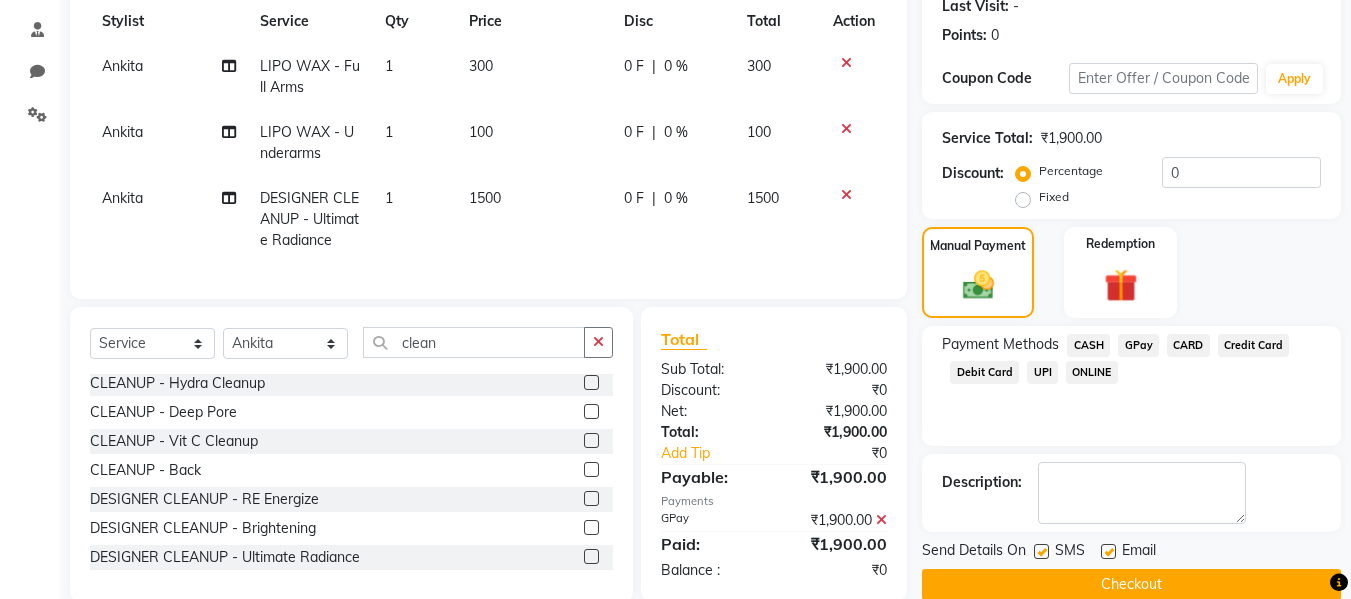 scroll, scrollTop: 334, scrollLeft: 0, axis: vertical 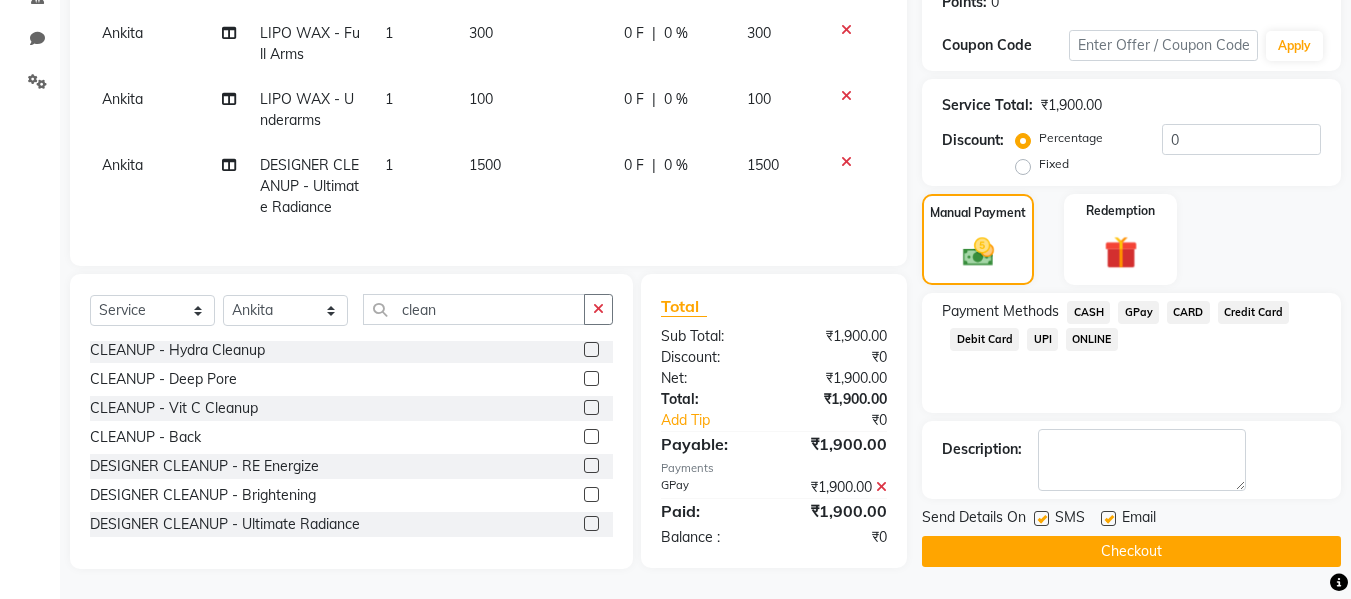 click 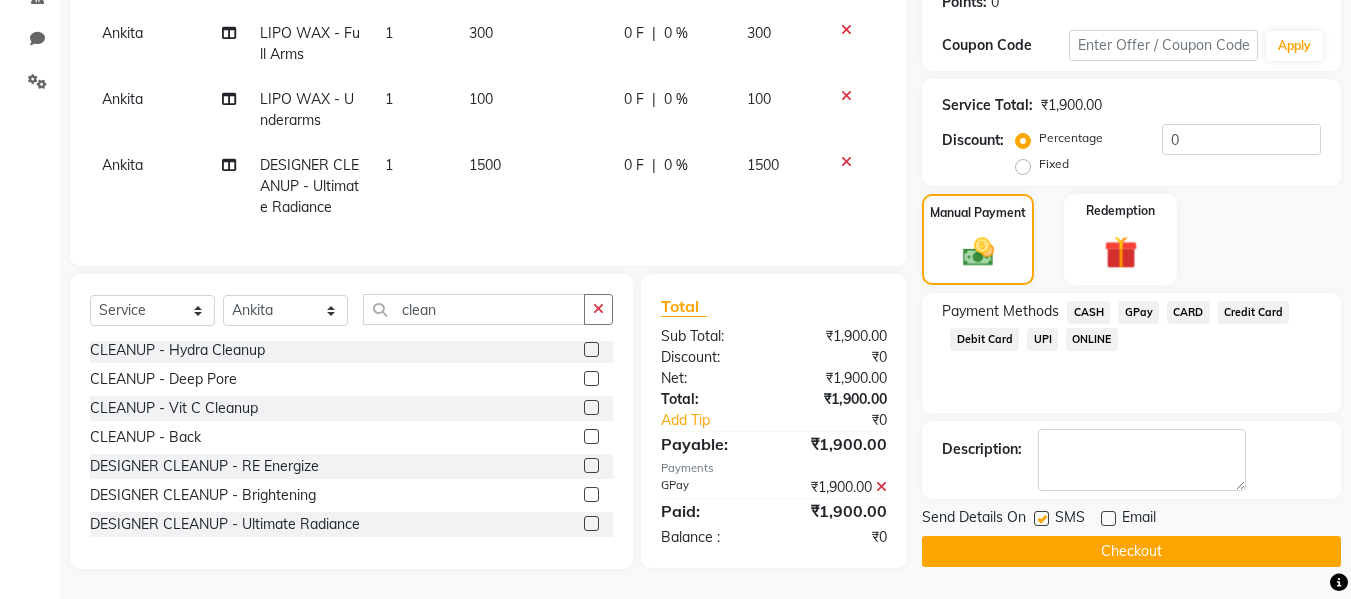 click 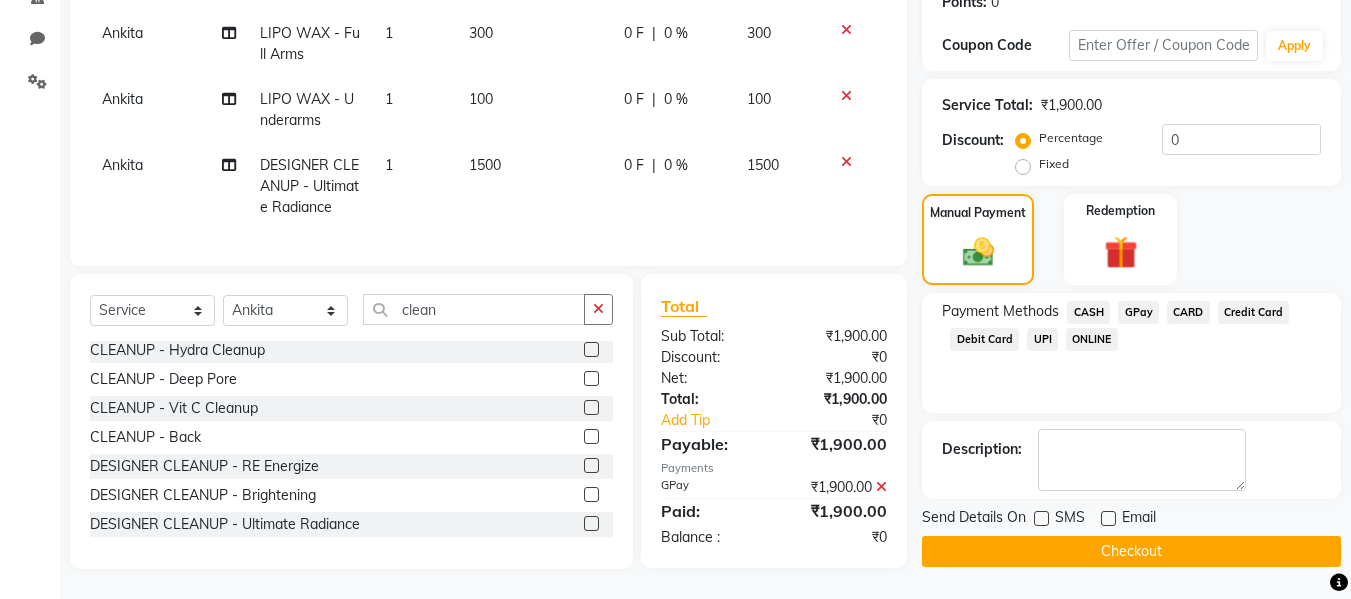 click 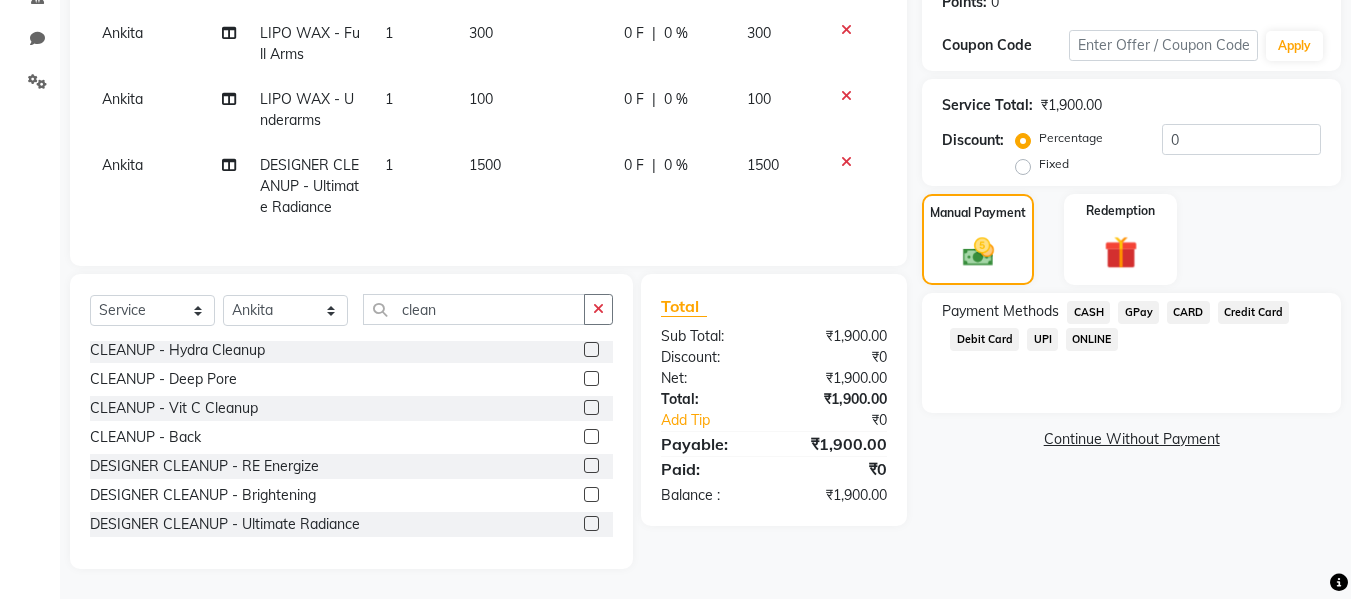 click on "GPay" 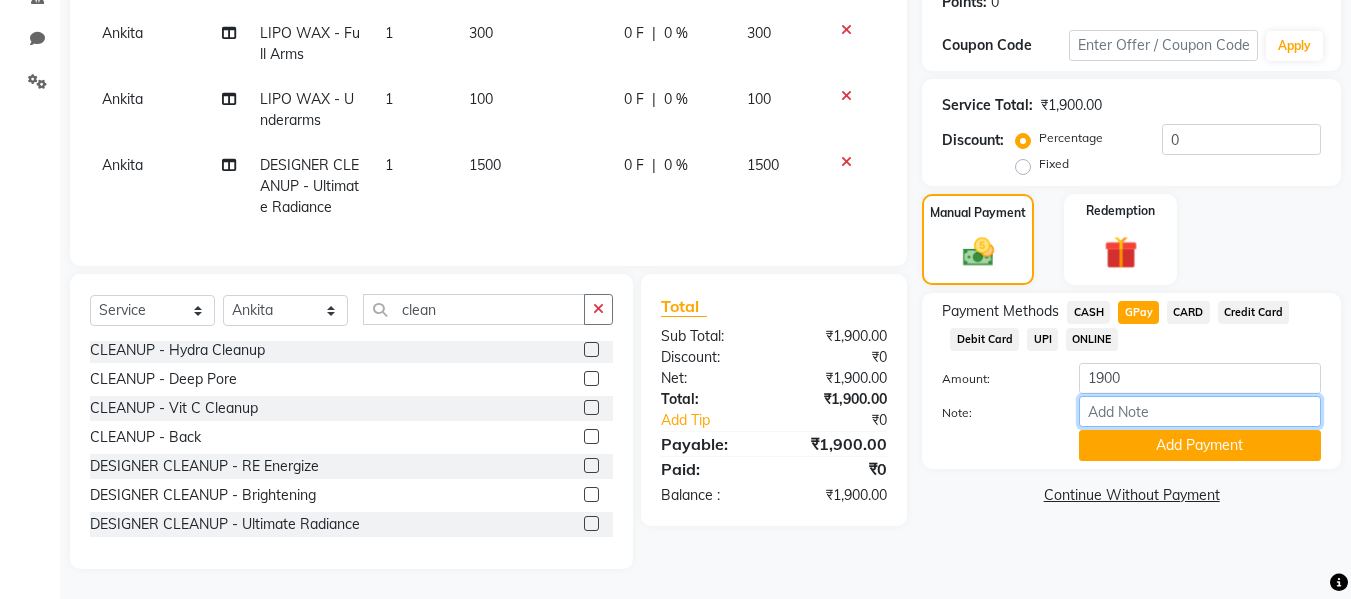 click on "Note:" at bounding box center [1200, 411] 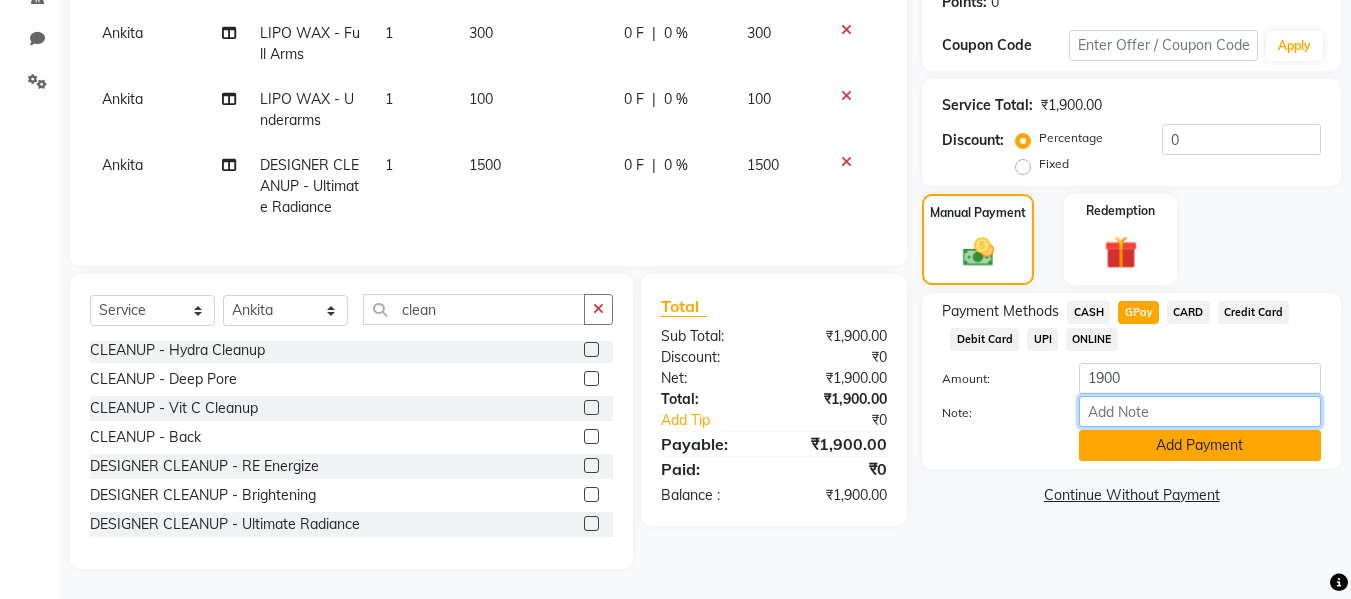 type on "fless" 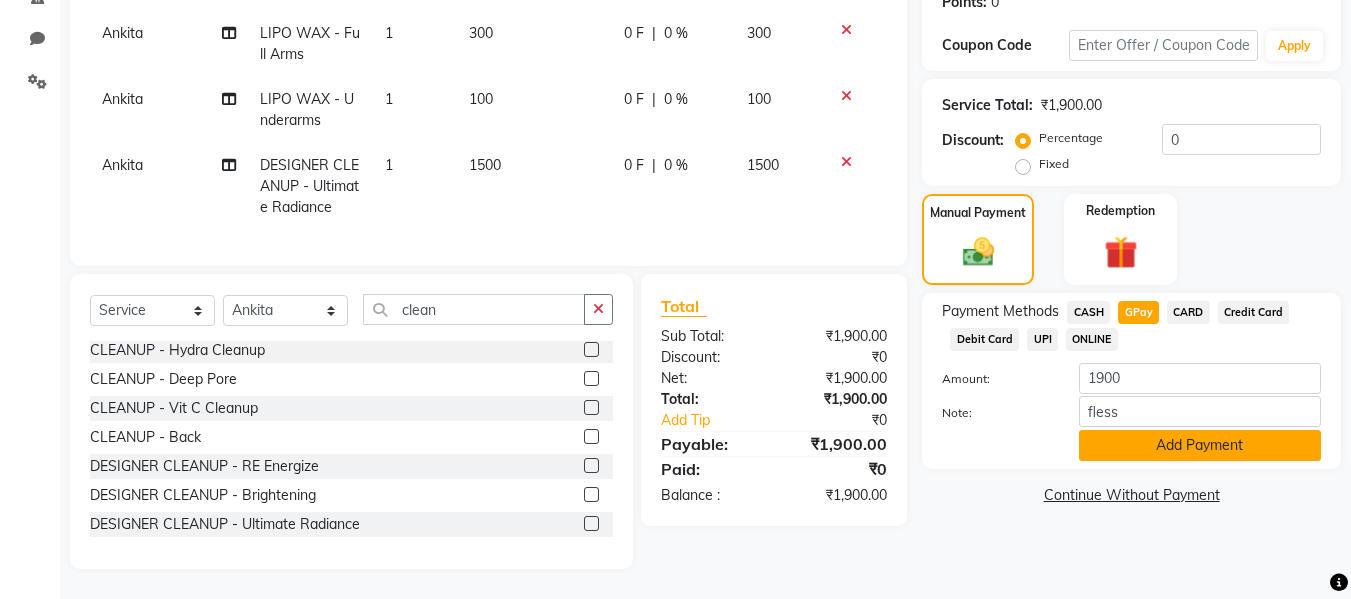 click on "Add Payment" 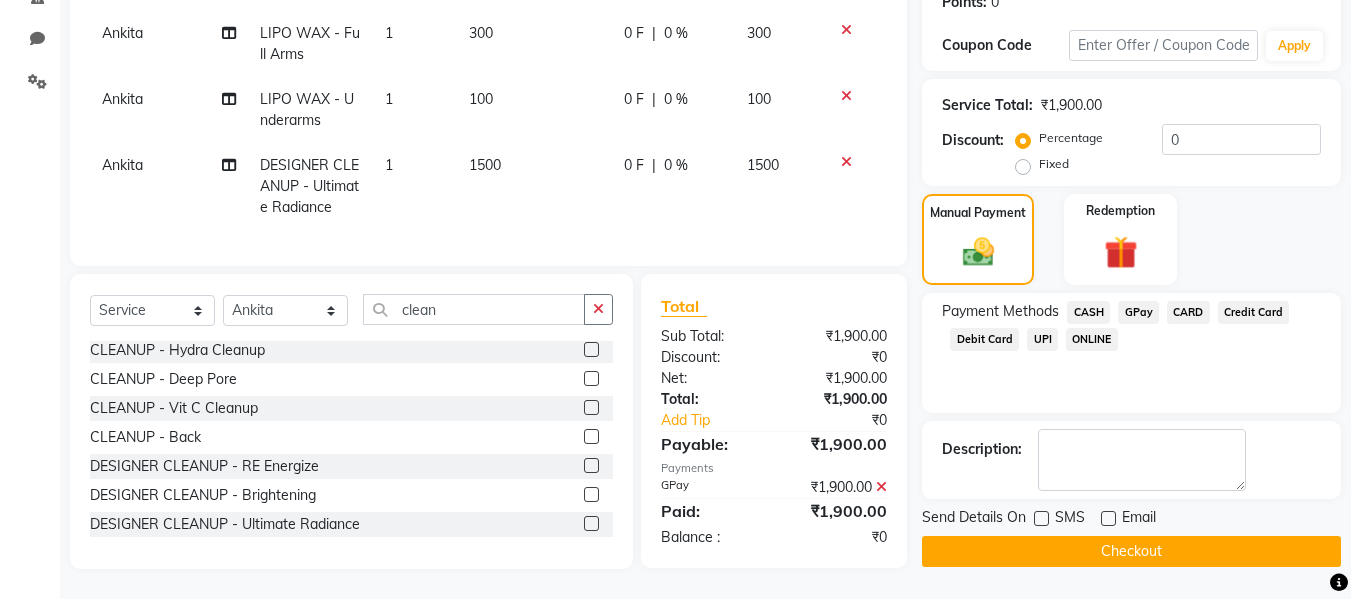 click on "Checkout" 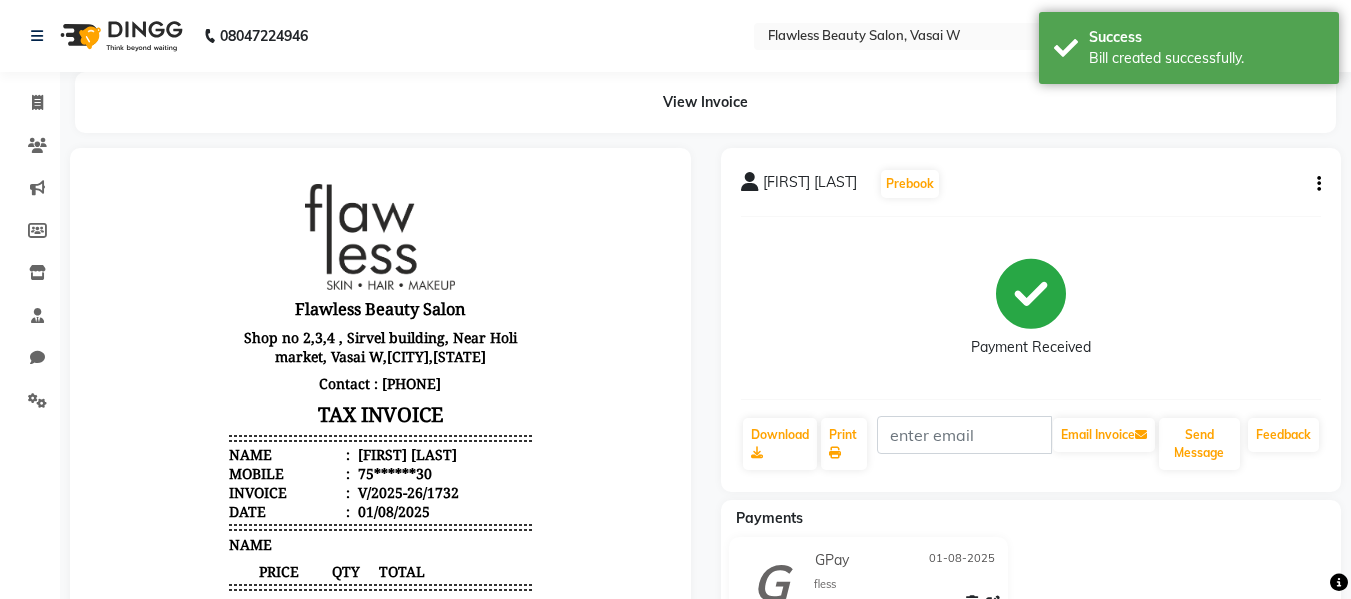 scroll, scrollTop: 0, scrollLeft: 0, axis: both 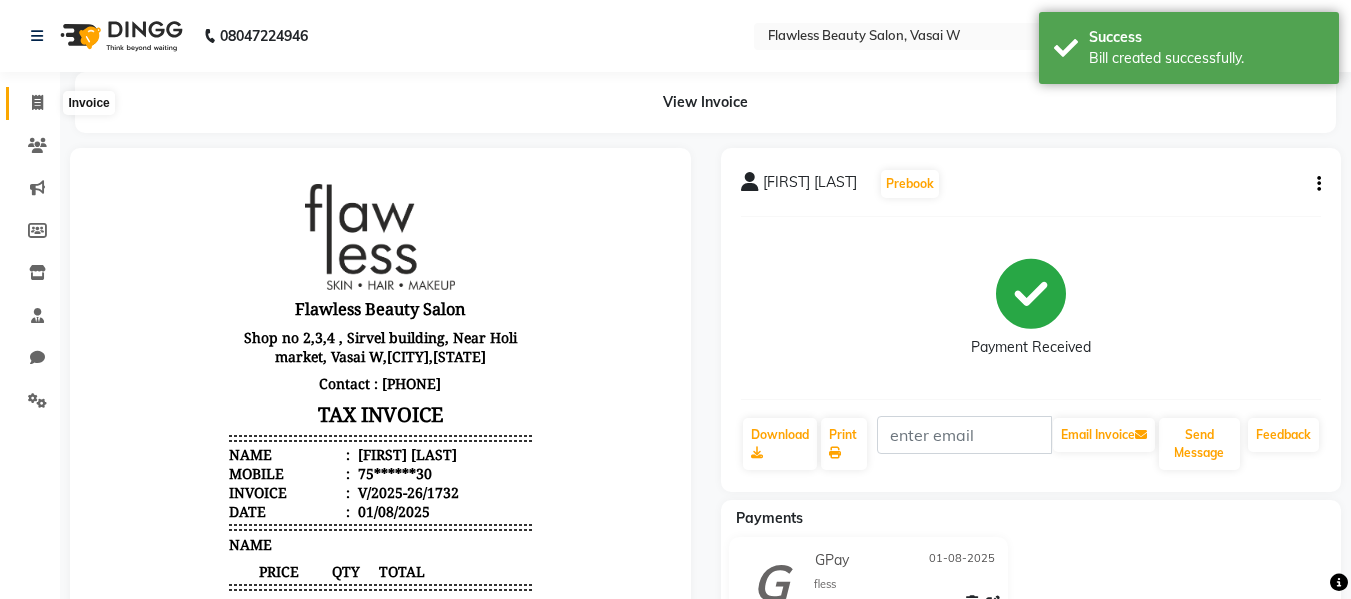 click 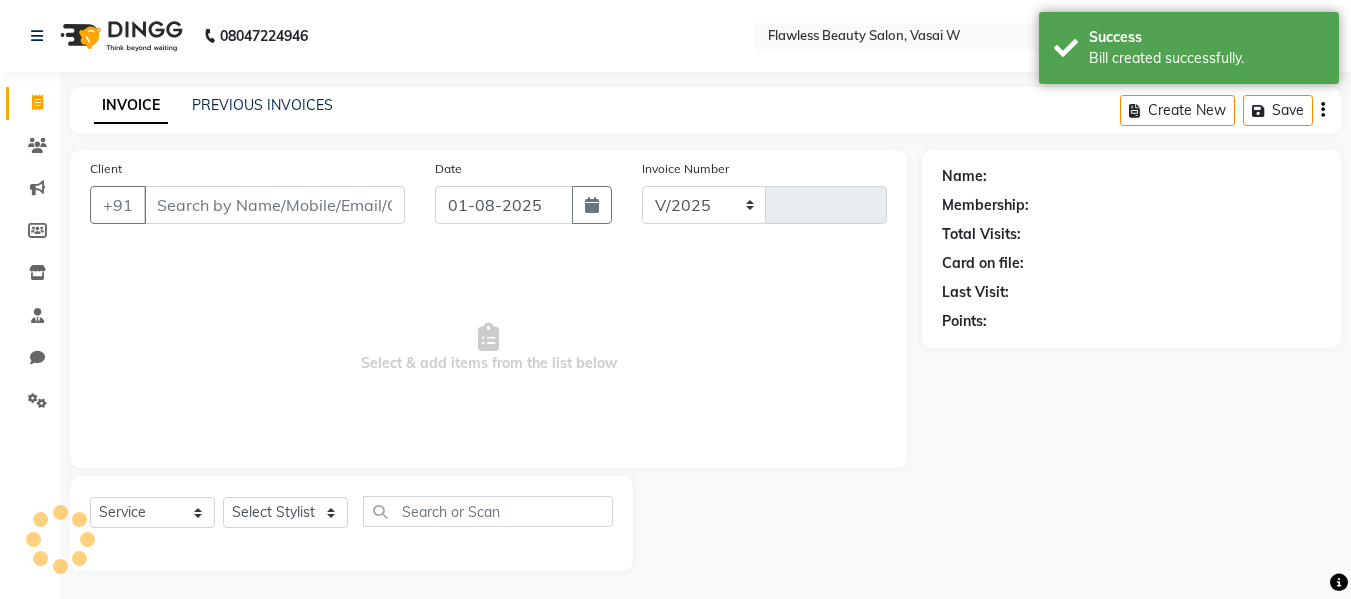 select on "8090" 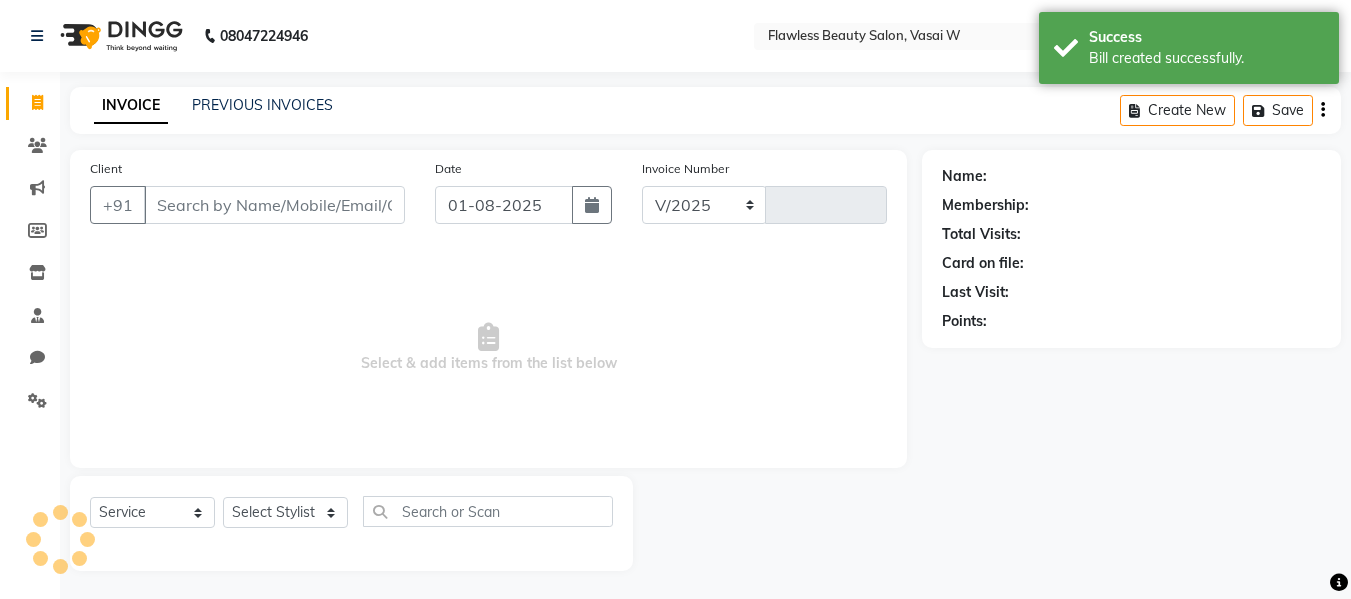 type on "1733" 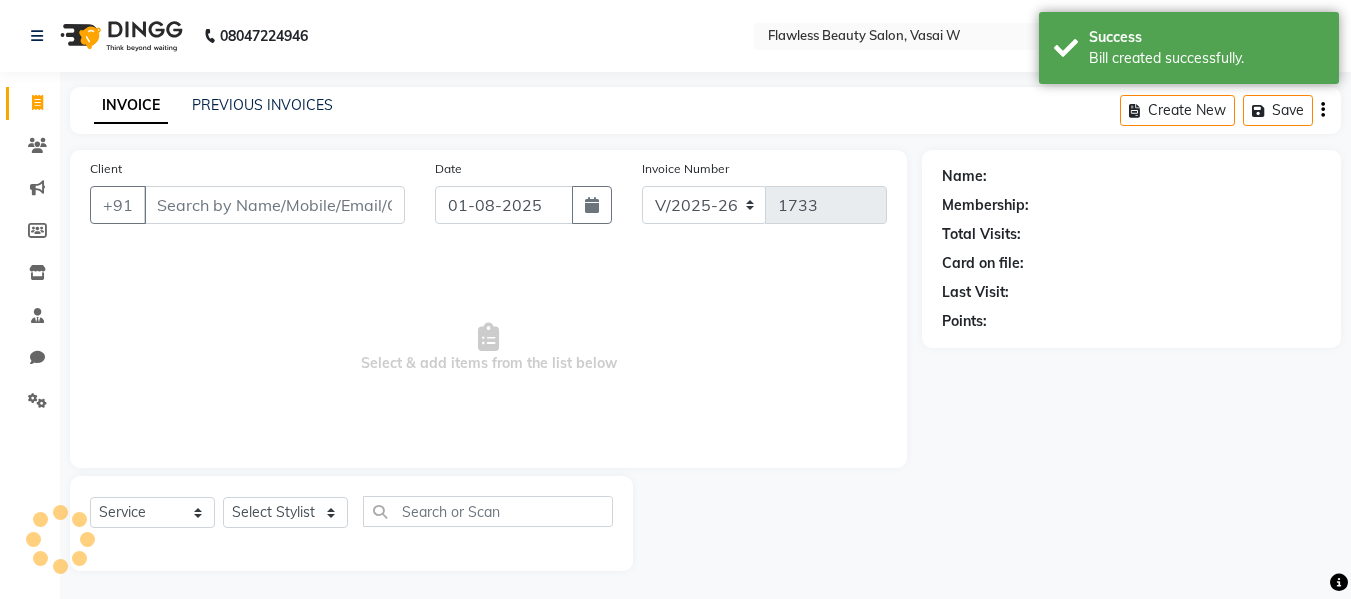scroll, scrollTop: 2, scrollLeft: 0, axis: vertical 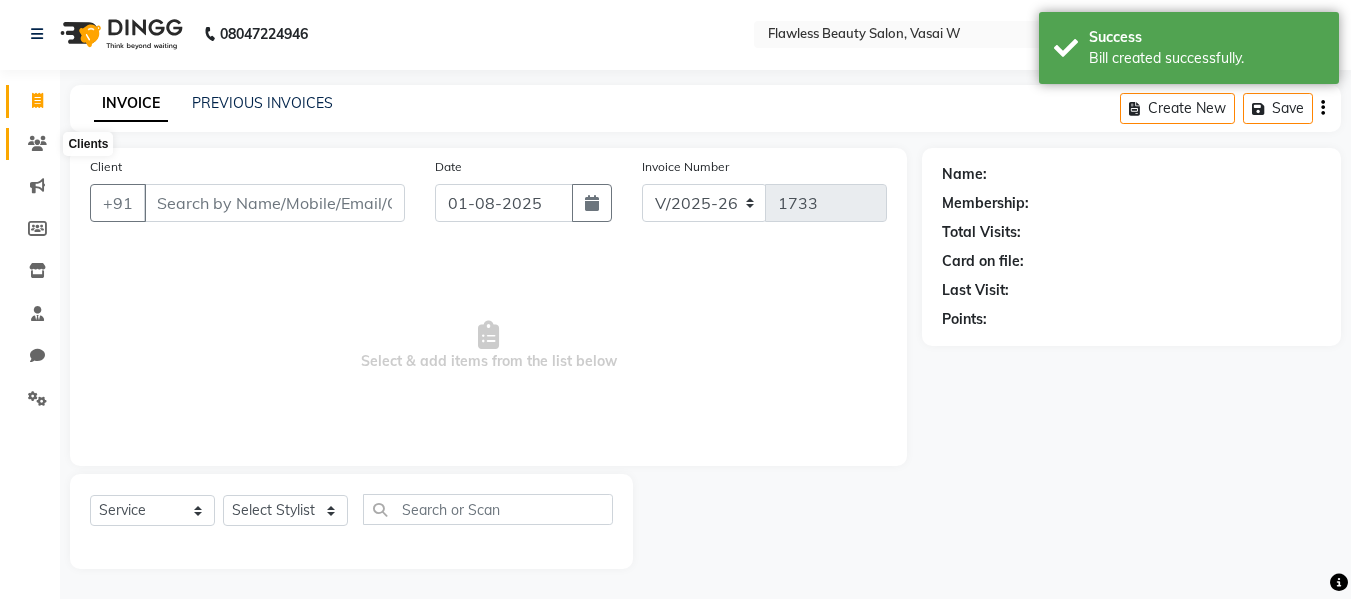 click 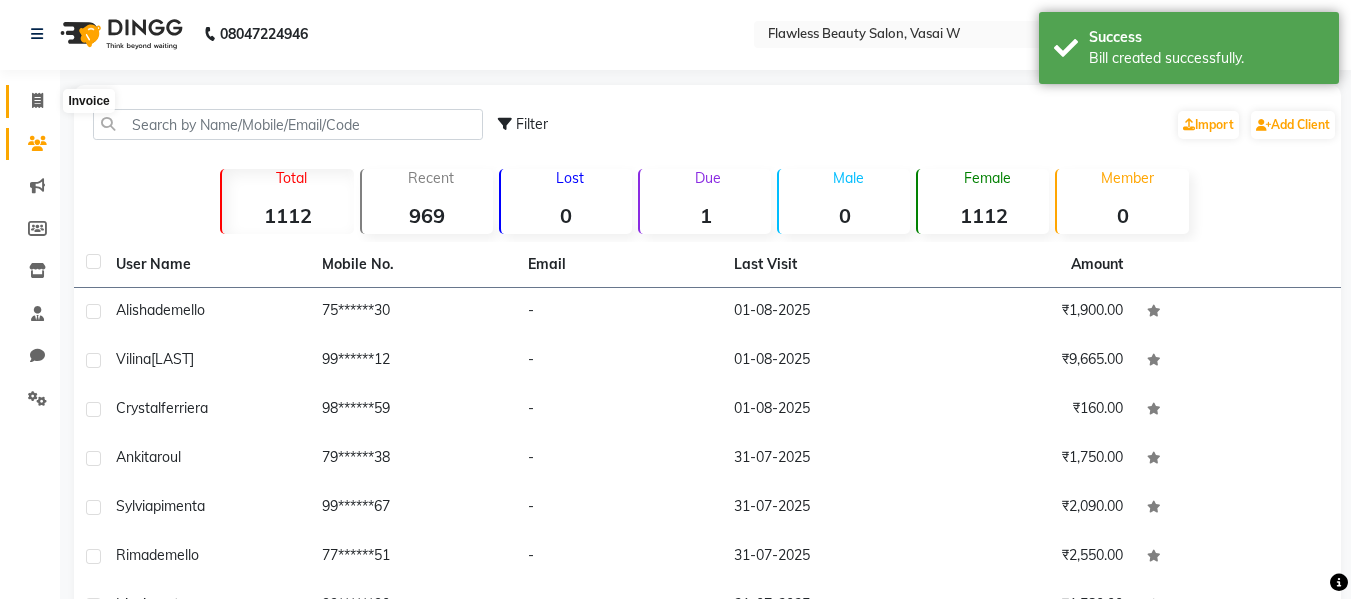 click 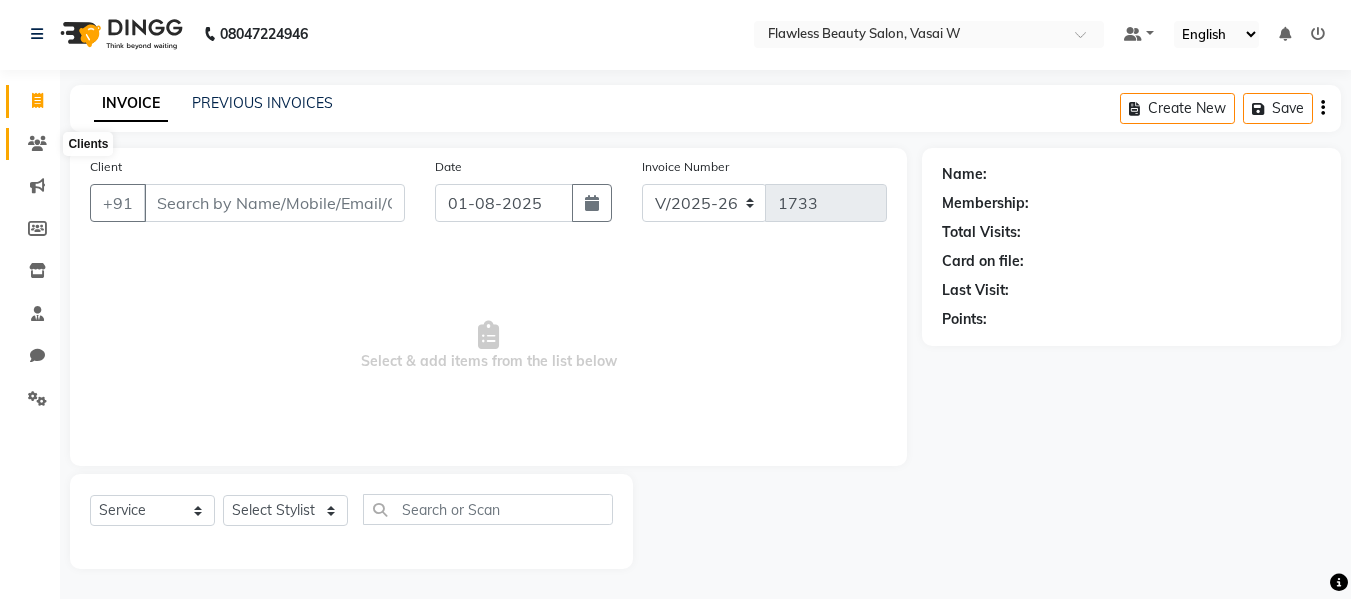 click 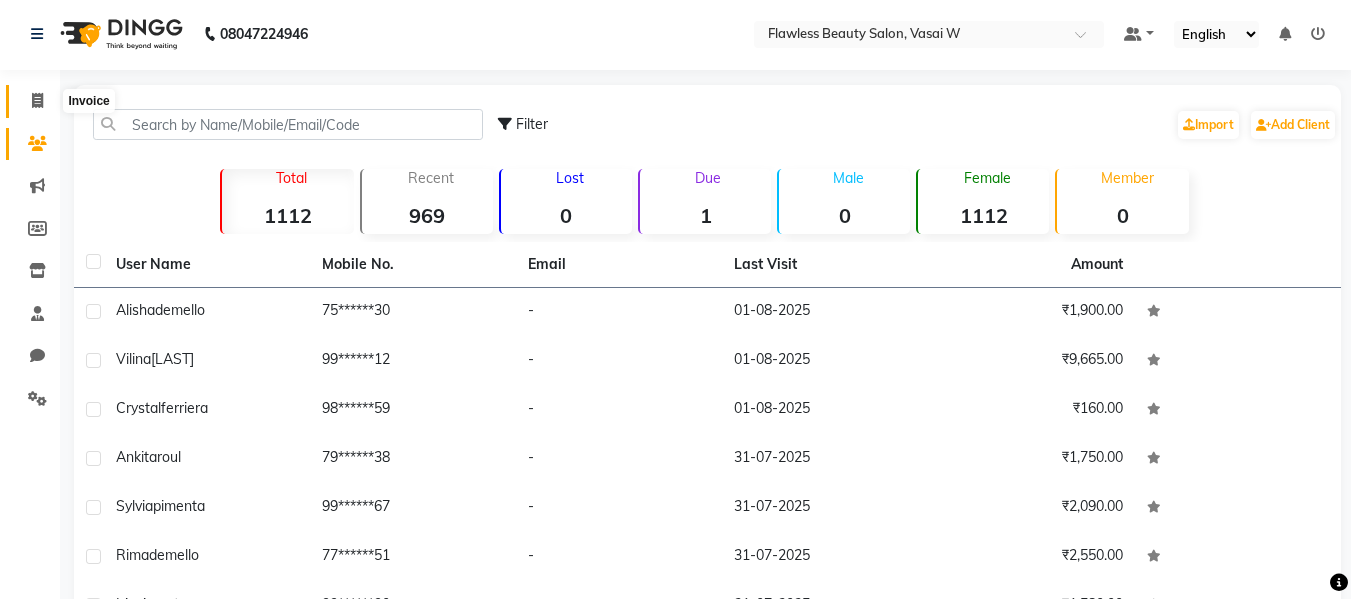 click 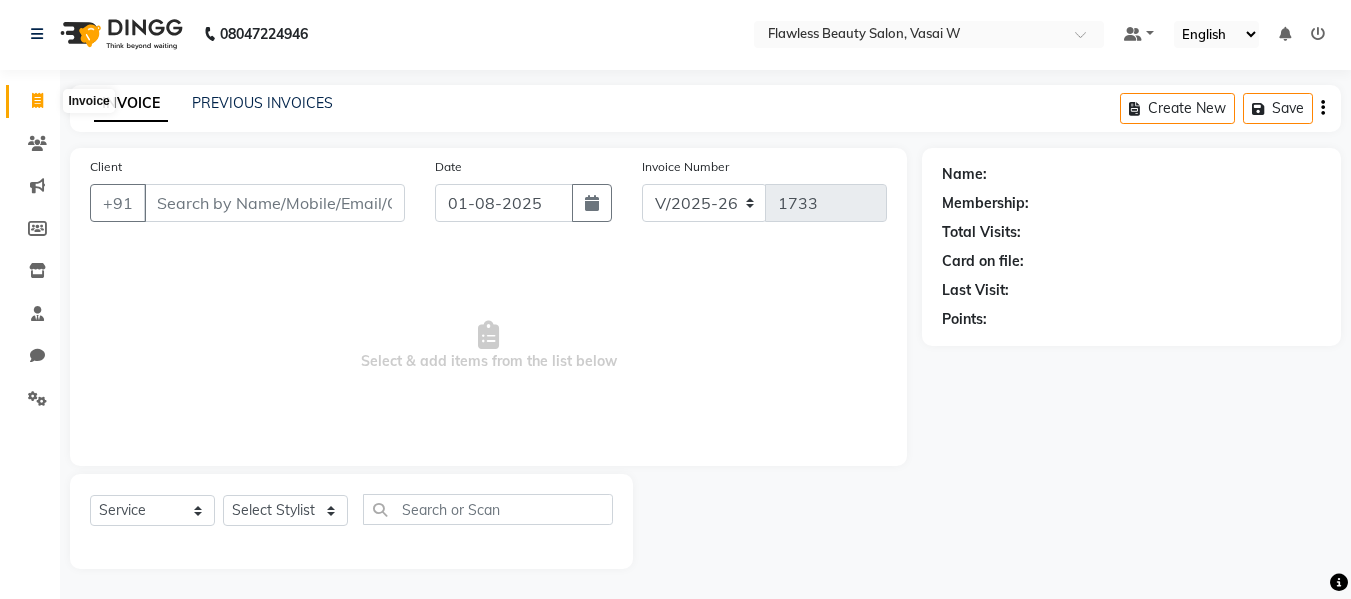 click 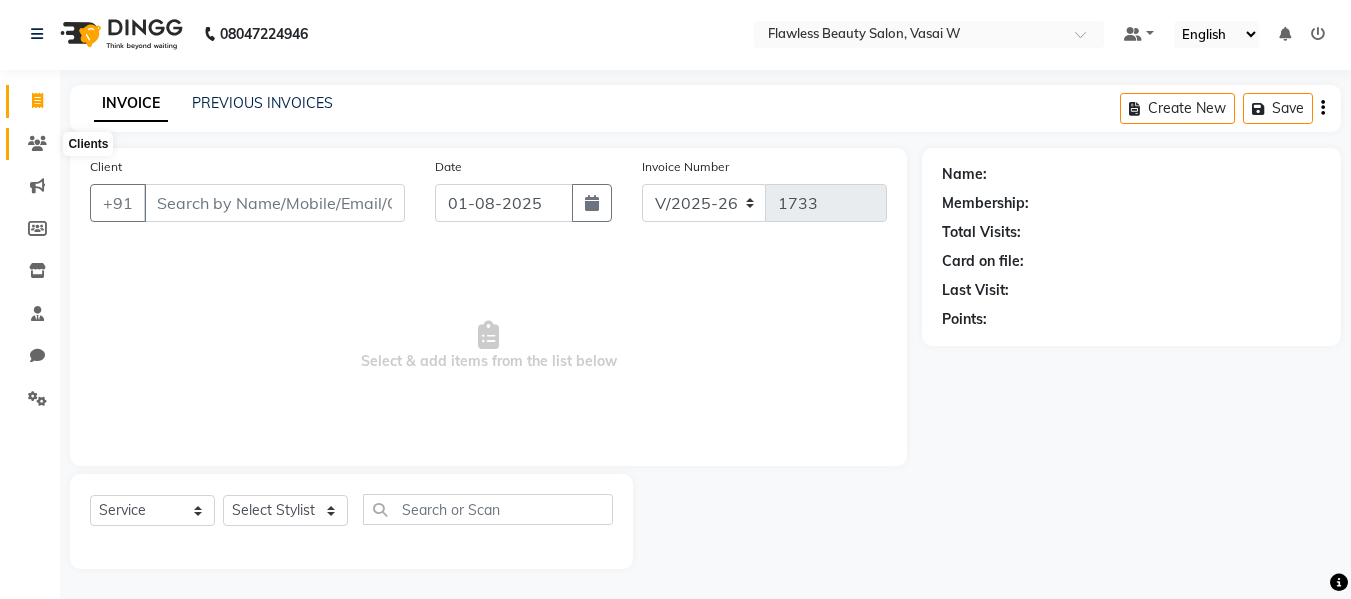 click 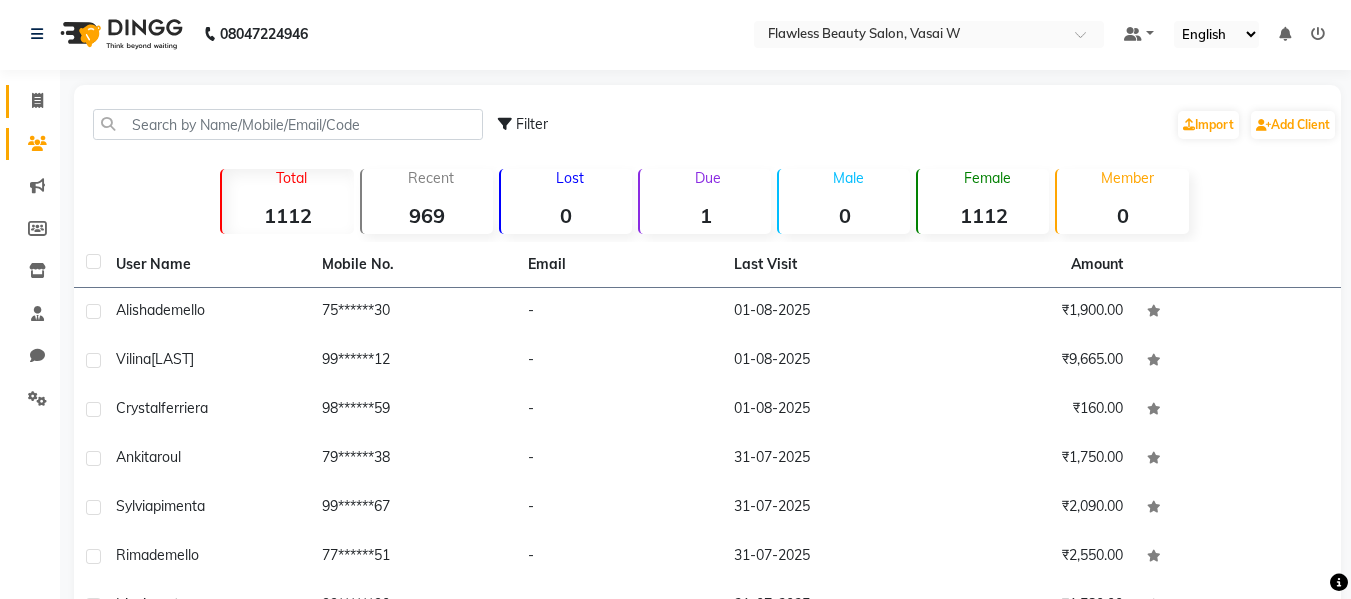 click on "Invoice" 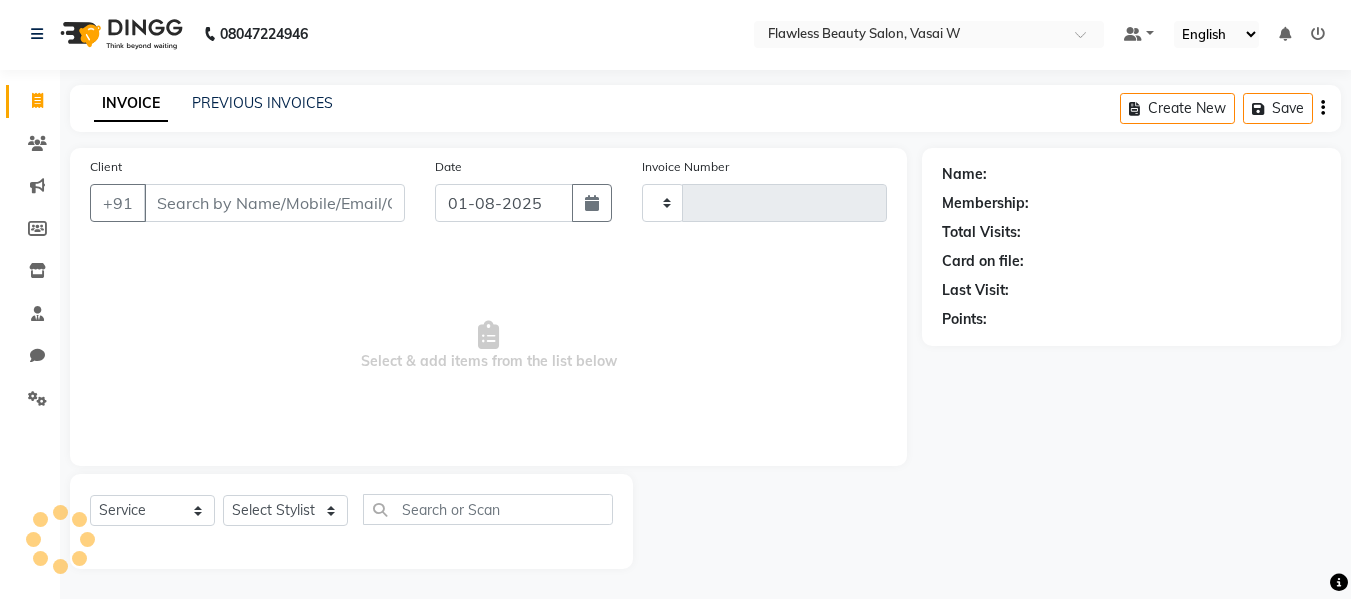 type on "1733" 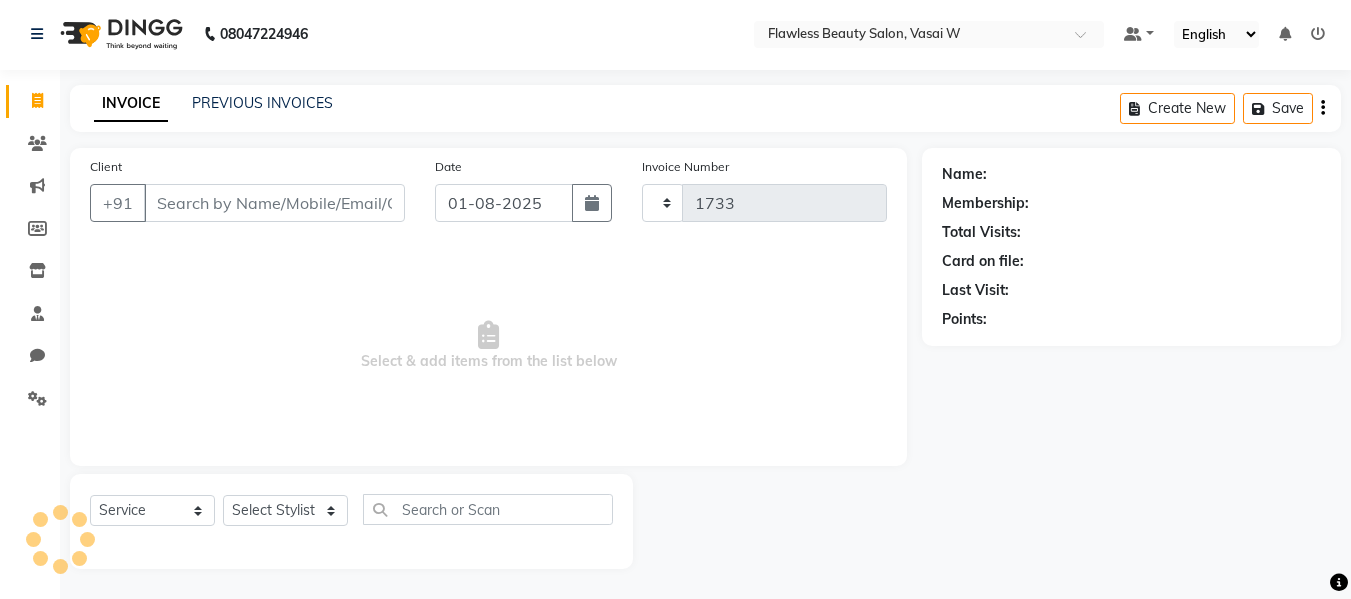 select on "8090" 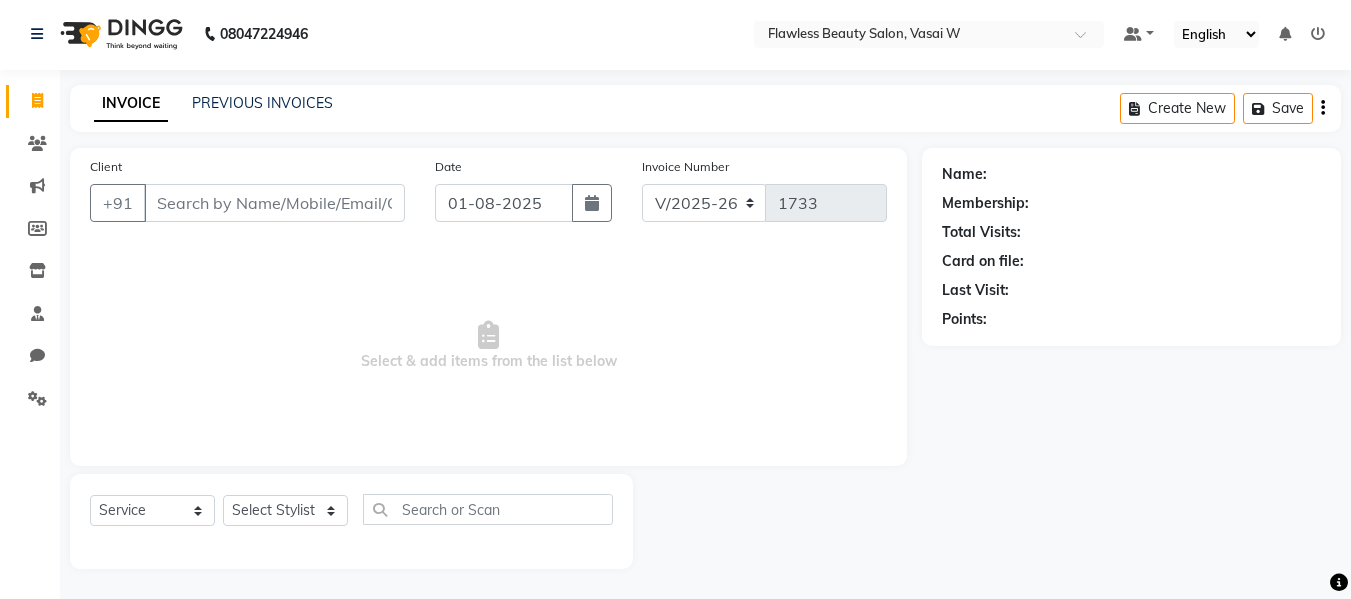 click on "Invoice" 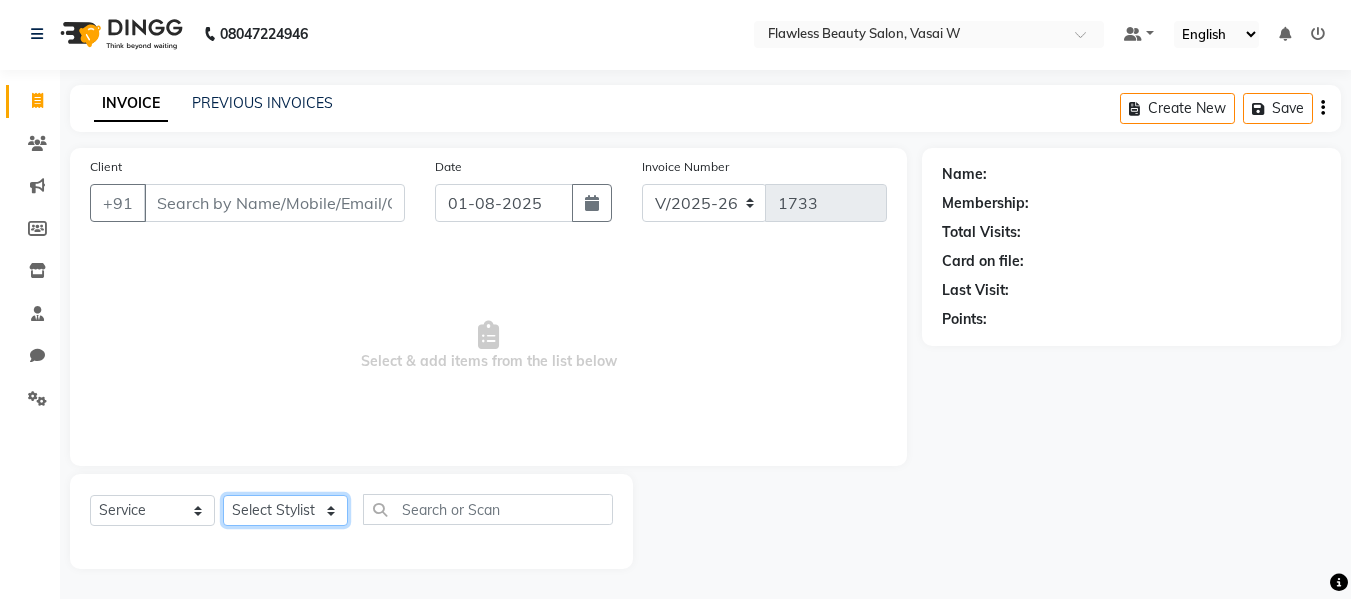 click on "Select Stylist [FIRST] [FIRST] [FIRST] [FIRST] [FIRST] [FIRST] [FIRST] [FIRST] [FIRST]" 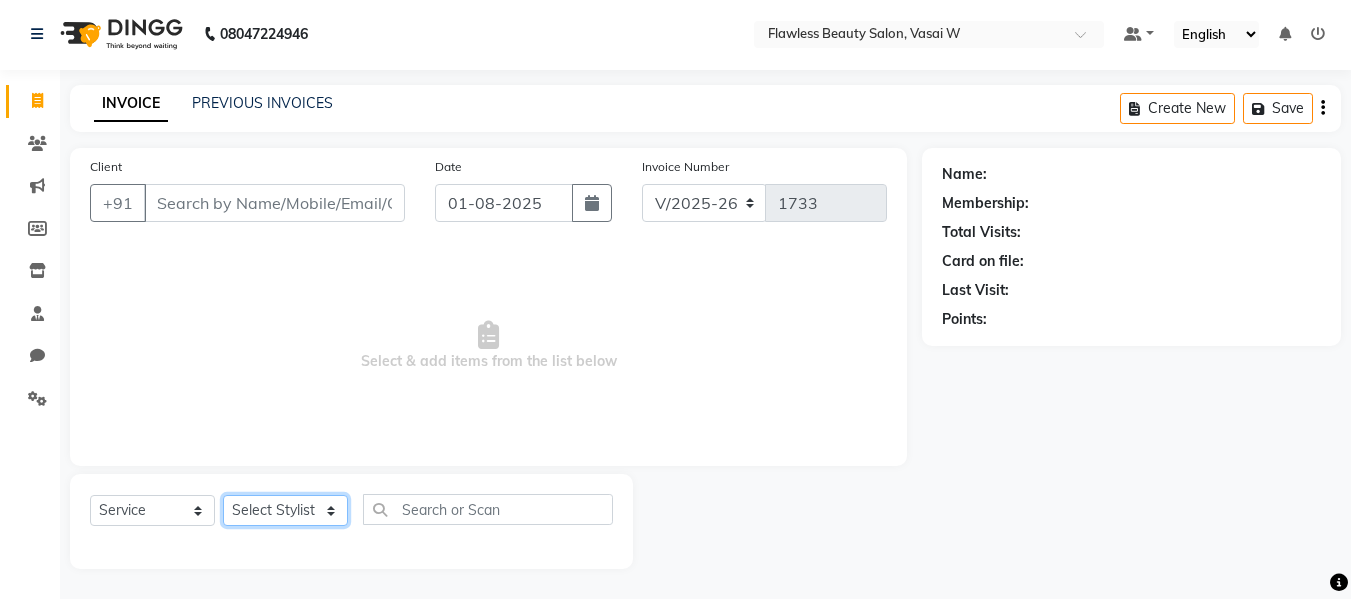 select on "76408" 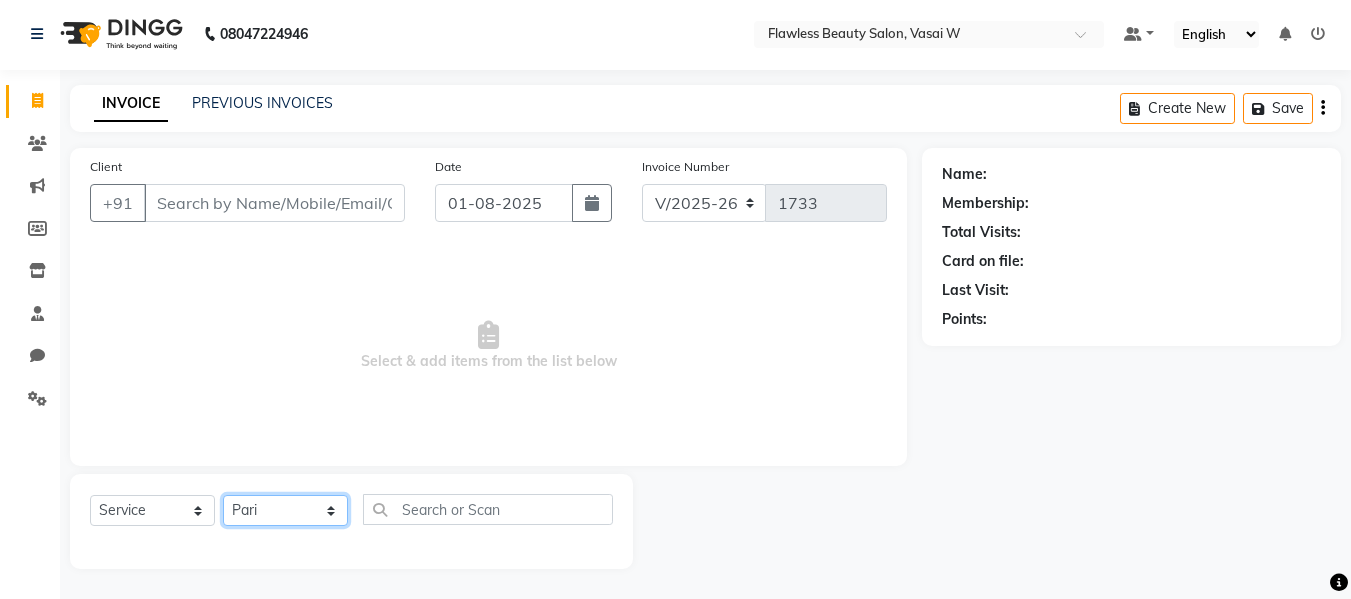 click on "Select Stylist [FIRST] [FIRST] [FIRST] [FIRST] [FIRST] [FIRST] [FIRST] [FIRST] [FIRST]" 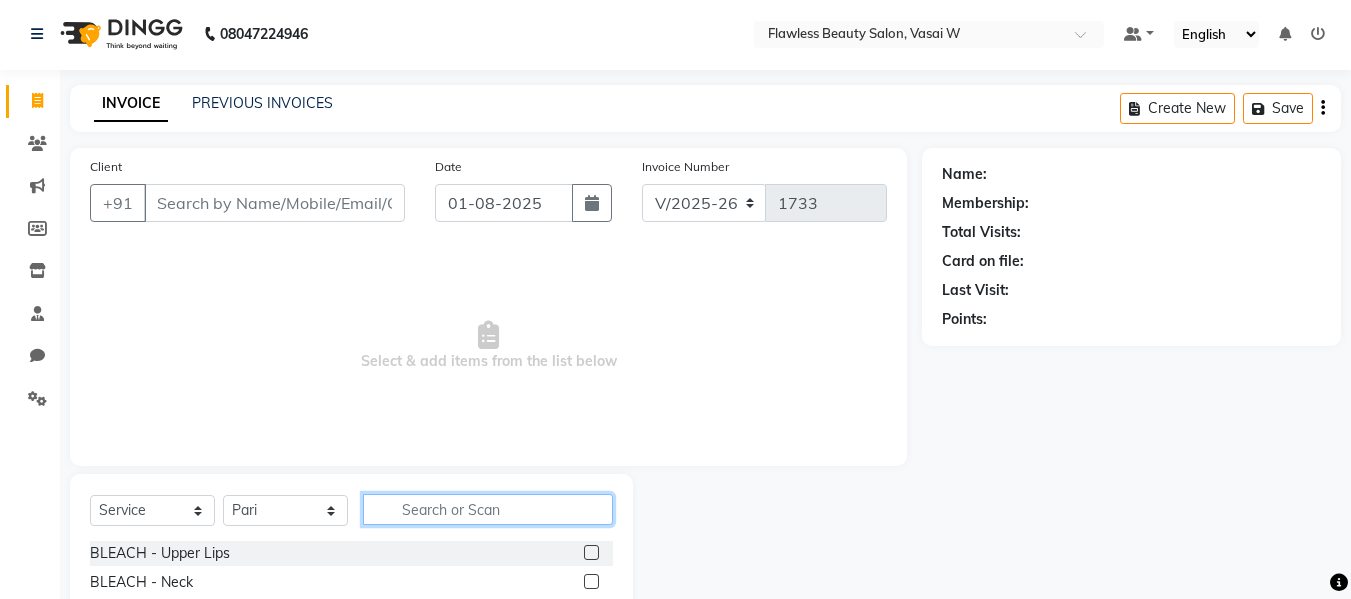 click 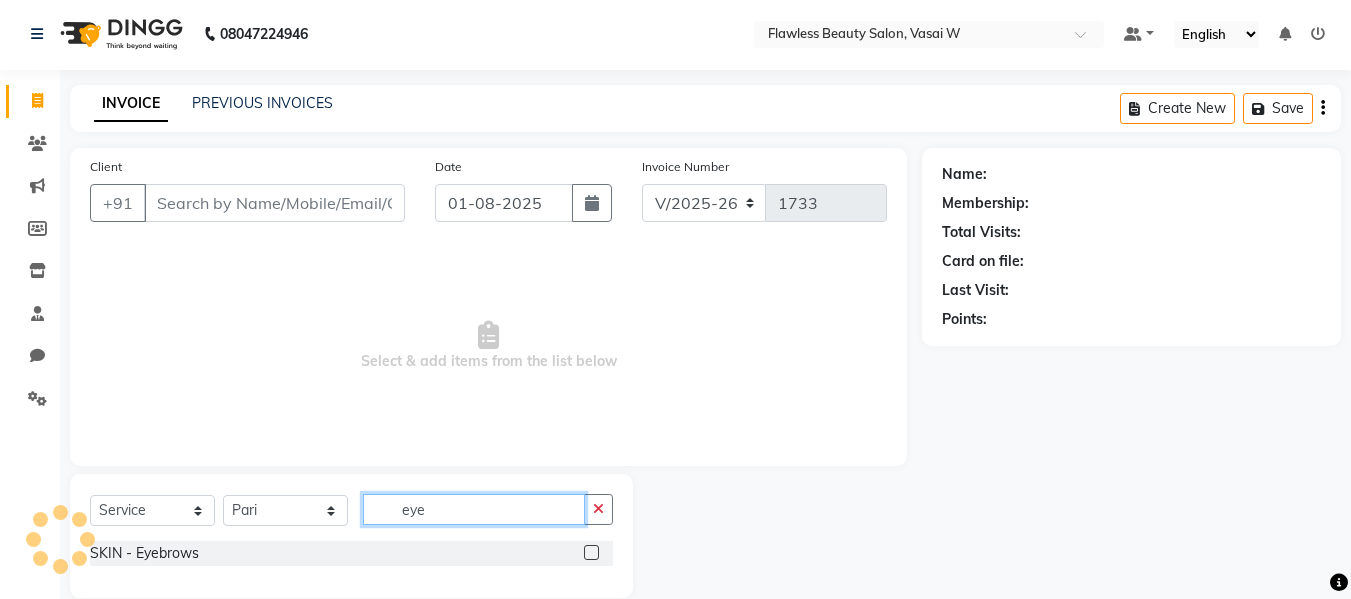 type on "eye" 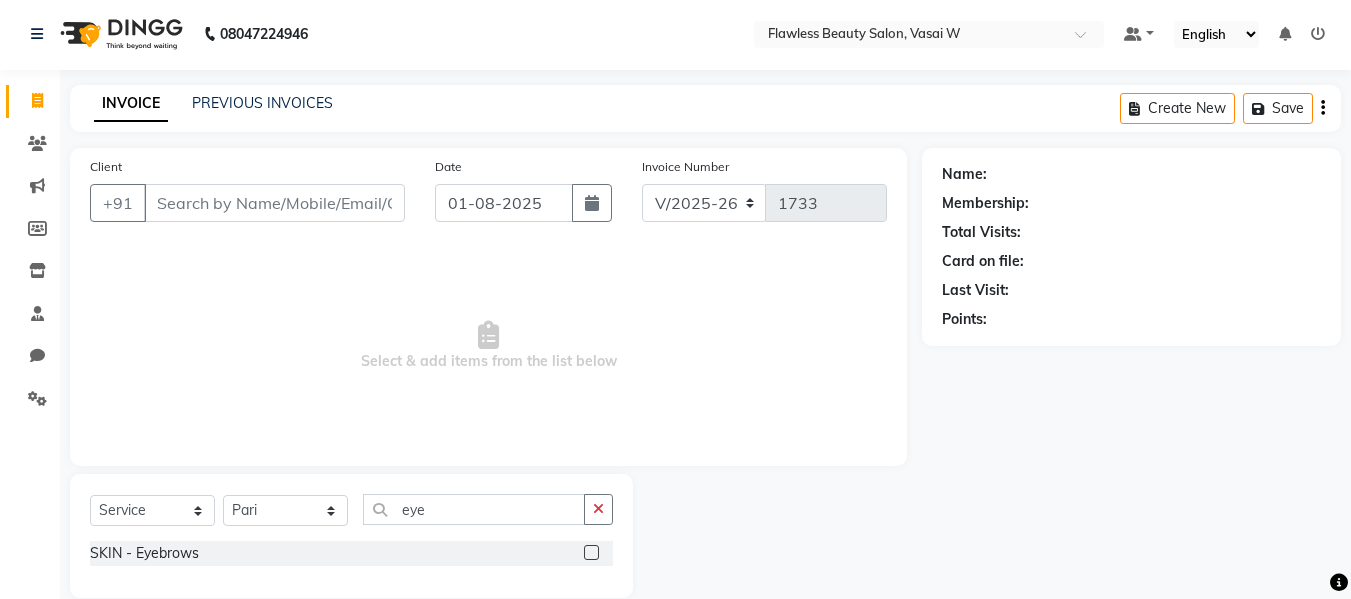 click 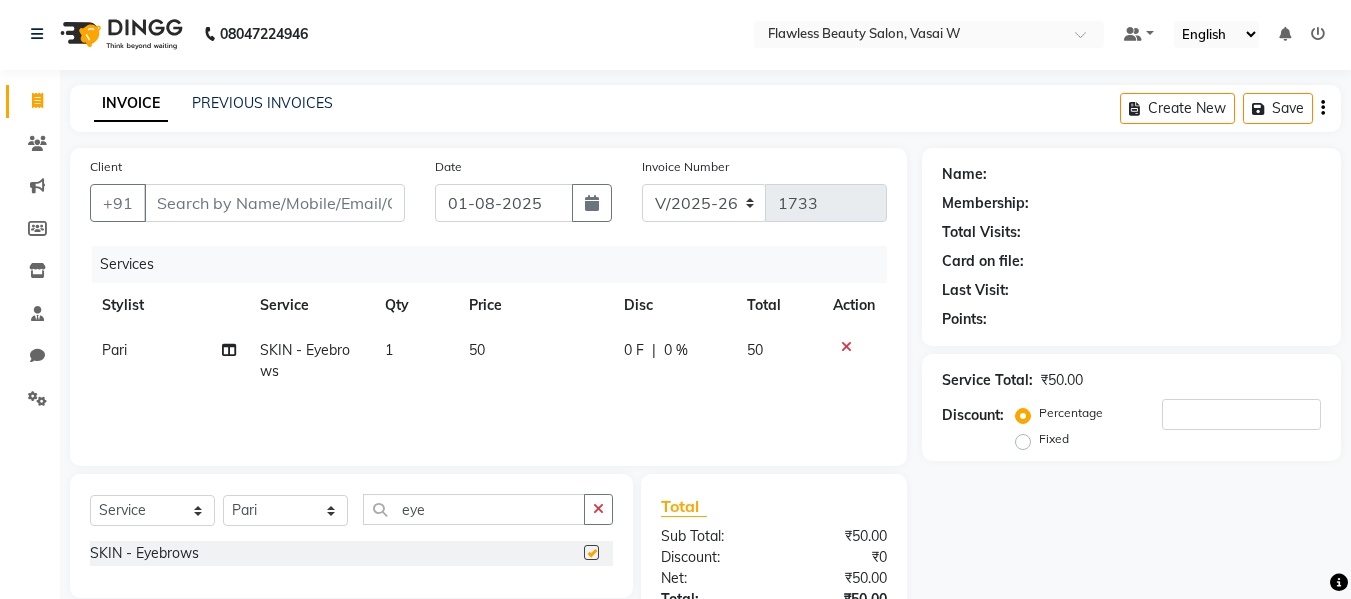 checkbox on "false" 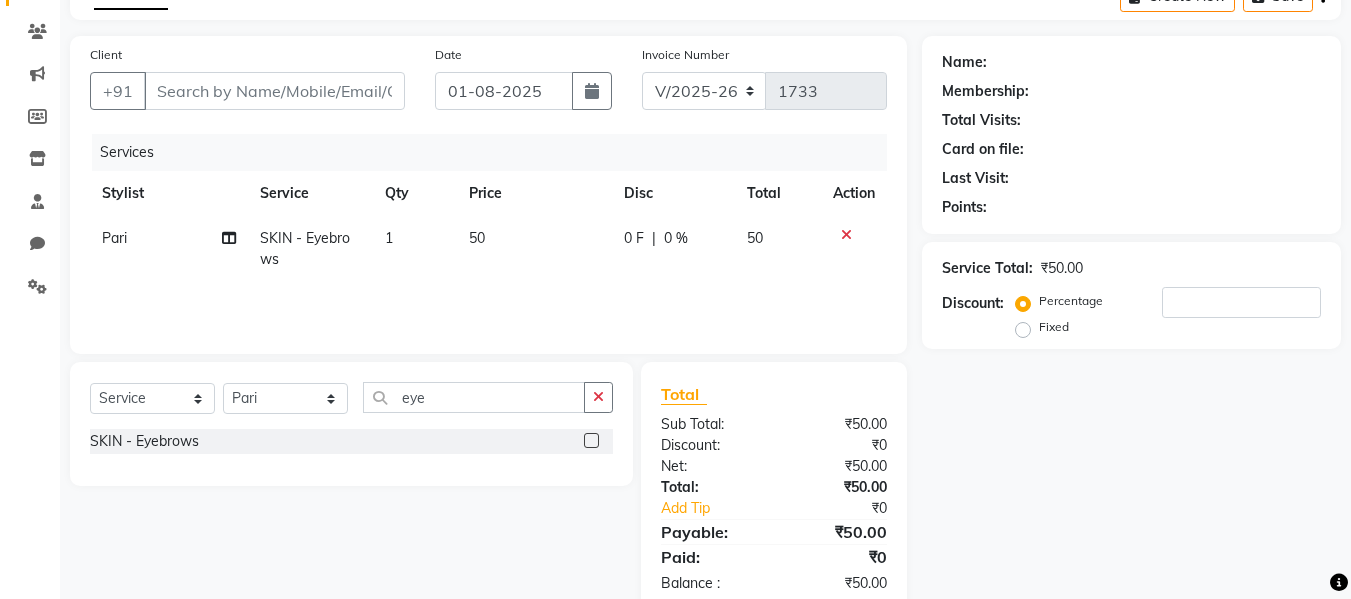 scroll, scrollTop: 122, scrollLeft: 0, axis: vertical 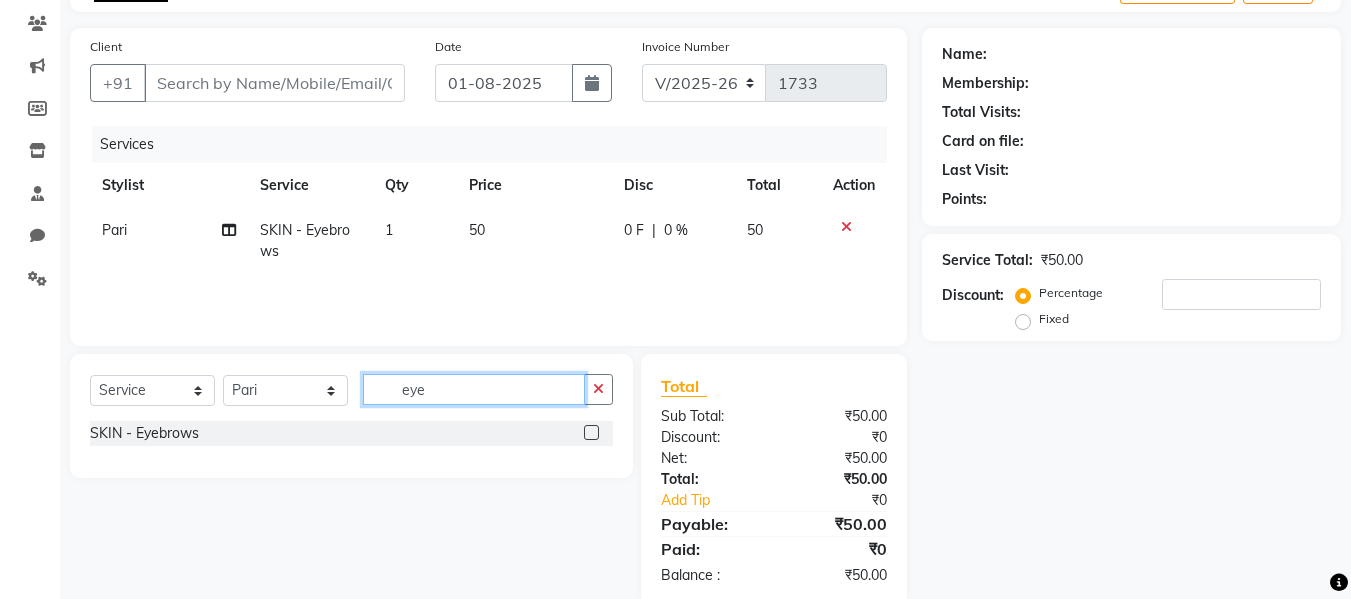 click on "eye" 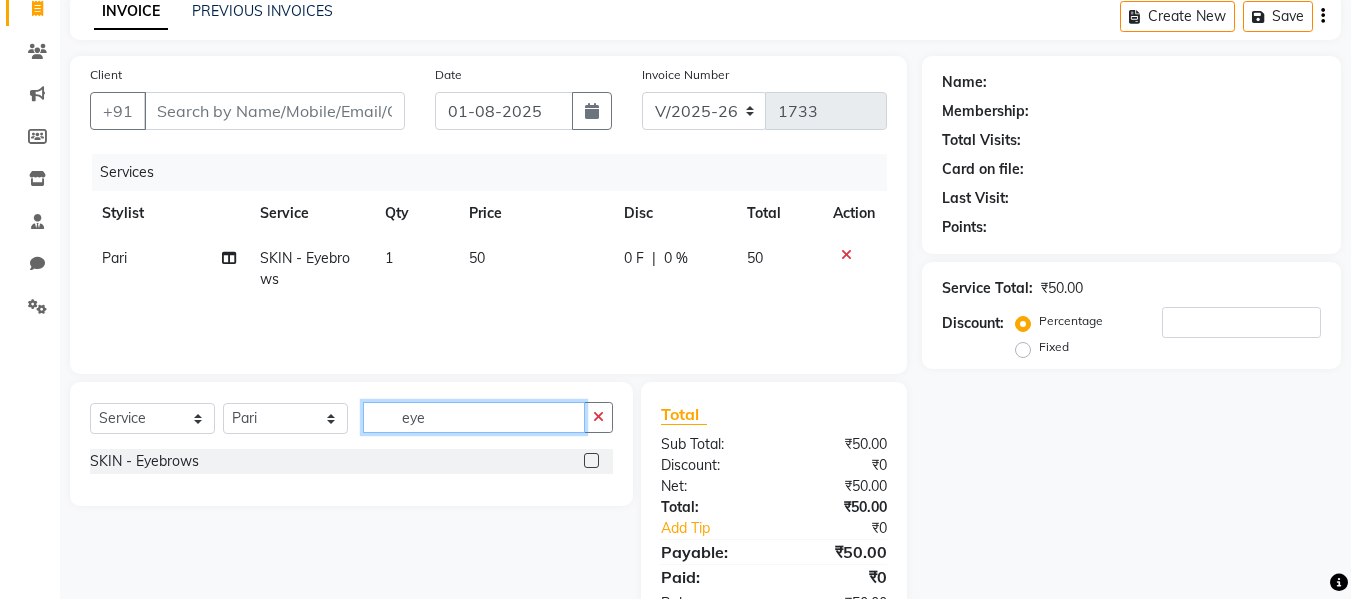 scroll, scrollTop: 91, scrollLeft: 0, axis: vertical 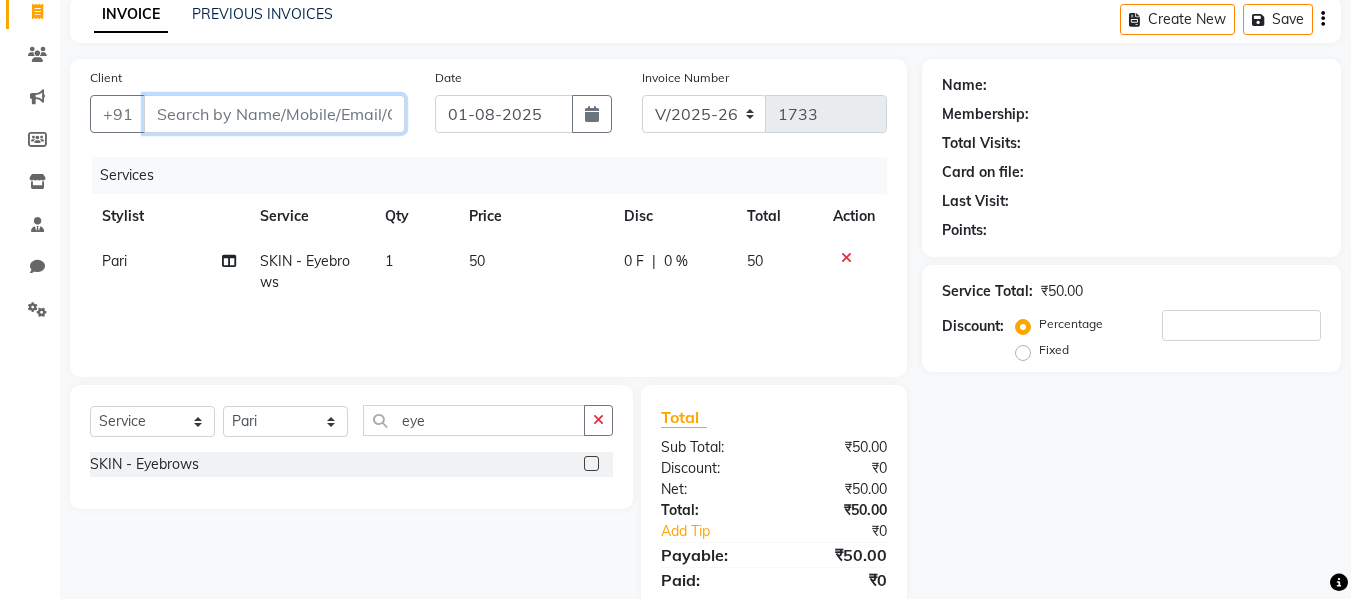 click on "Client" at bounding box center (274, 114) 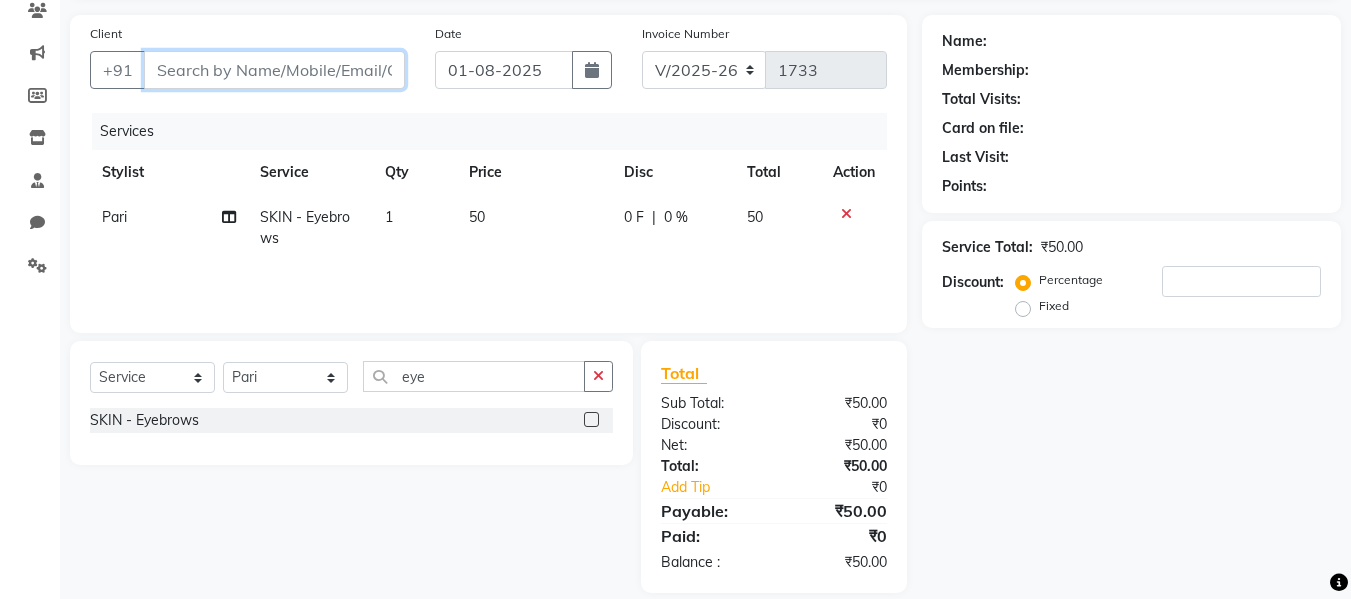 scroll, scrollTop: 159, scrollLeft: 0, axis: vertical 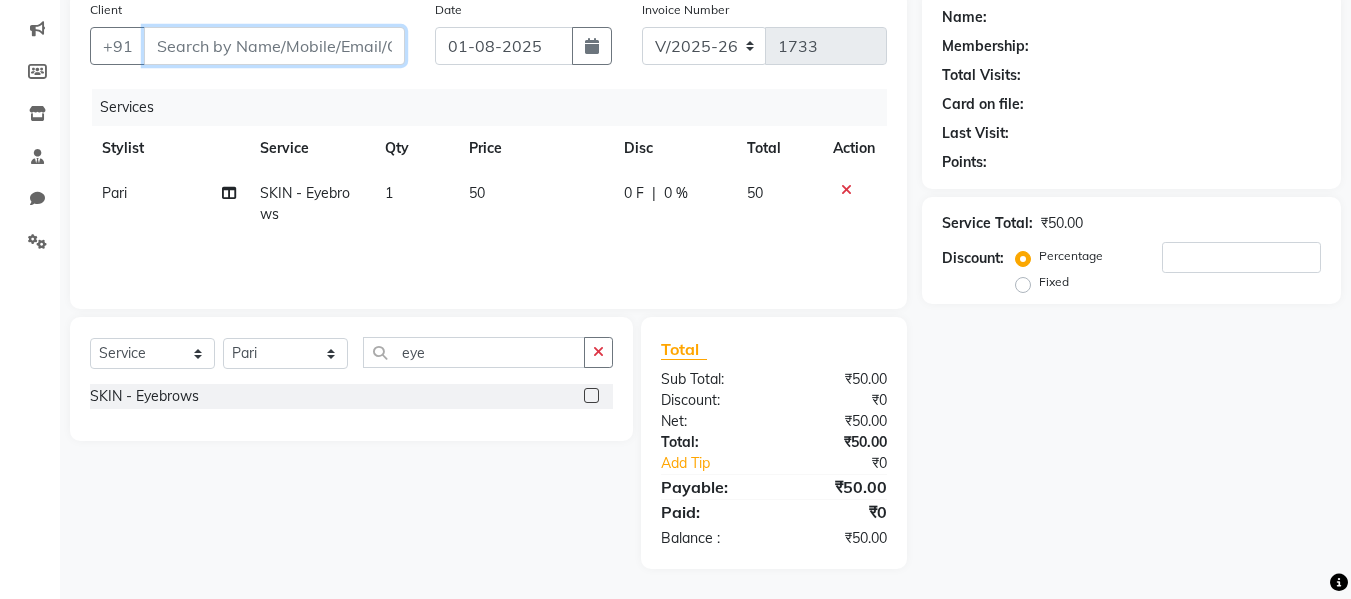 click on "Client" at bounding box center (274, 46) 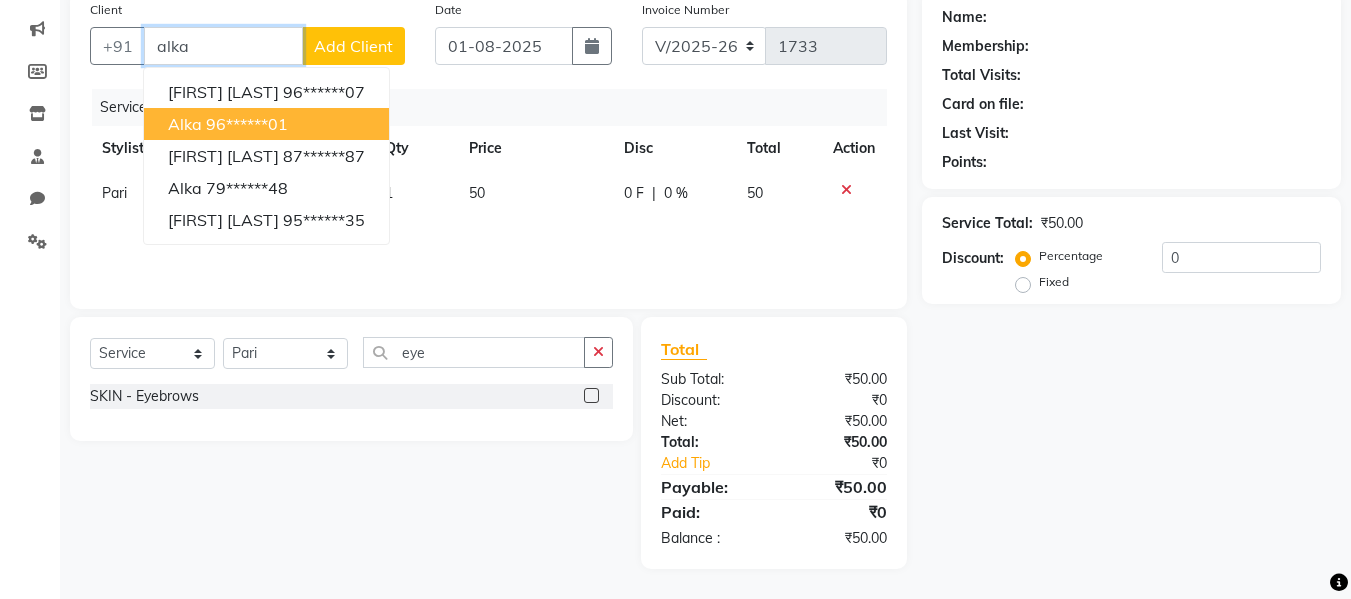click on "96******01" at bounding box center [247, 124] 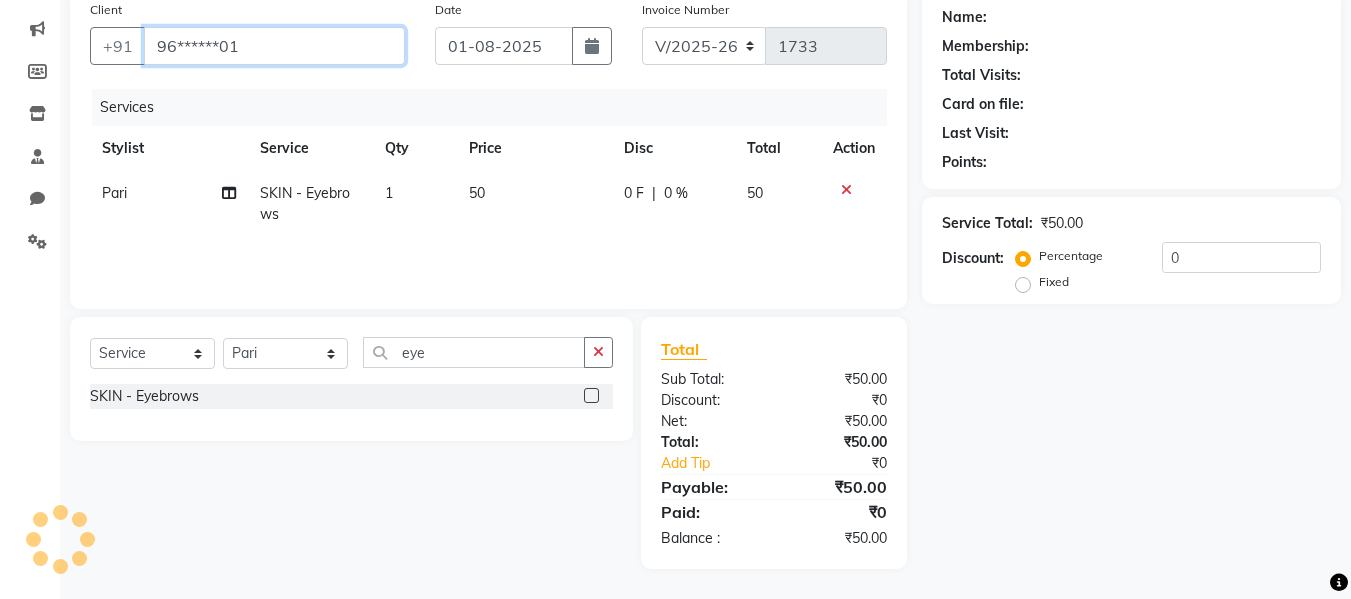 type on "96******01" 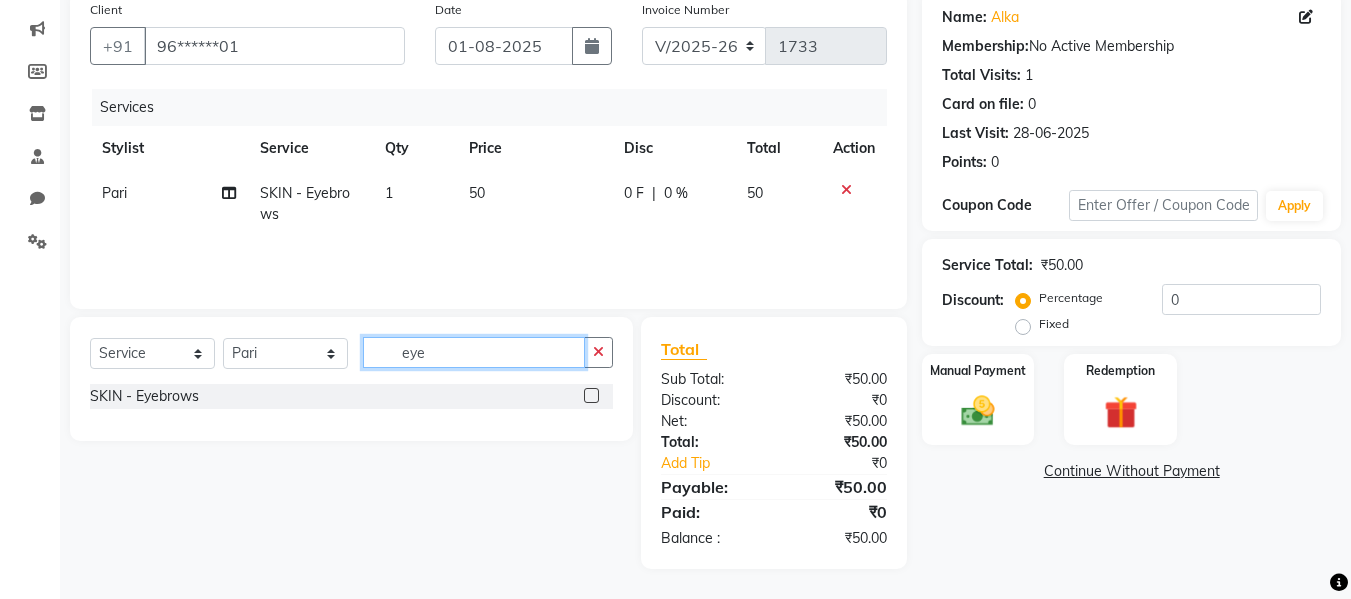 click on "eye" 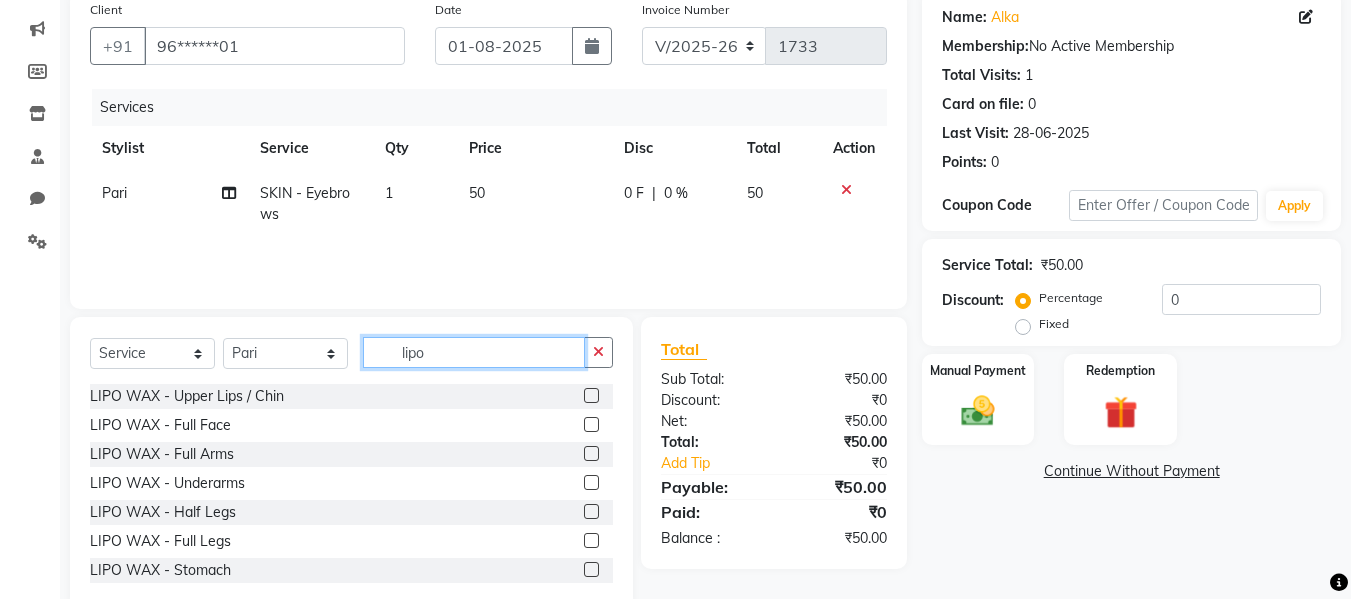 type on "lipo" 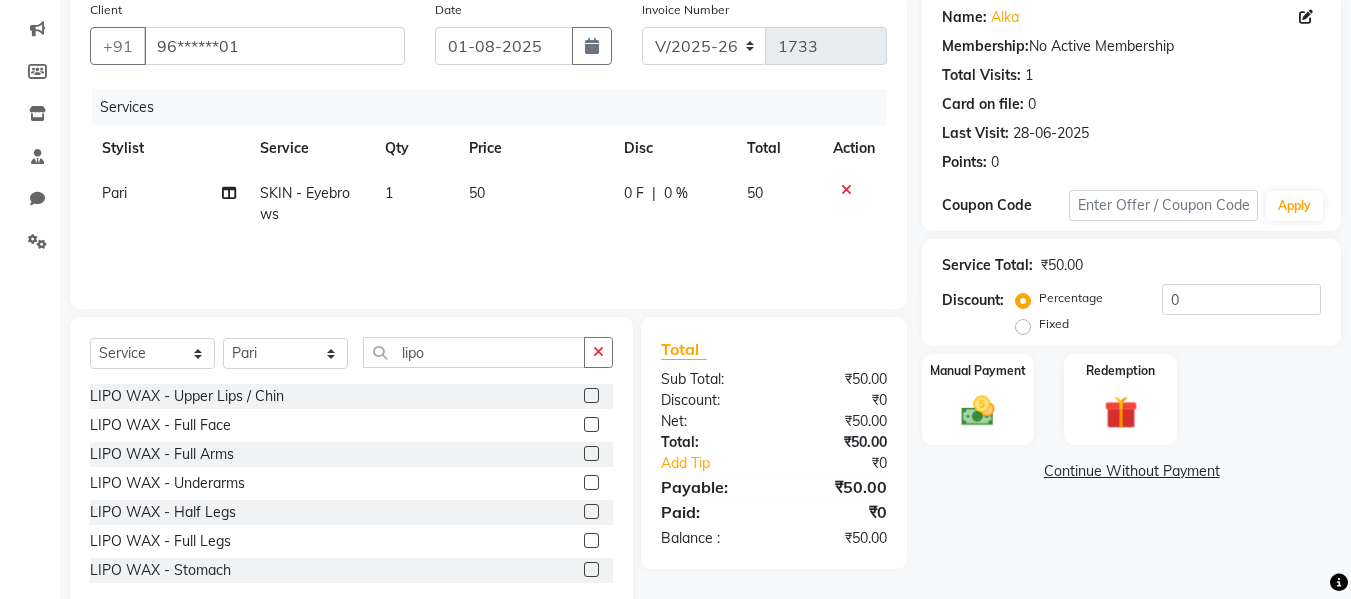 click 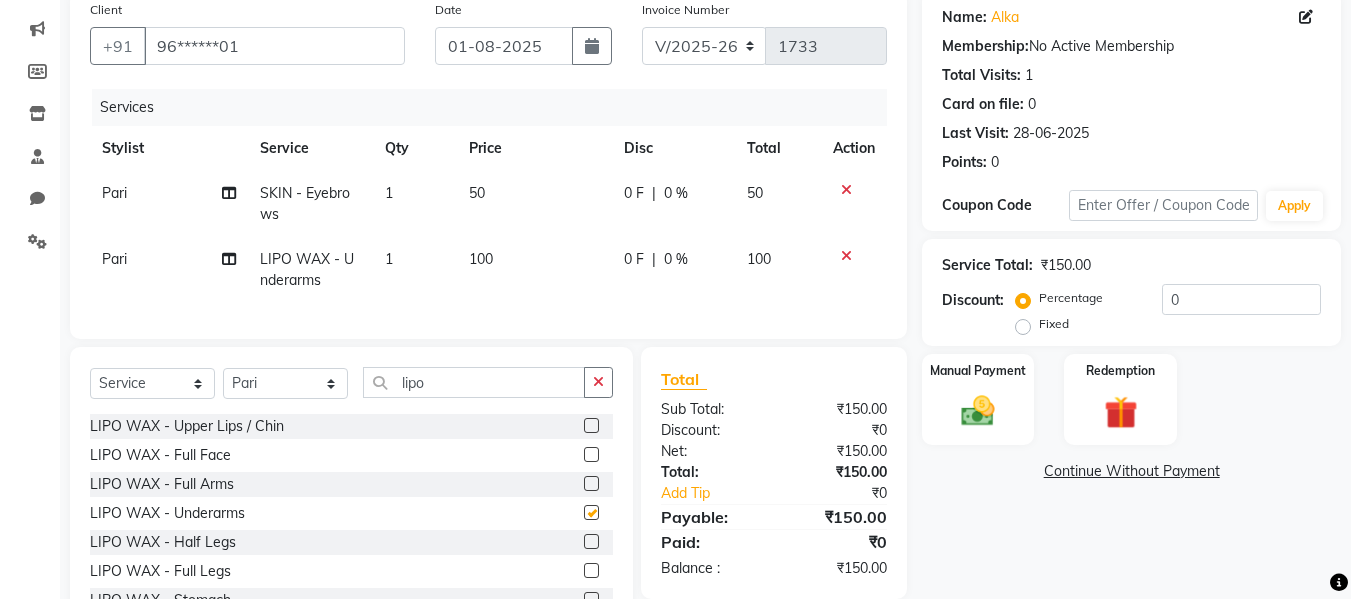 checkbox on "false" 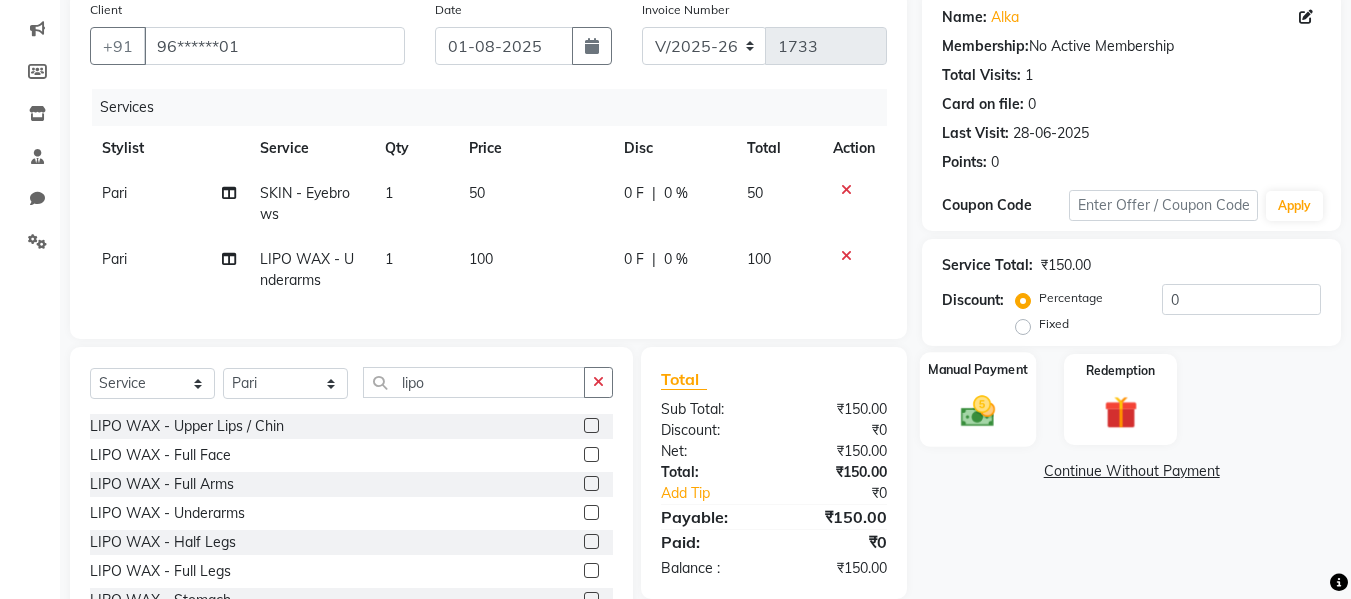 click 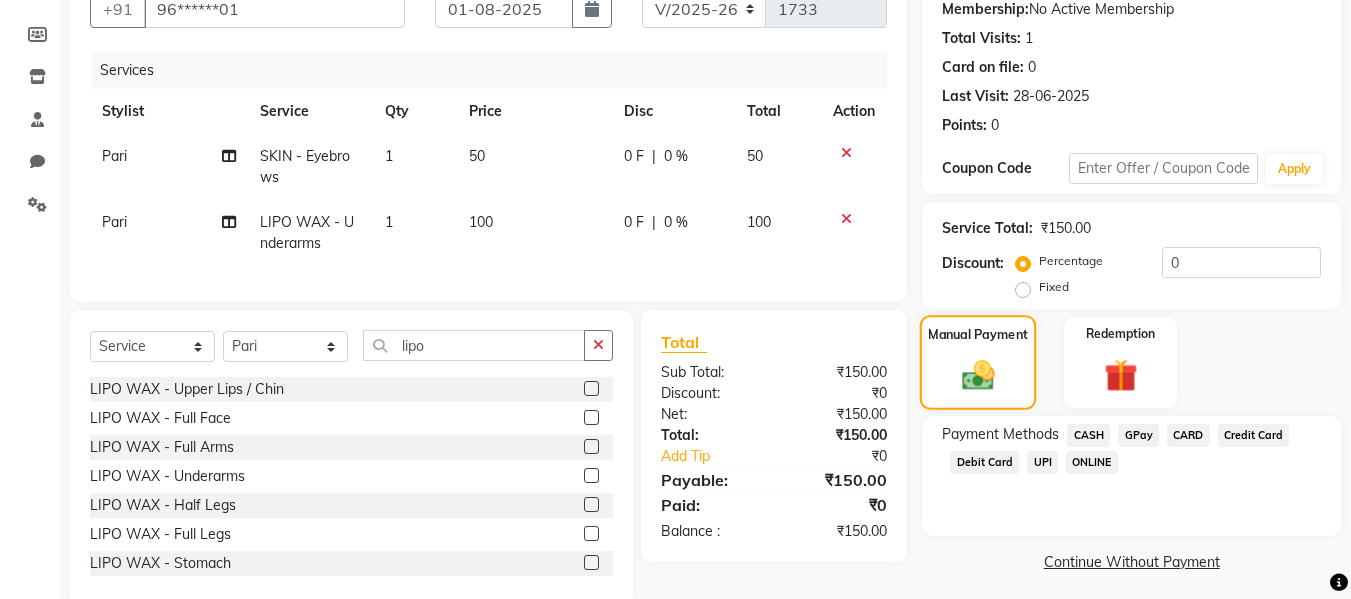 scroll, scrollTop: 247, scrollLeft: 0, axis: vertical 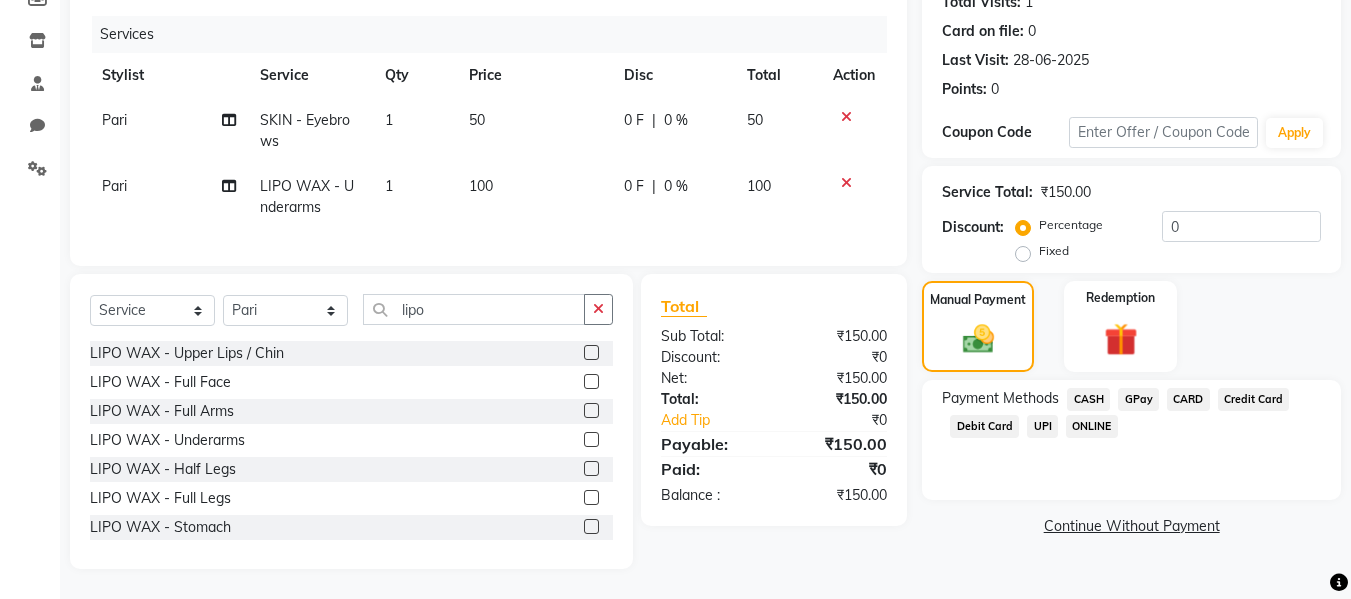 click on "CASH" 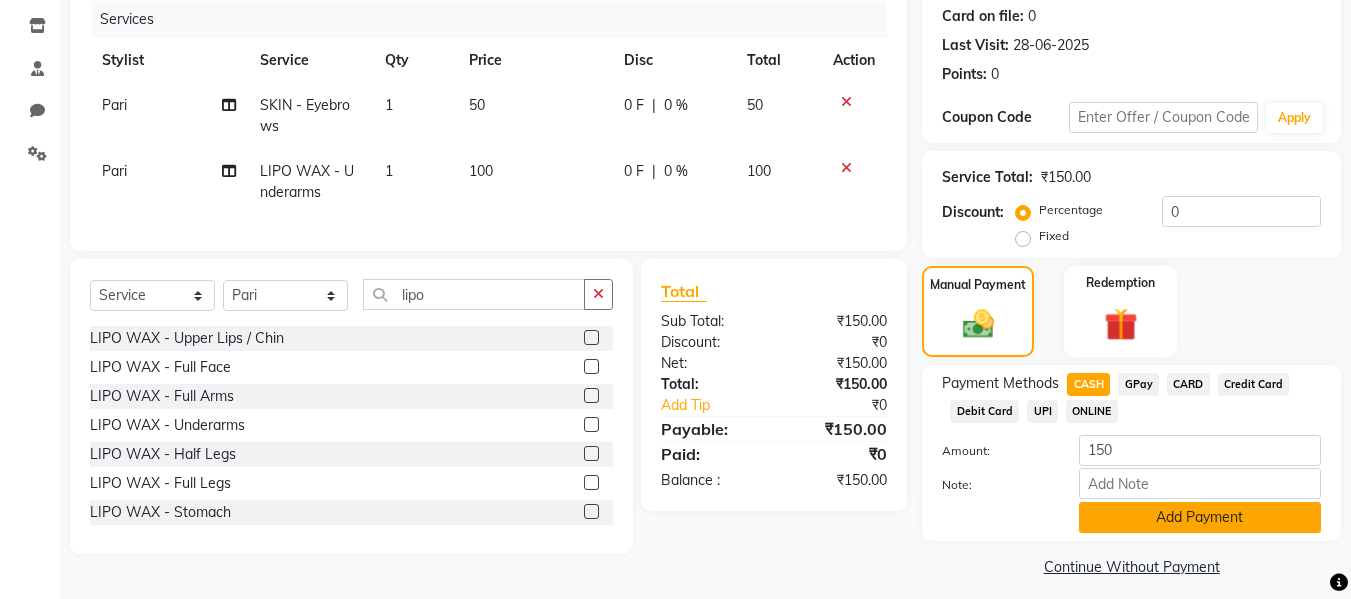 click on "Add Payment" 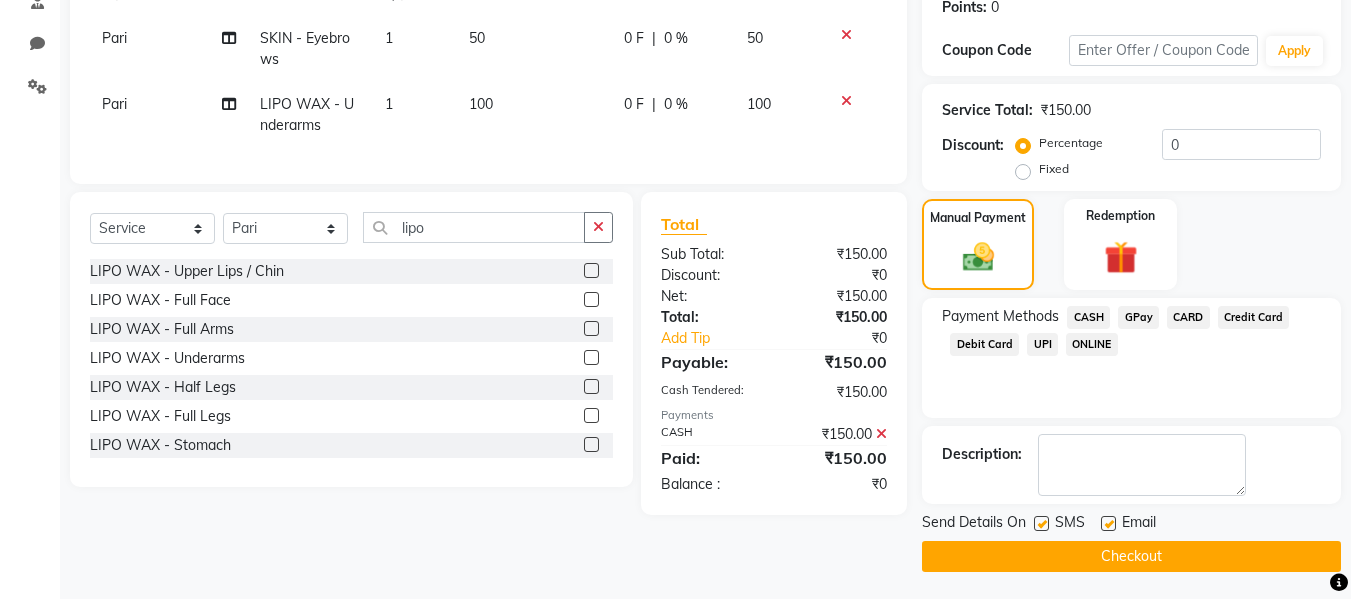 scroll, scrollTop: 317, scrollLeft: 0, axis: vertical 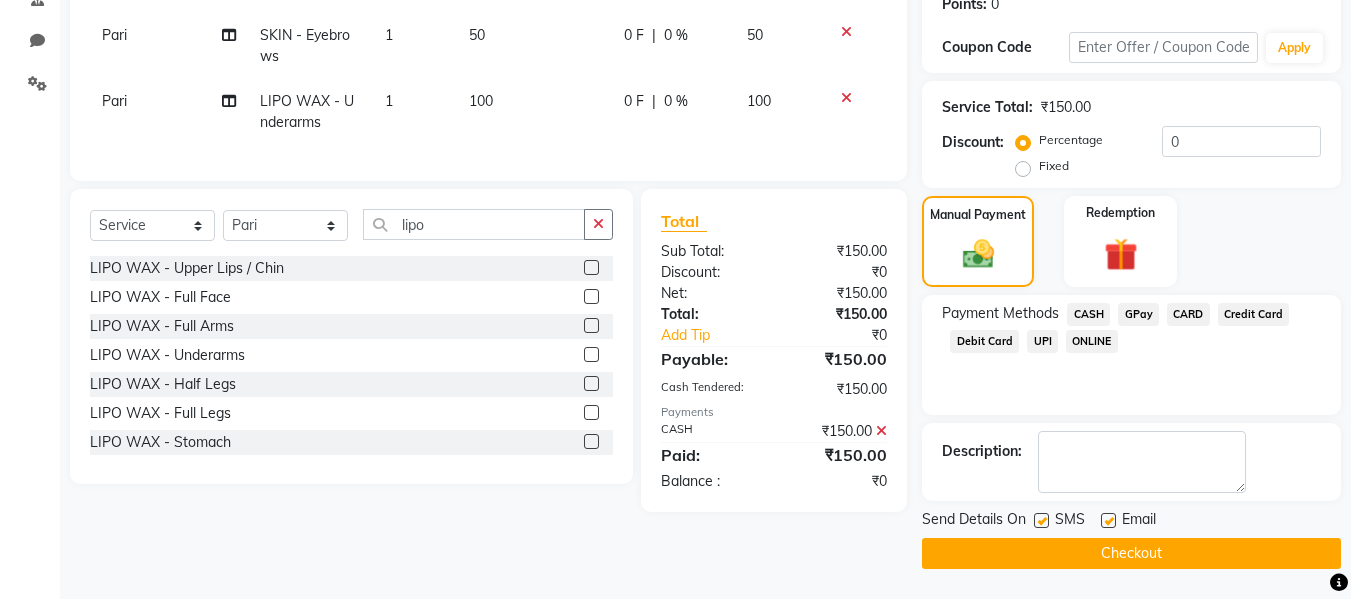click 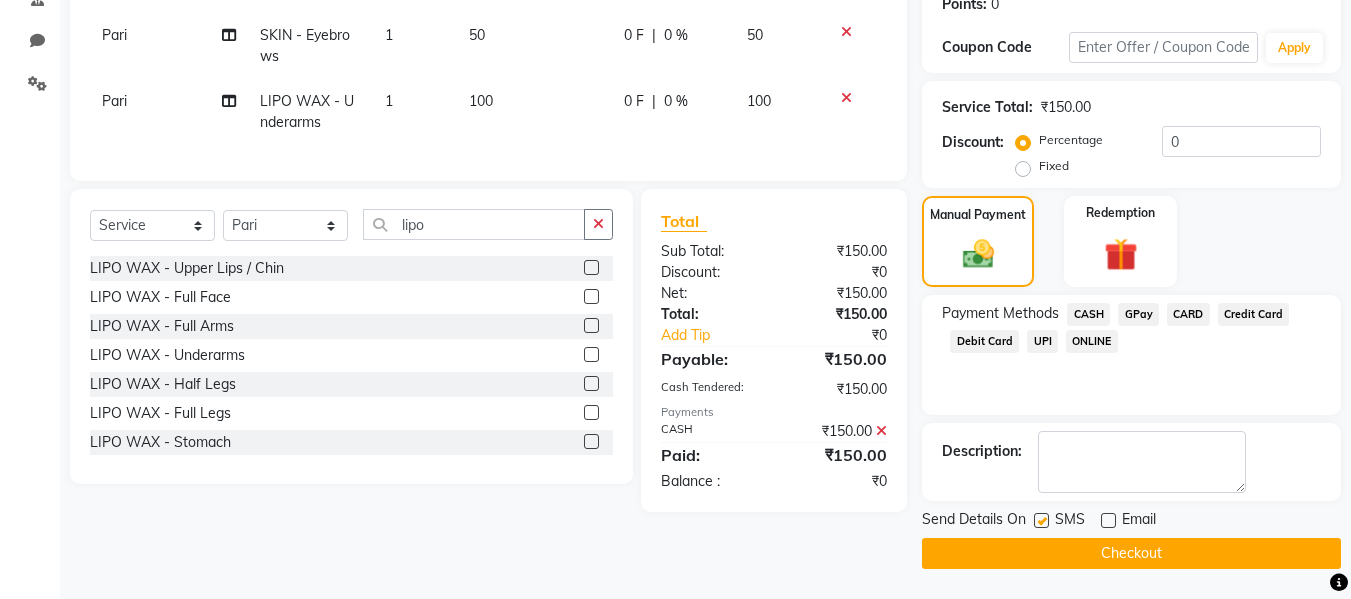 click 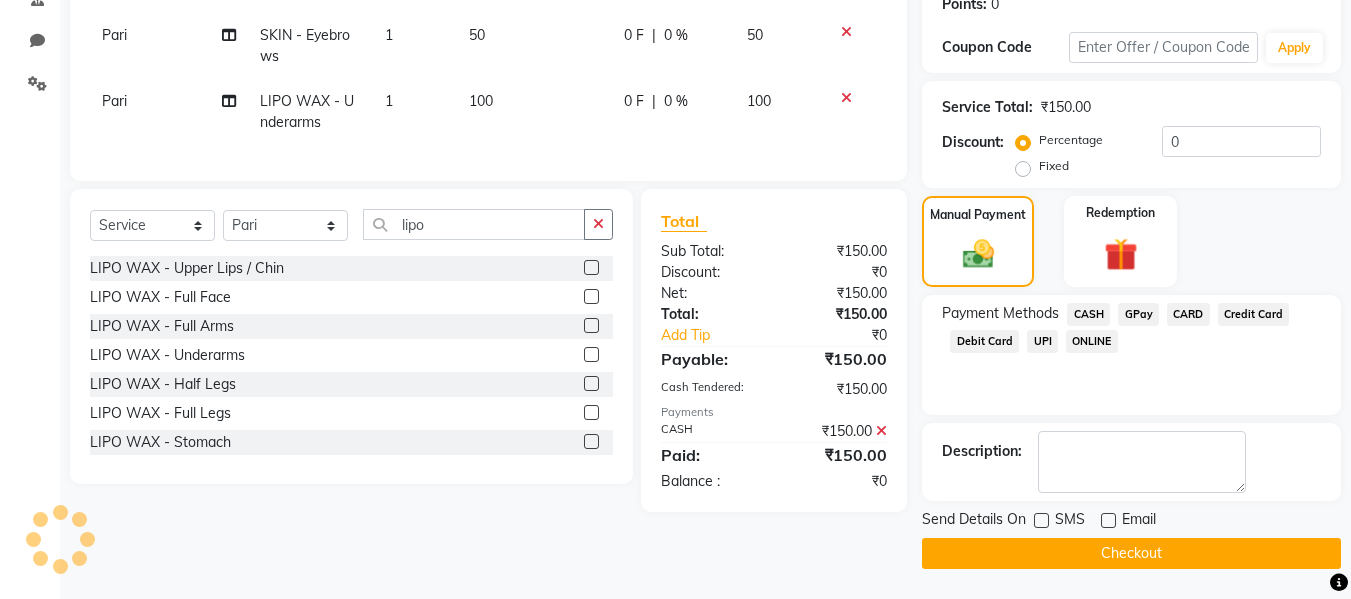 click on "Checkout" 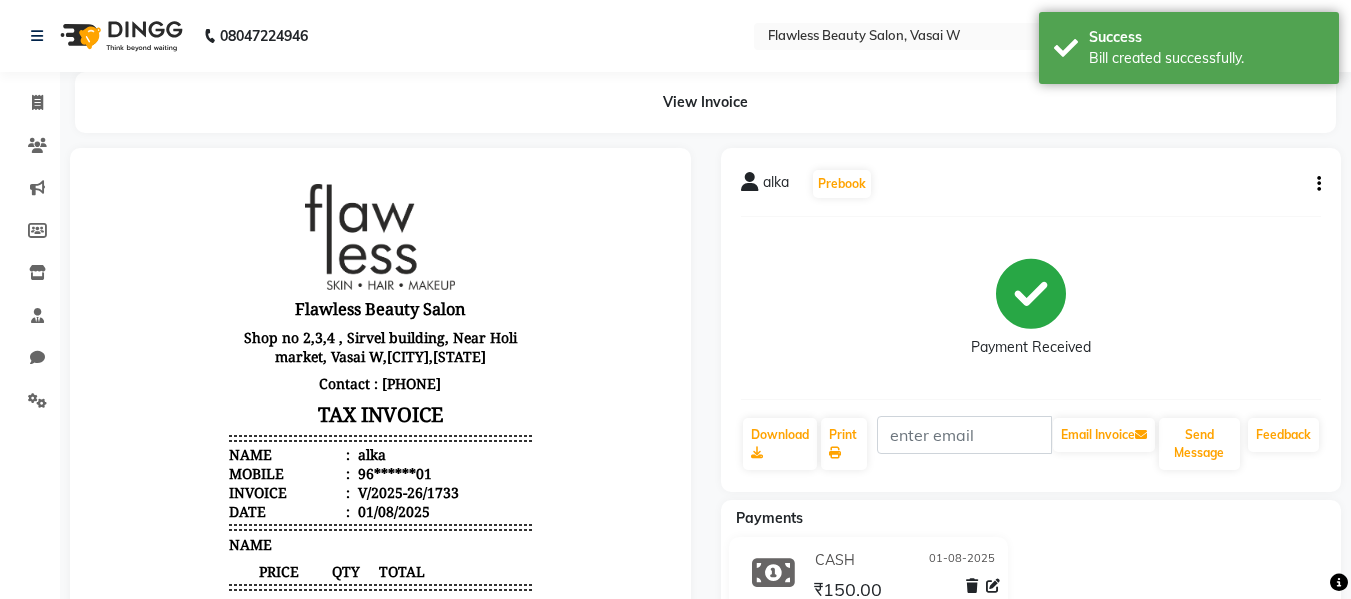 scroll, scrollTop: 0, scrollLeft: 0, axis: both 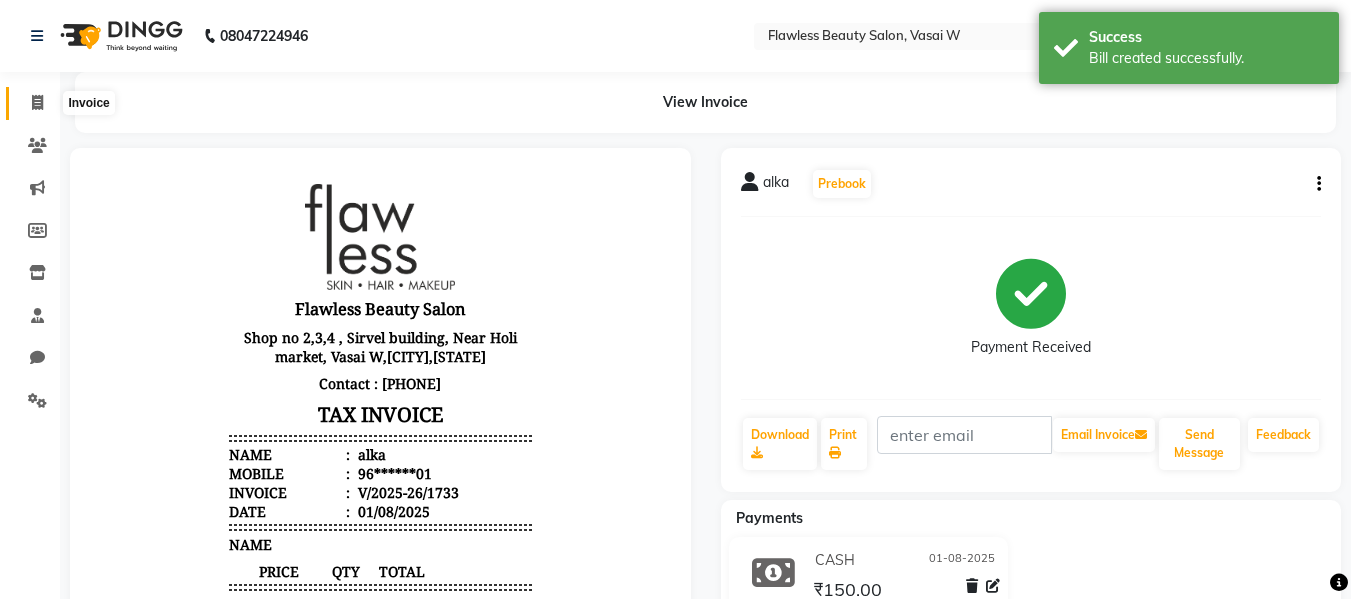 click 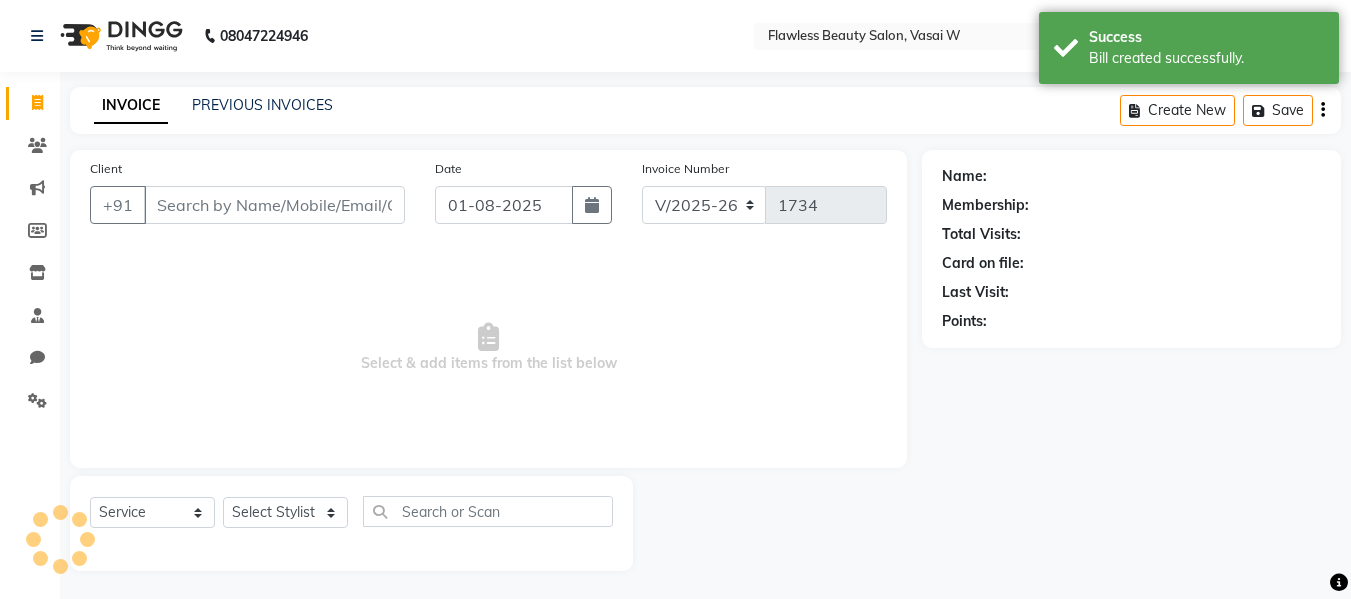 scroll, scrollTop: 2, scrollLeft: 0, axis: vertical 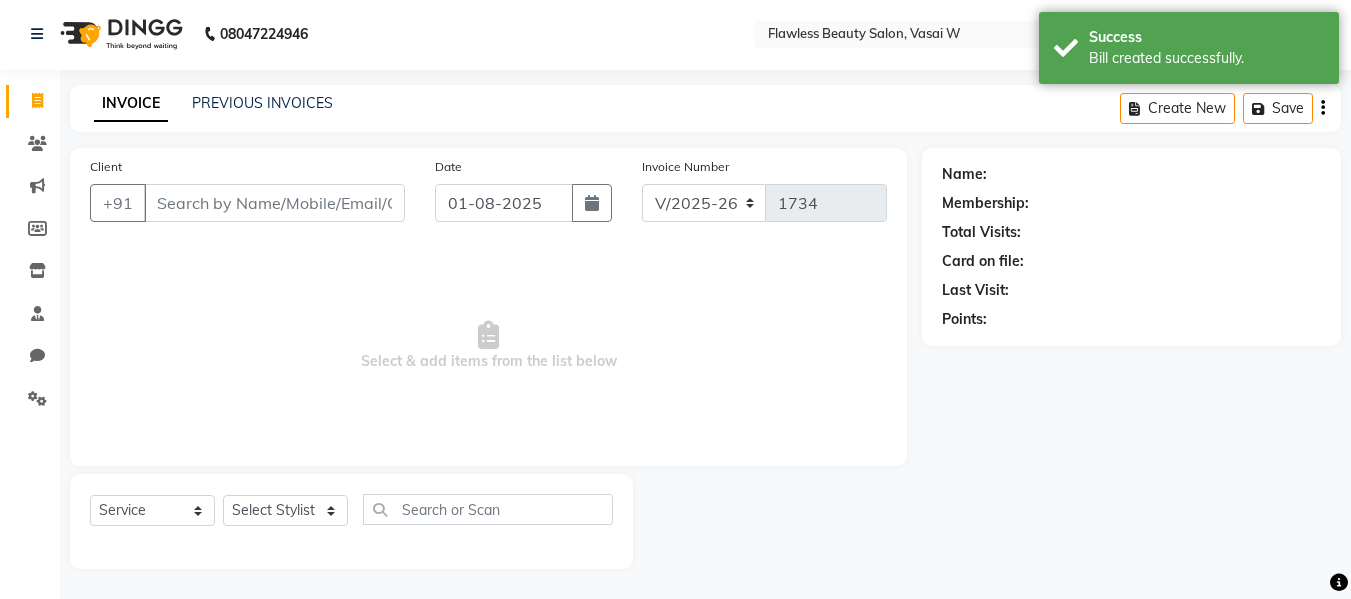 click on "Client" at bounding box center [274, 203] 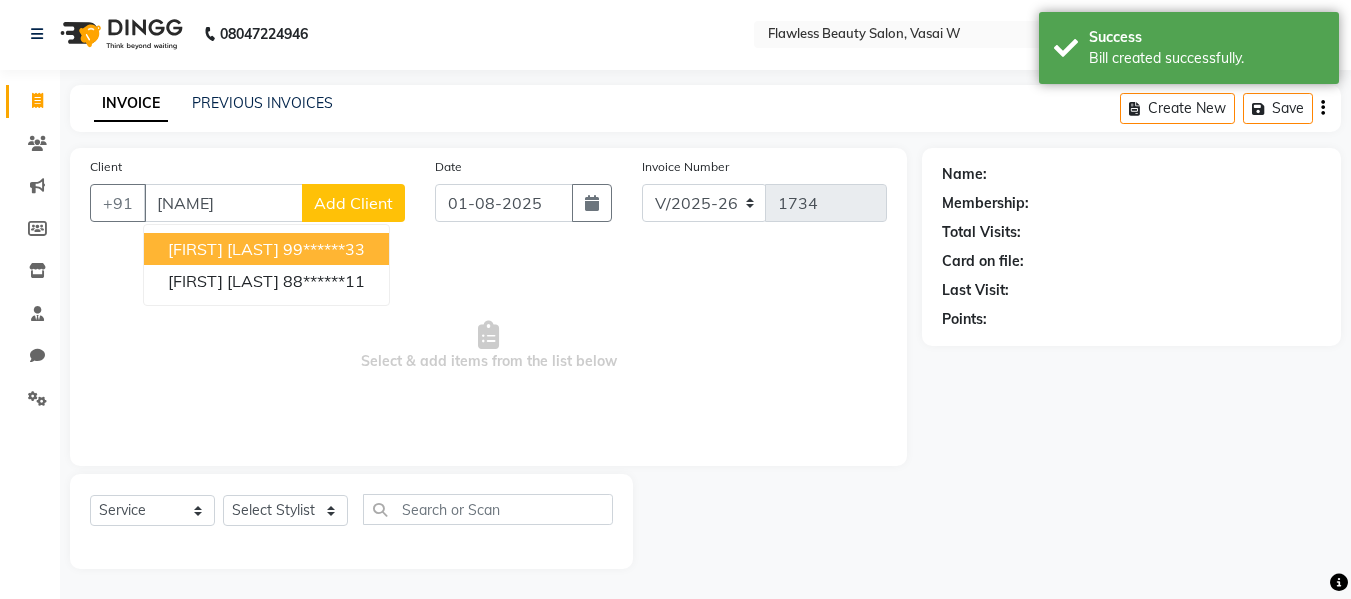 click on "[FIRST] [LAST]" at bounding box center (223, 249) 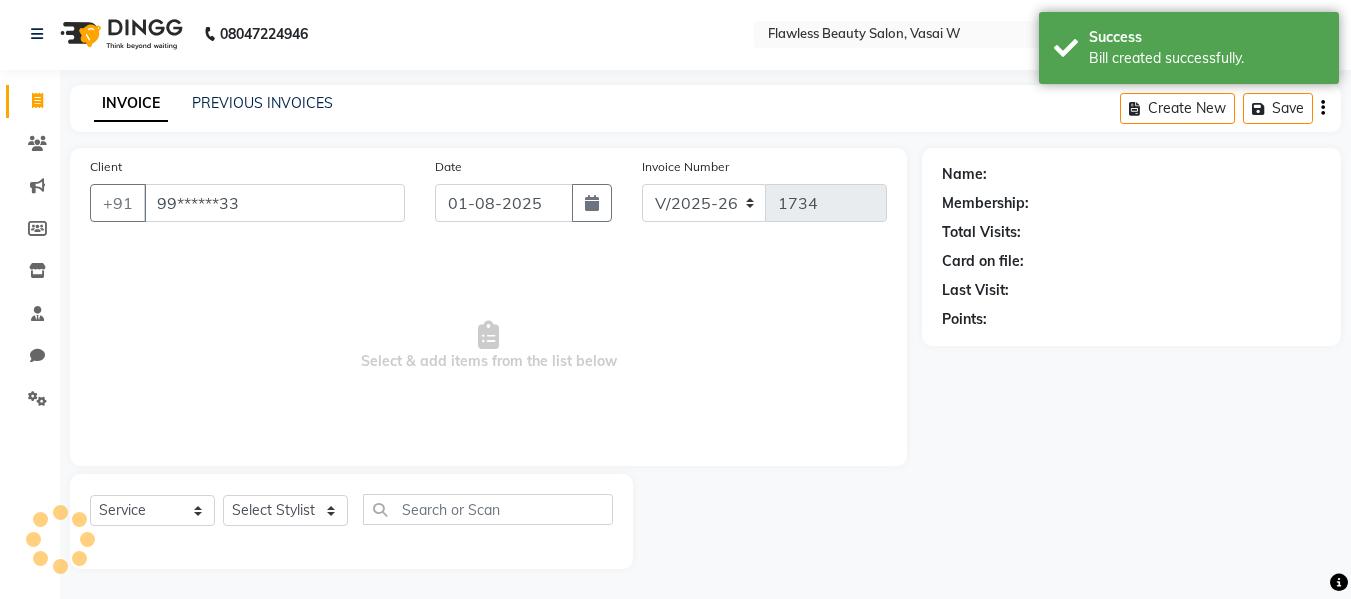 type on "99******33" 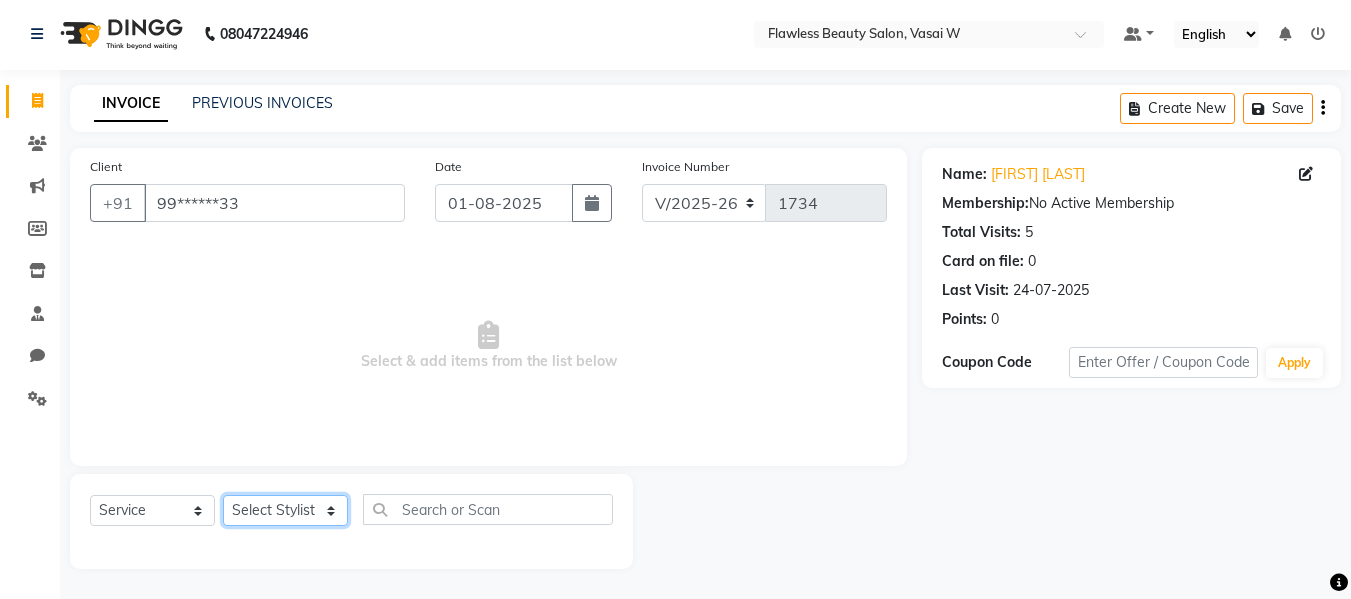click on "Select Stylist [FIRST] [FIRST] [FIRST] [FIRST] [FIRST] [FIRST] [FIRST] [FIRST] [FIRST]" 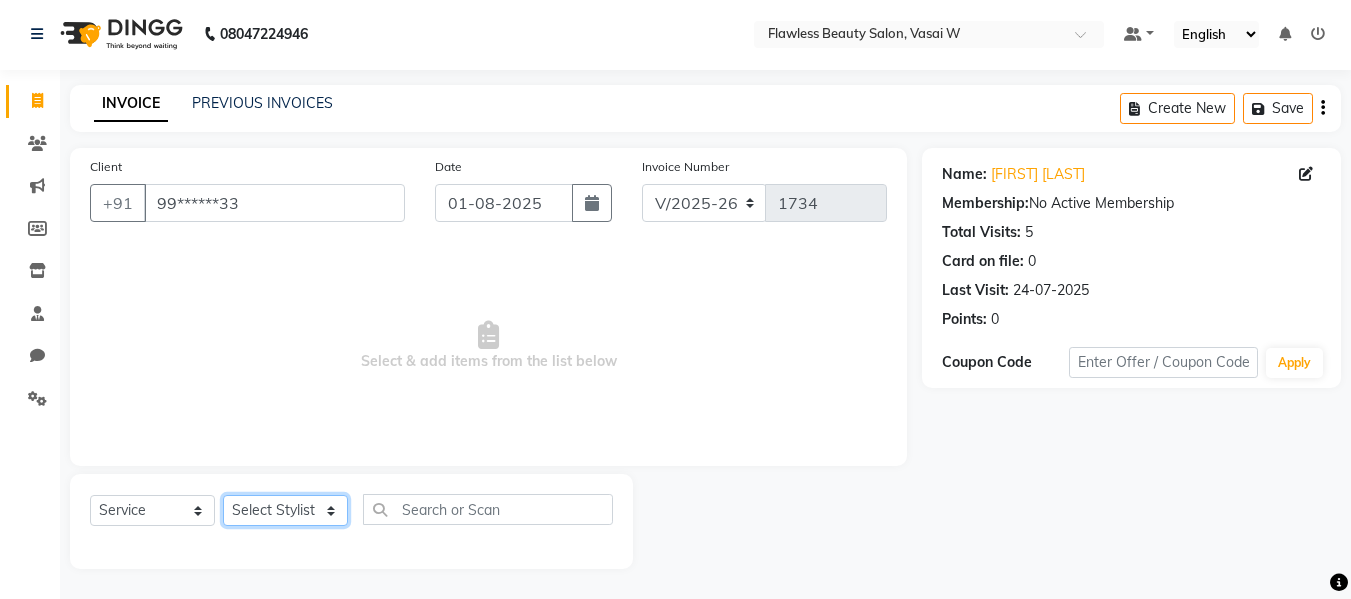 select on "76404" 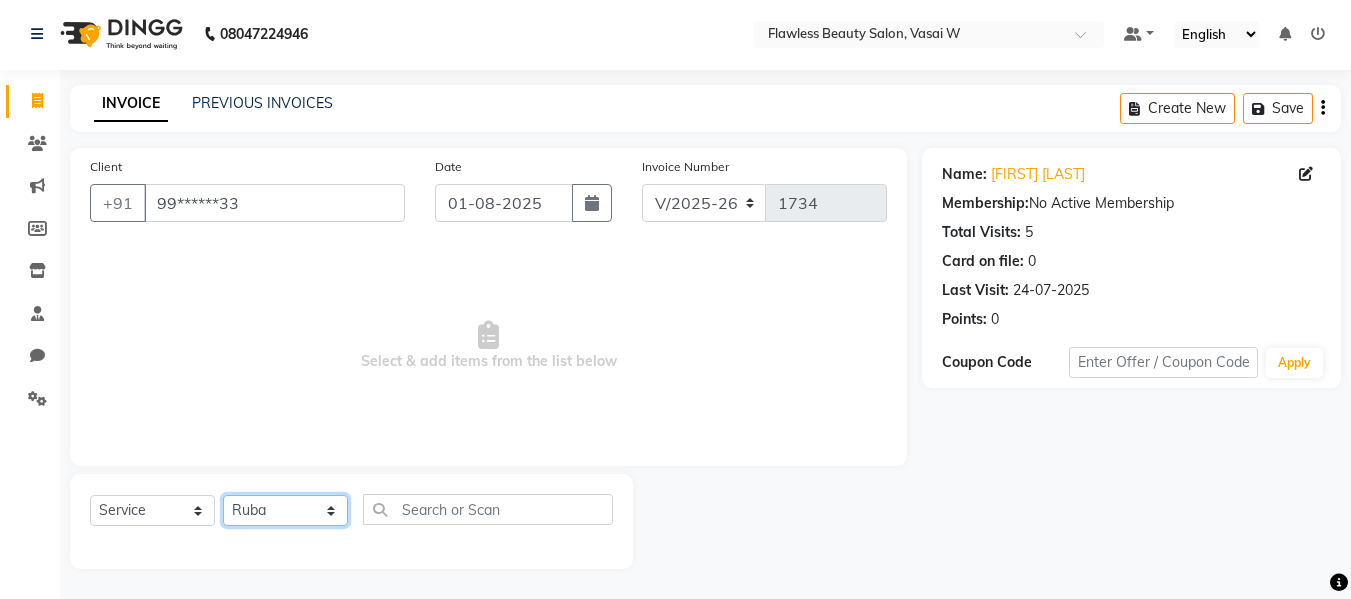 click on "Select Stylist [FIRST] [FIRST] [FIRST] [FIRST] [FIRST] [FIRST] [FIRST] [FIRST] [FIRST]" 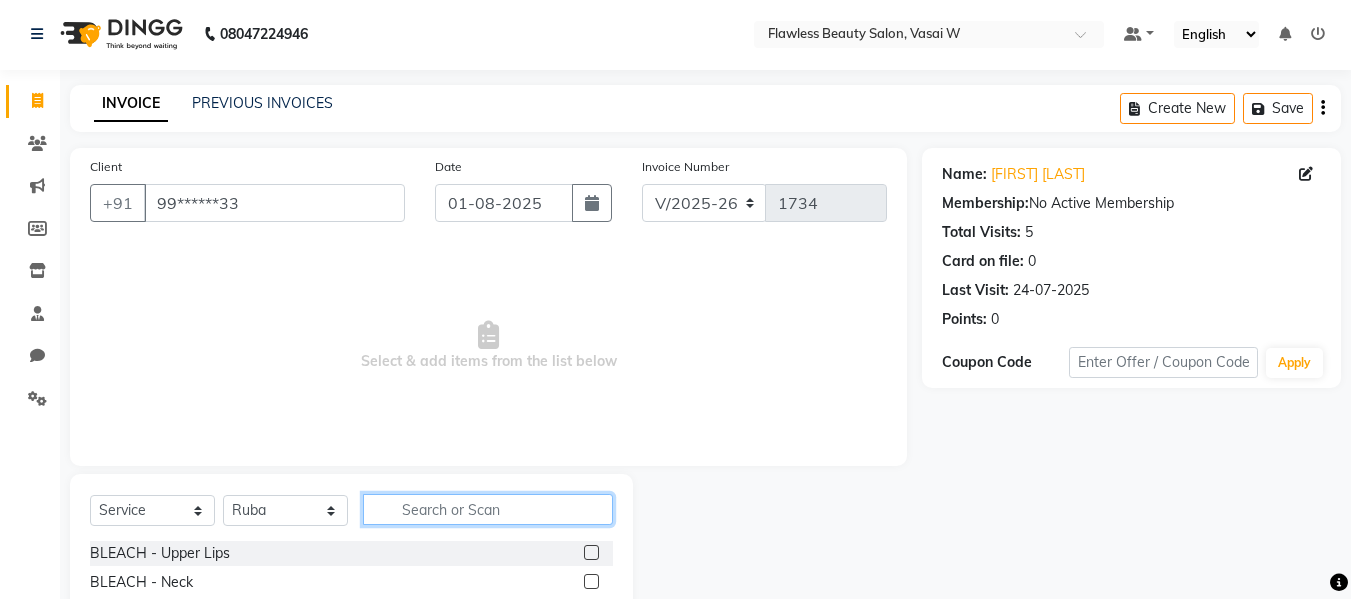 click 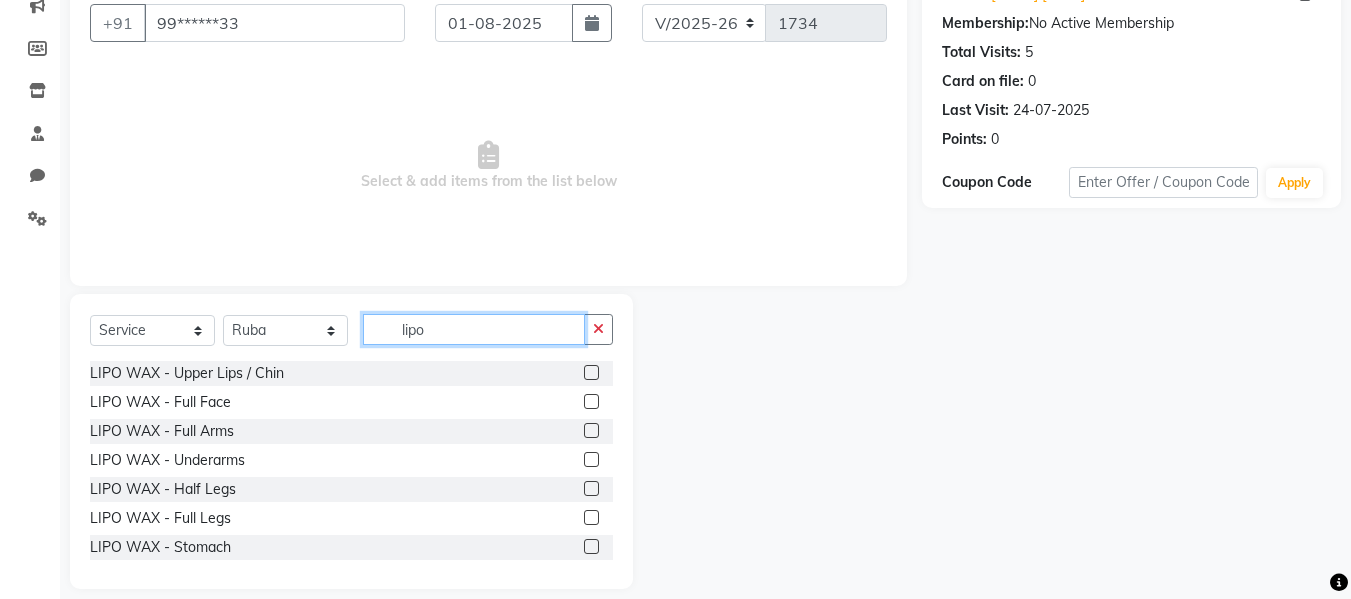 scroll, scrollTop: 202, scrollLeft: 0, axis: vertical 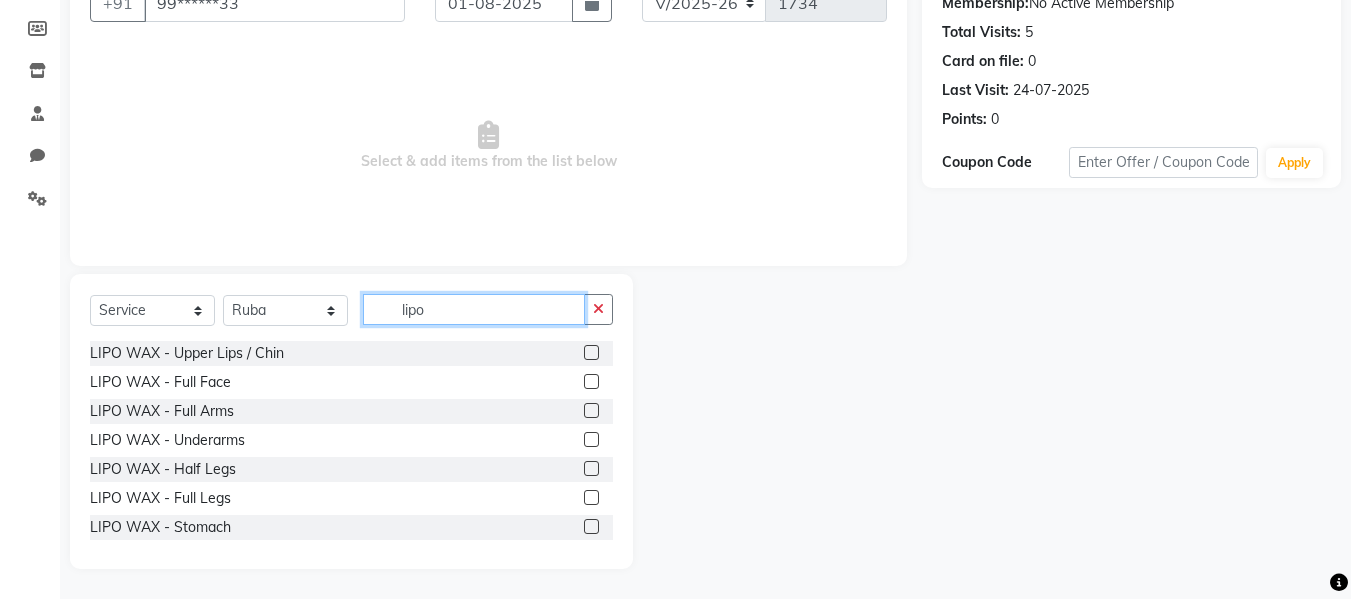 type on "lipo" 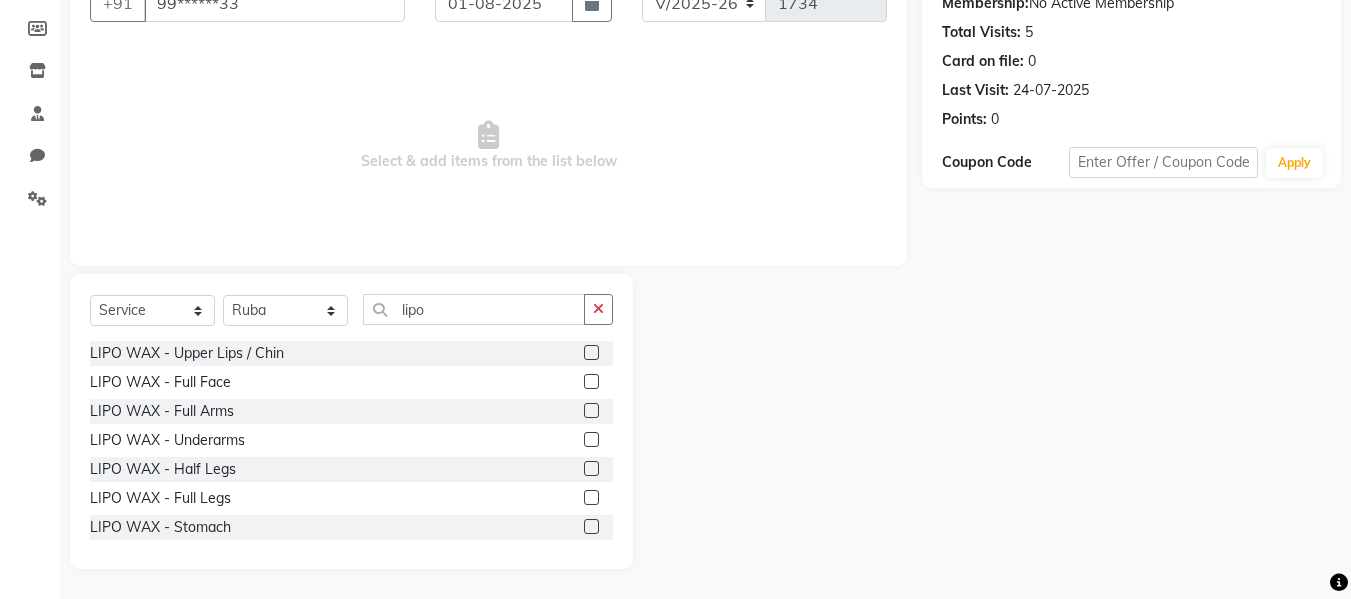 click 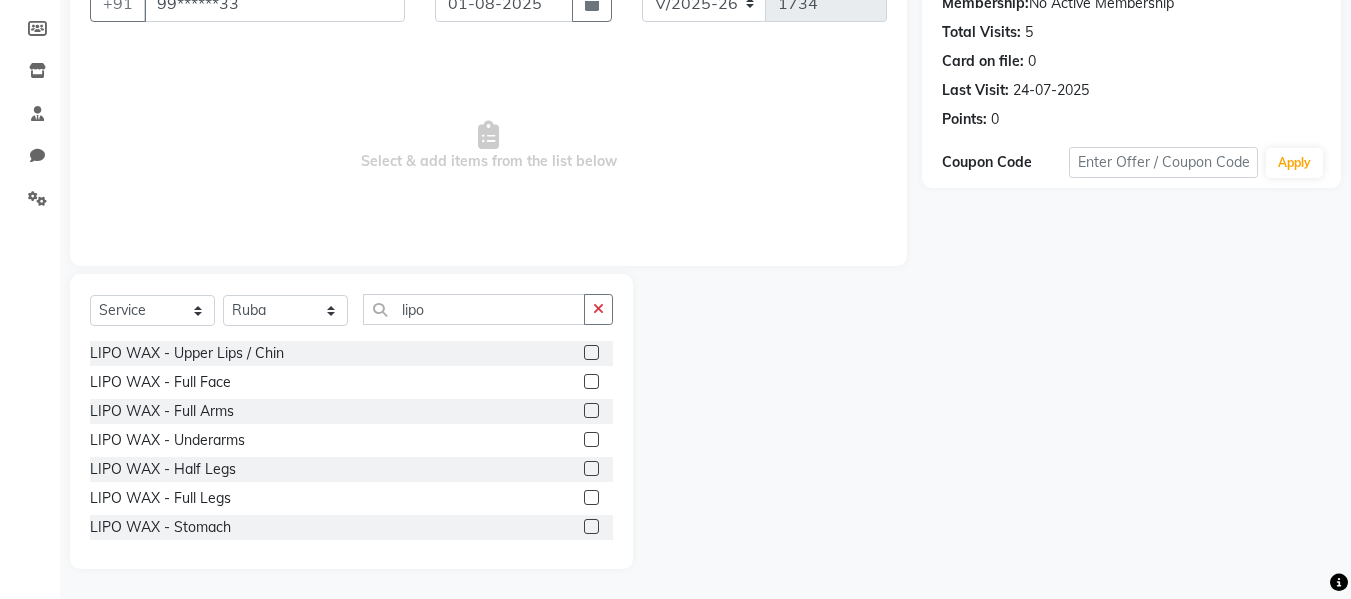 click at bounding box center (590, 411) 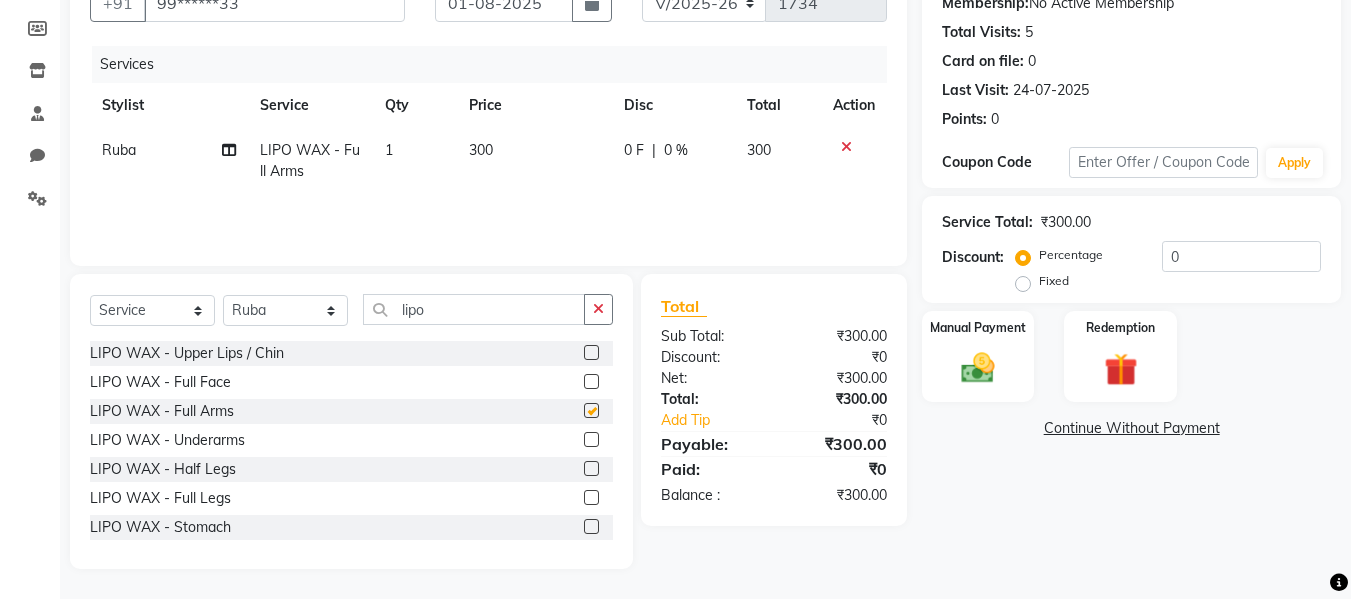 checkbox on "false" 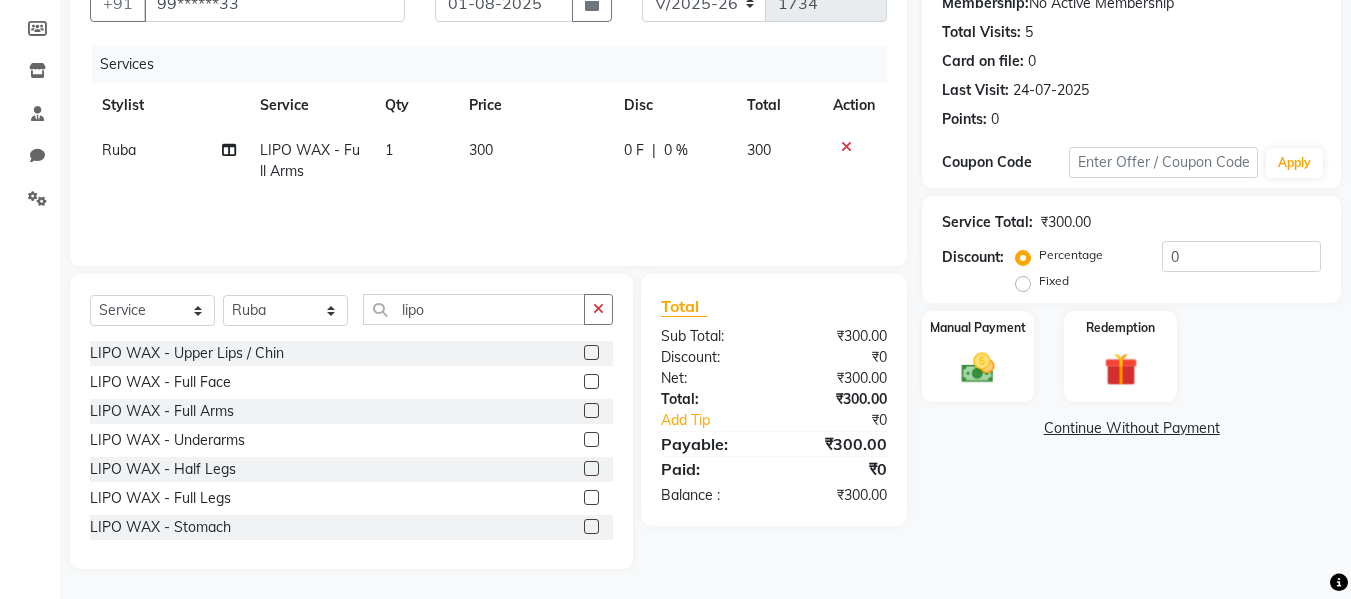 click 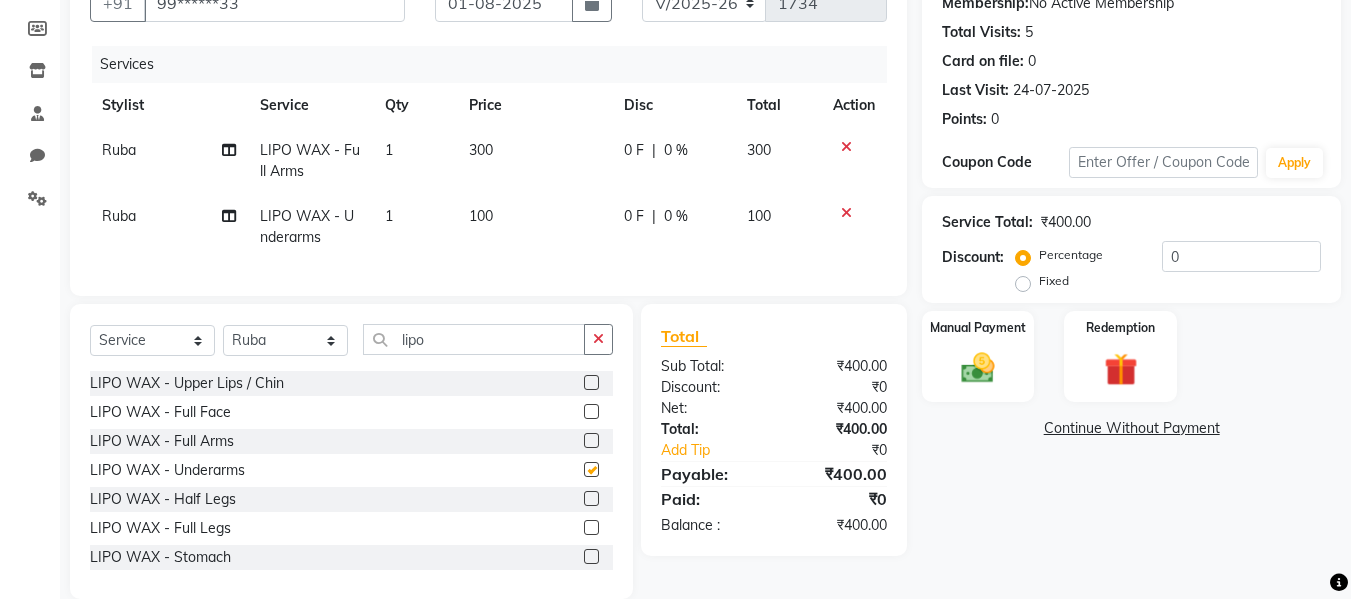 checkbox on "false" 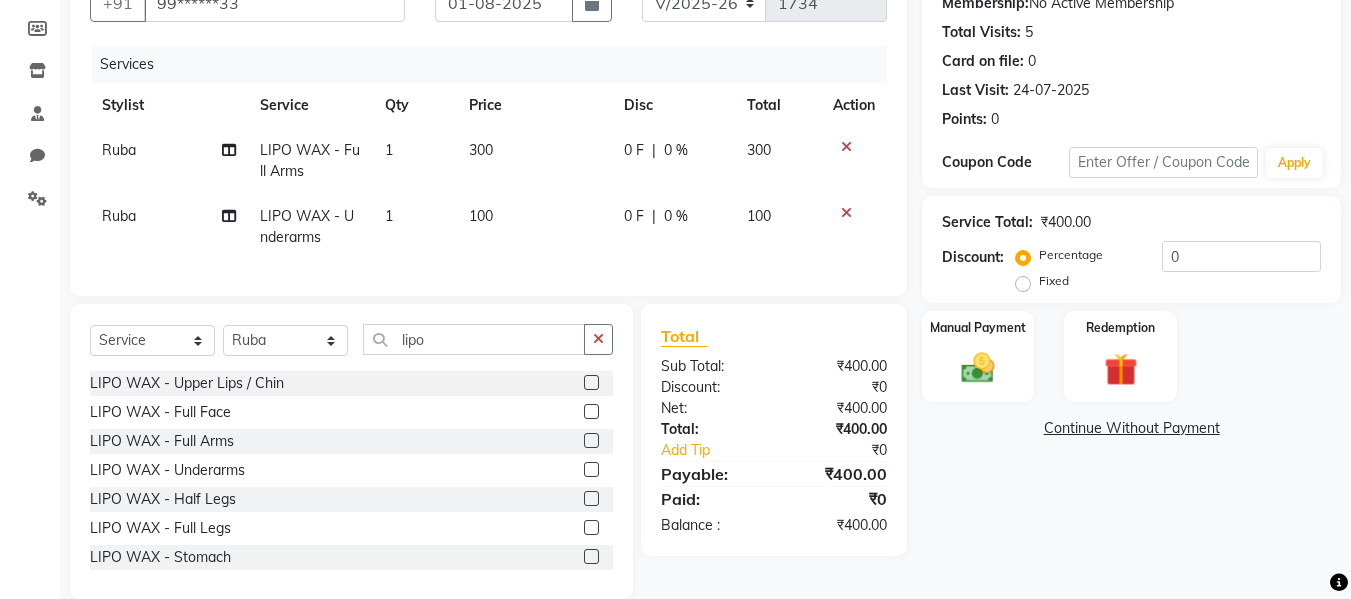 click on "Discount:" 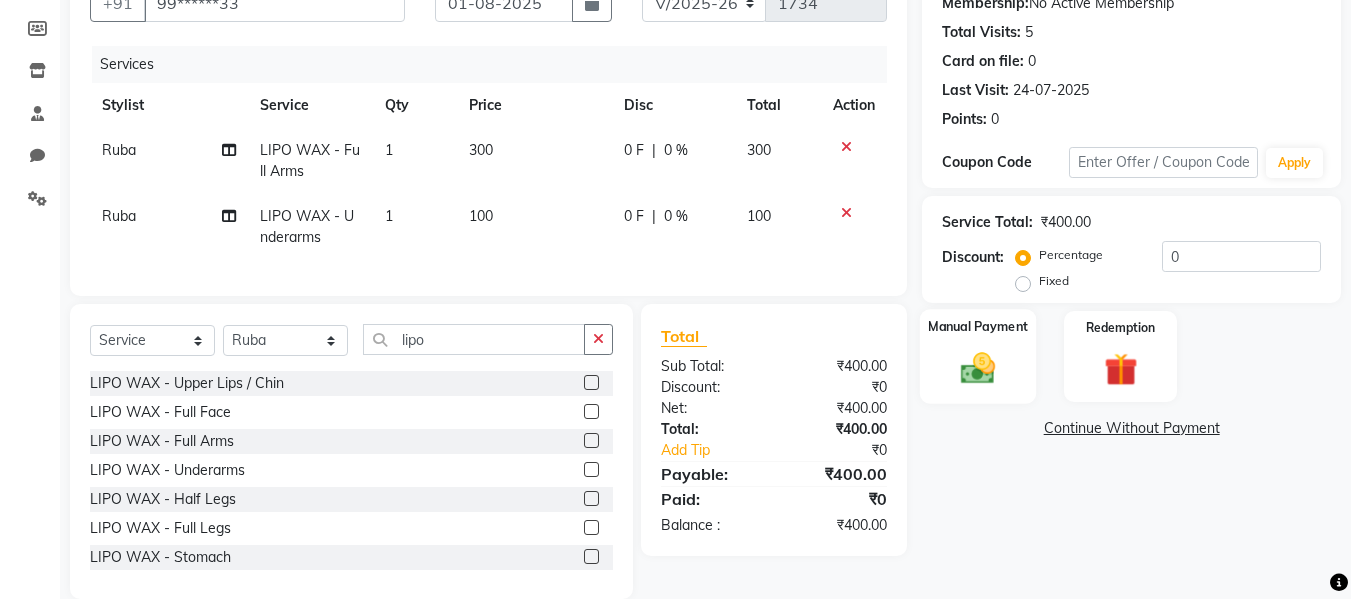 click 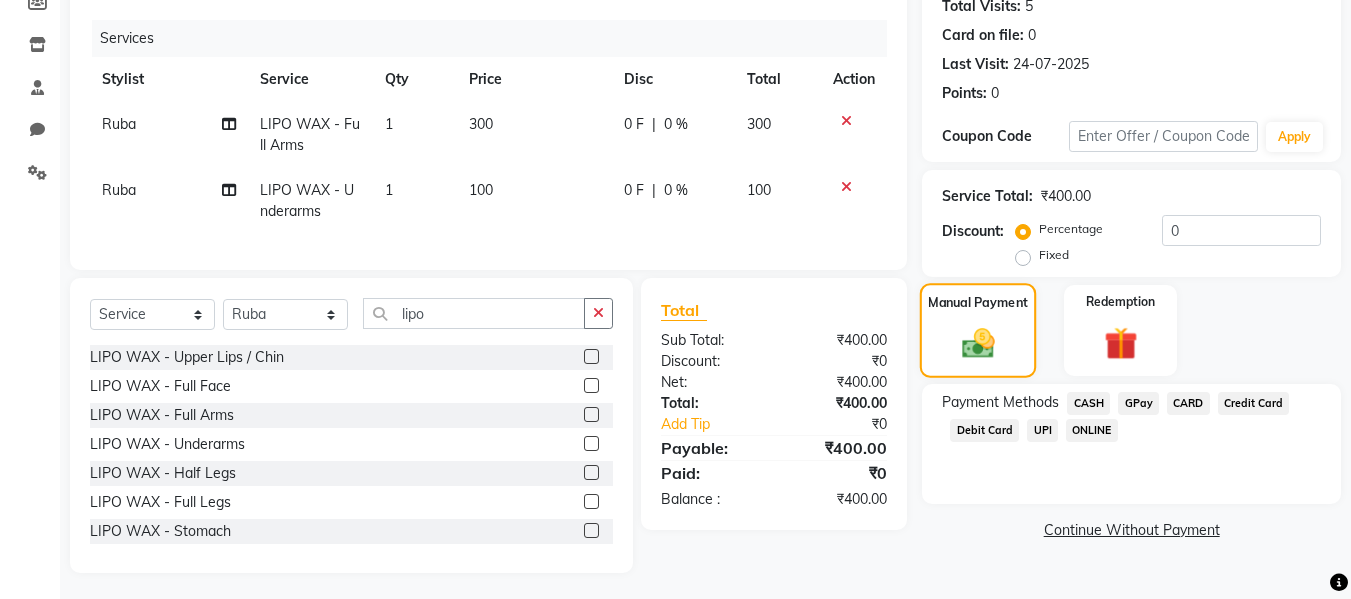 scroll, scrollTop: 247, scrollLeft: 0, axis: vertical 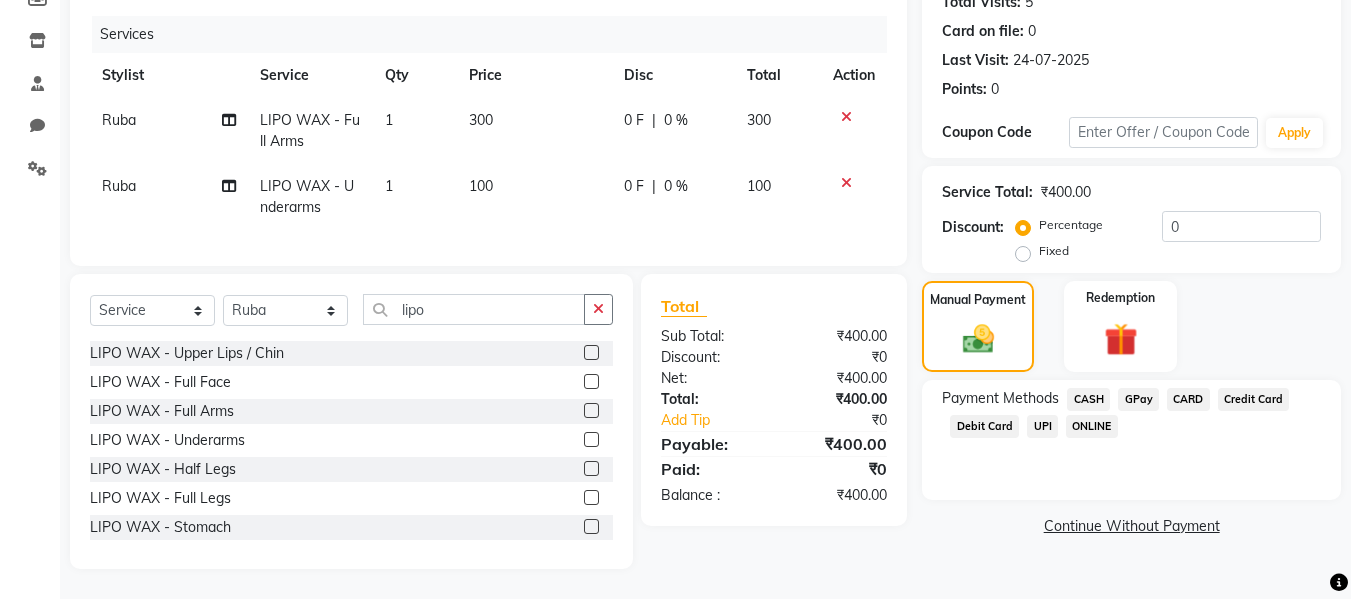 click on "Ruba" 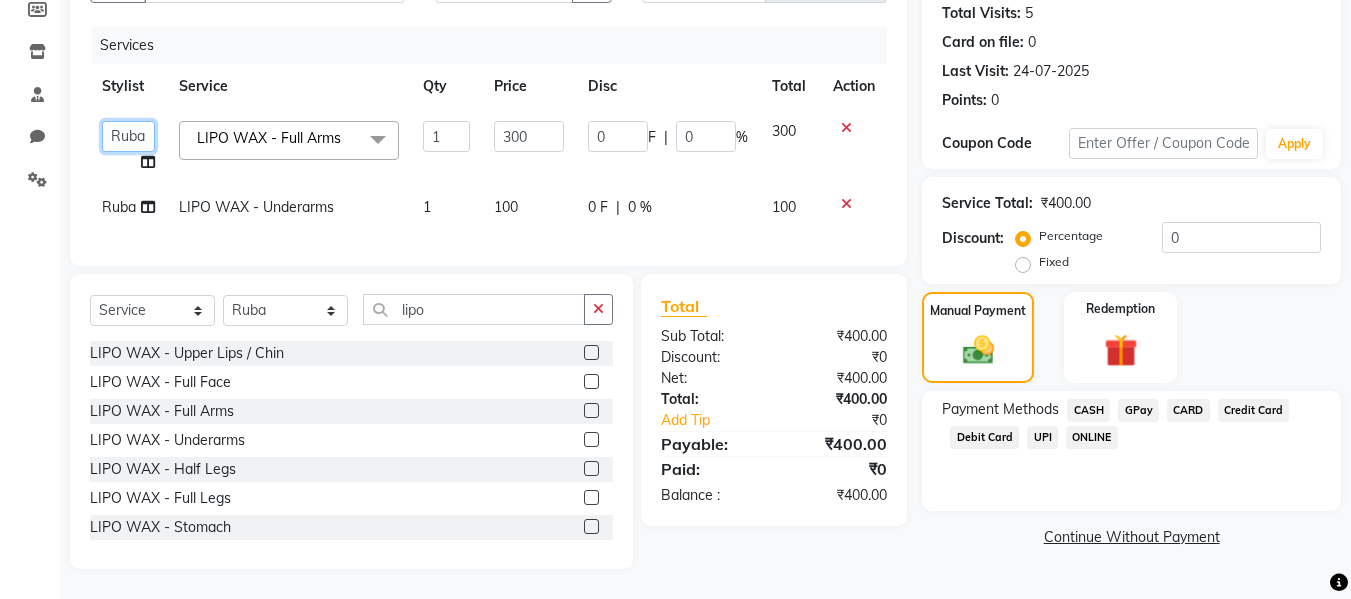 click on "[FIRST] [FIRST] [FIRST] [FIRST] [FIRST] [FIRST] [FIRST] [FIRST] [FIRST] [FIRST]" 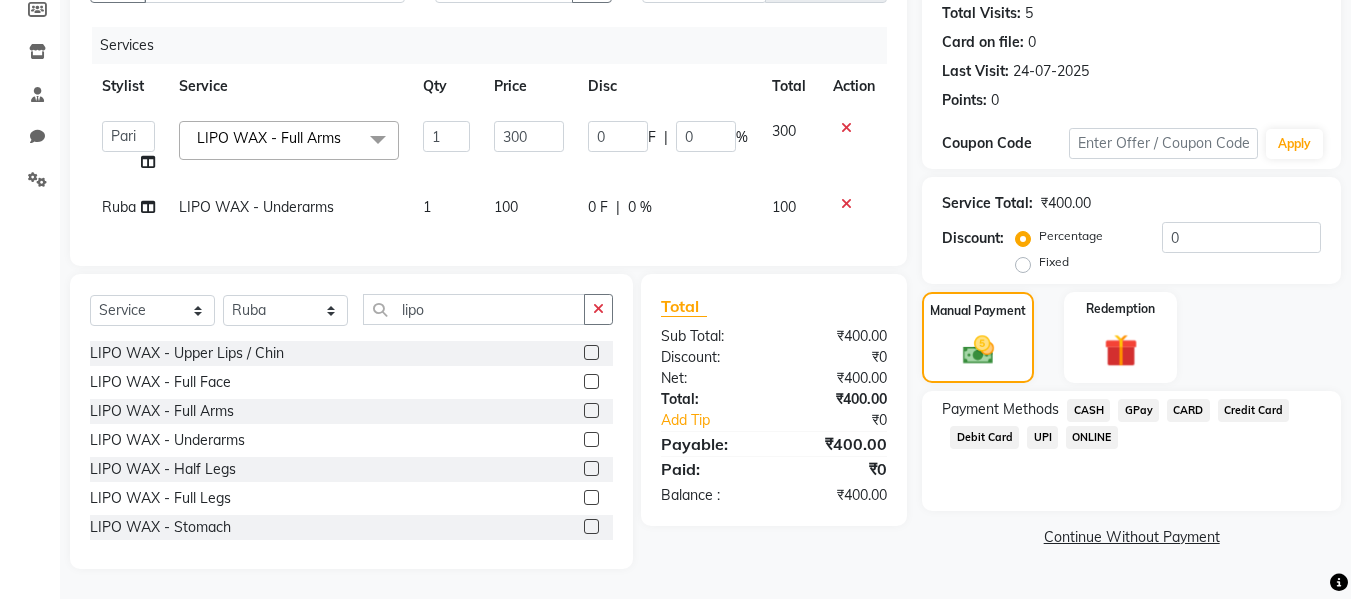 select on "76408" 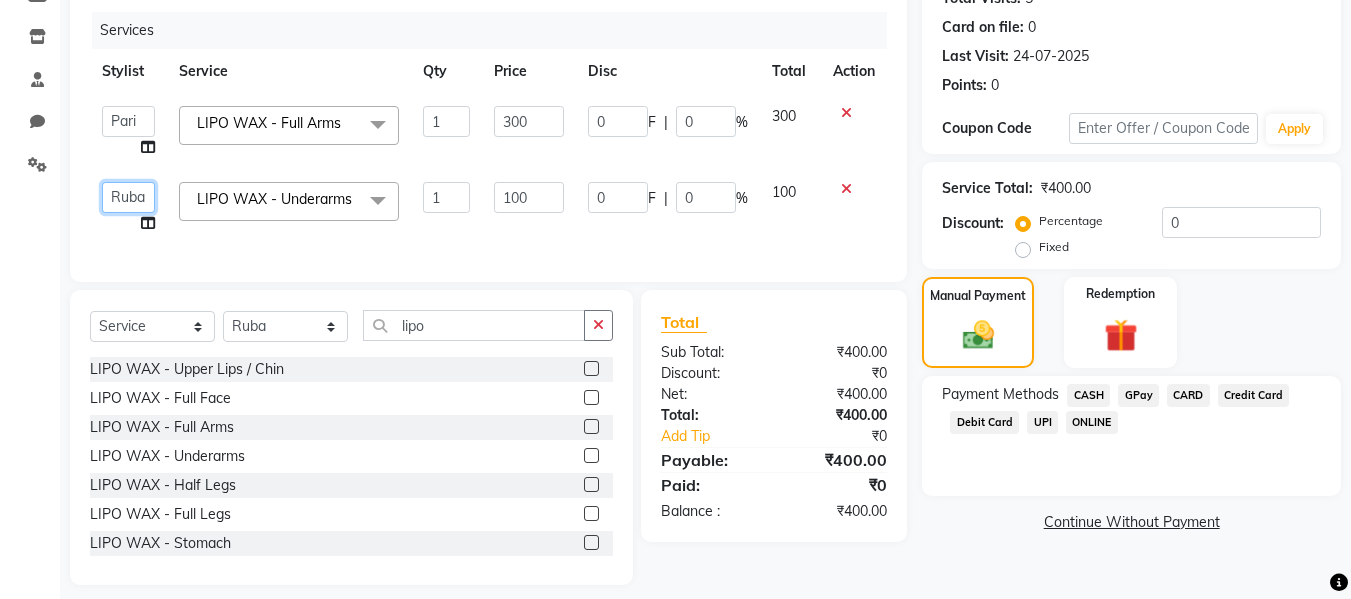 click on "[FIRST] [FIRST] [FIRST] [FIRST] [FIRST] [FIRST] [FIRST] [FIRST] [FIRST] [FIRST]" 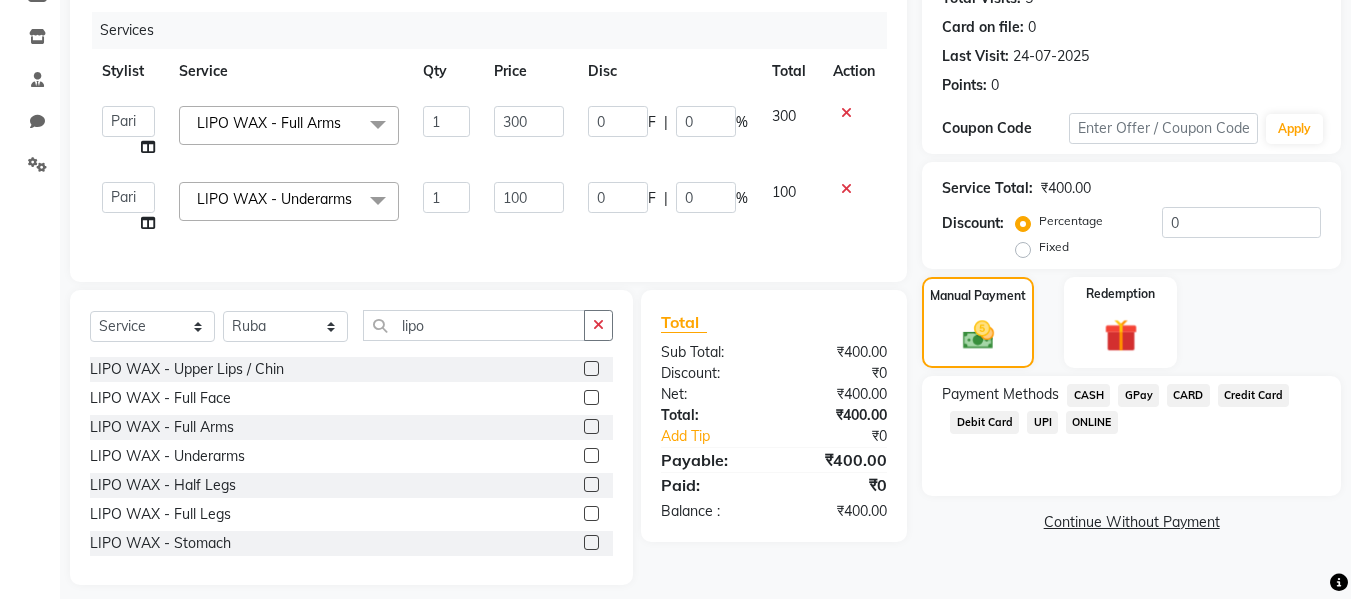 select on "76408" 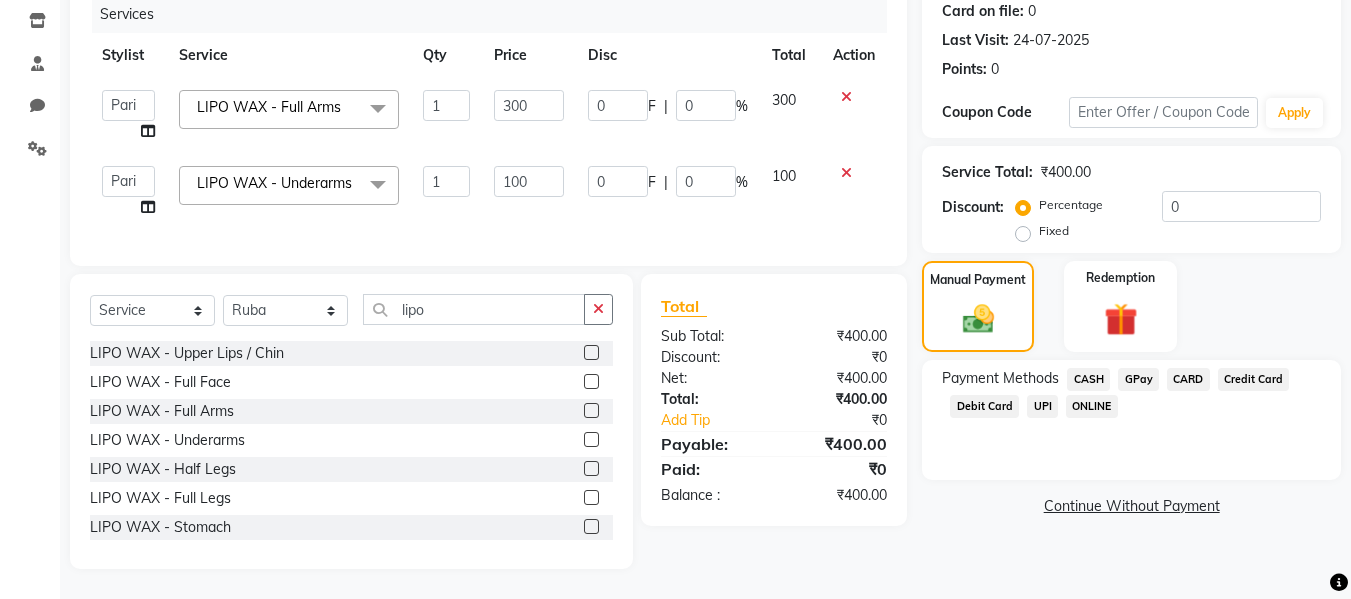 click on "GPay" 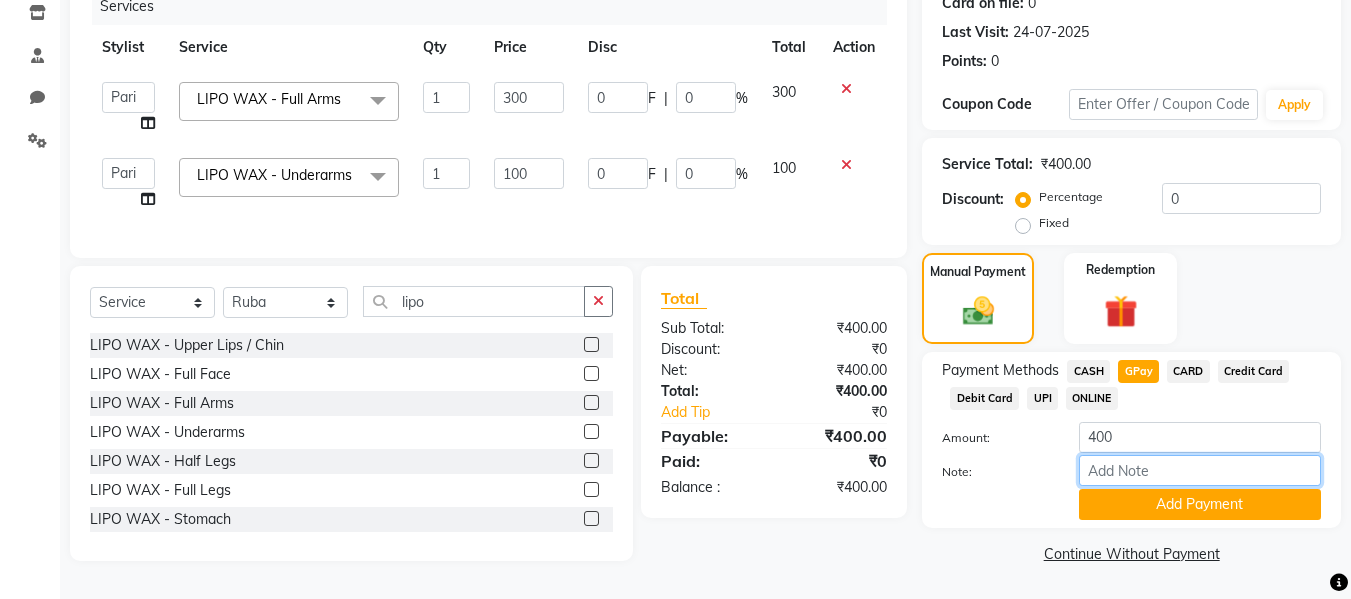 click on "Note:" at bounding box center (1200, 470) 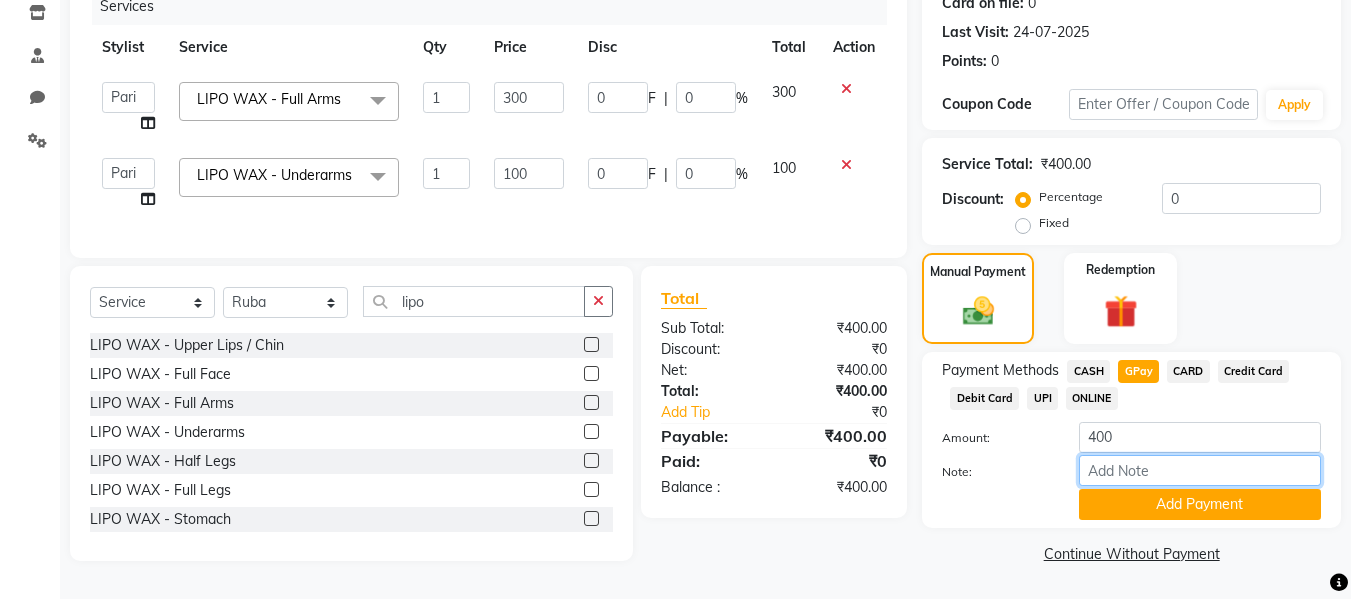 type on "fless" 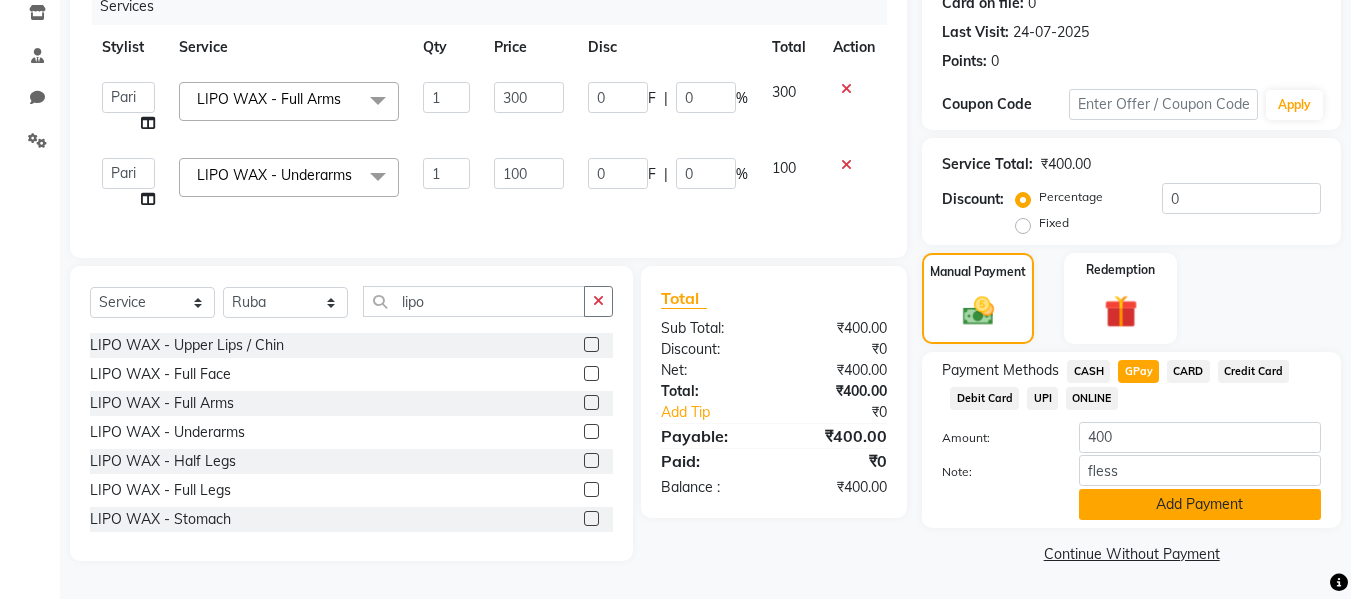 click on "Add Payment" 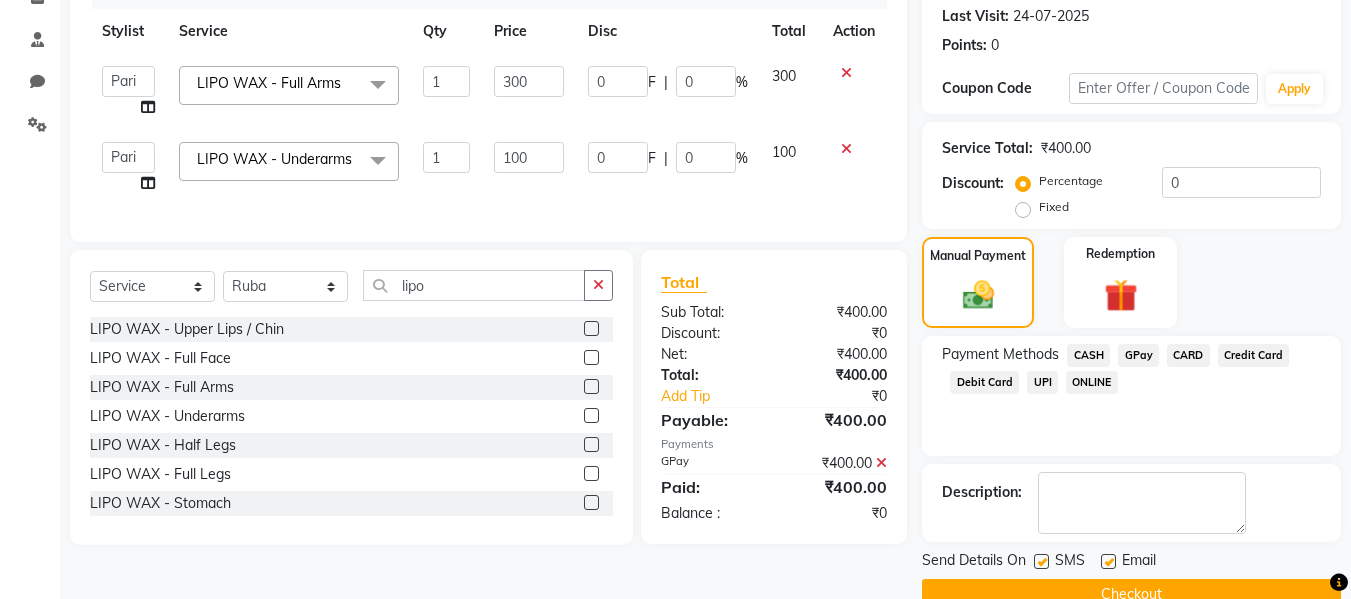 scroll, scrollTop: 317, scrollLeft: 0, axis: vertical 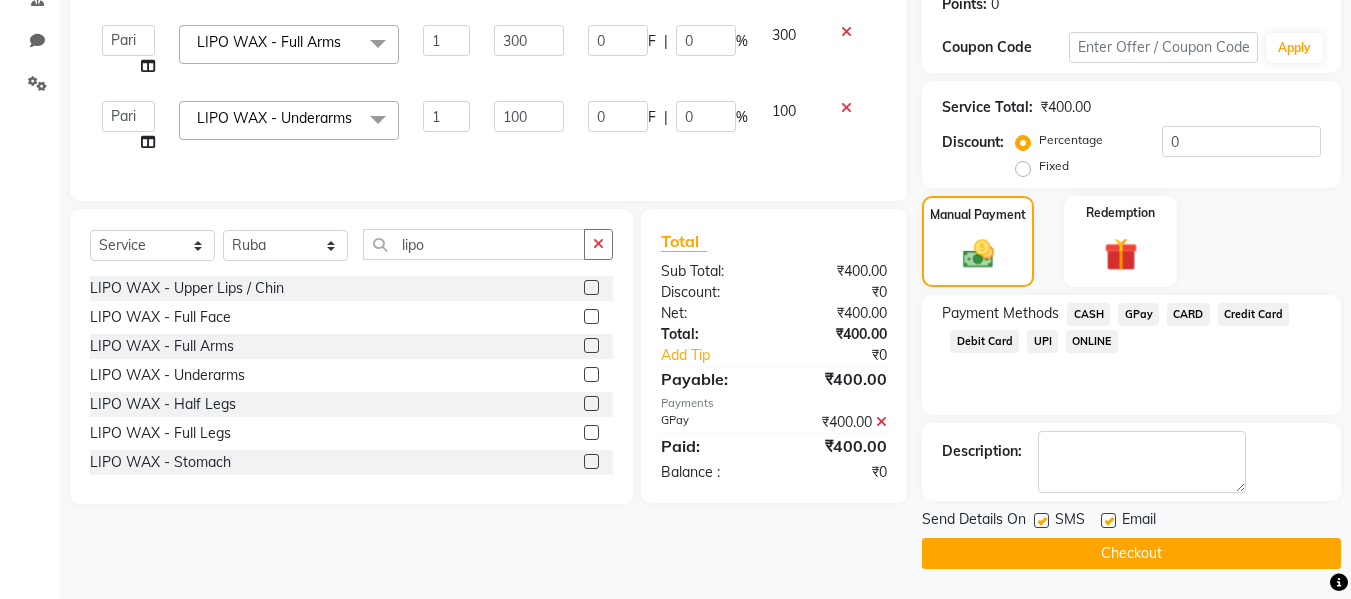 click 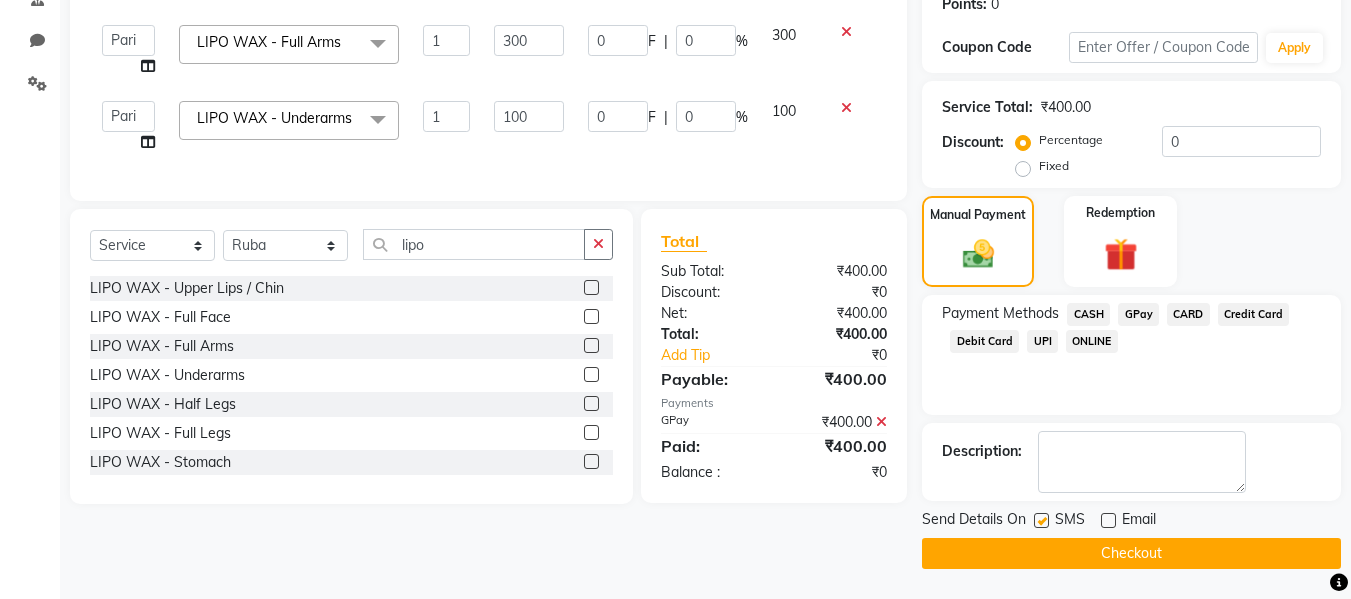 click 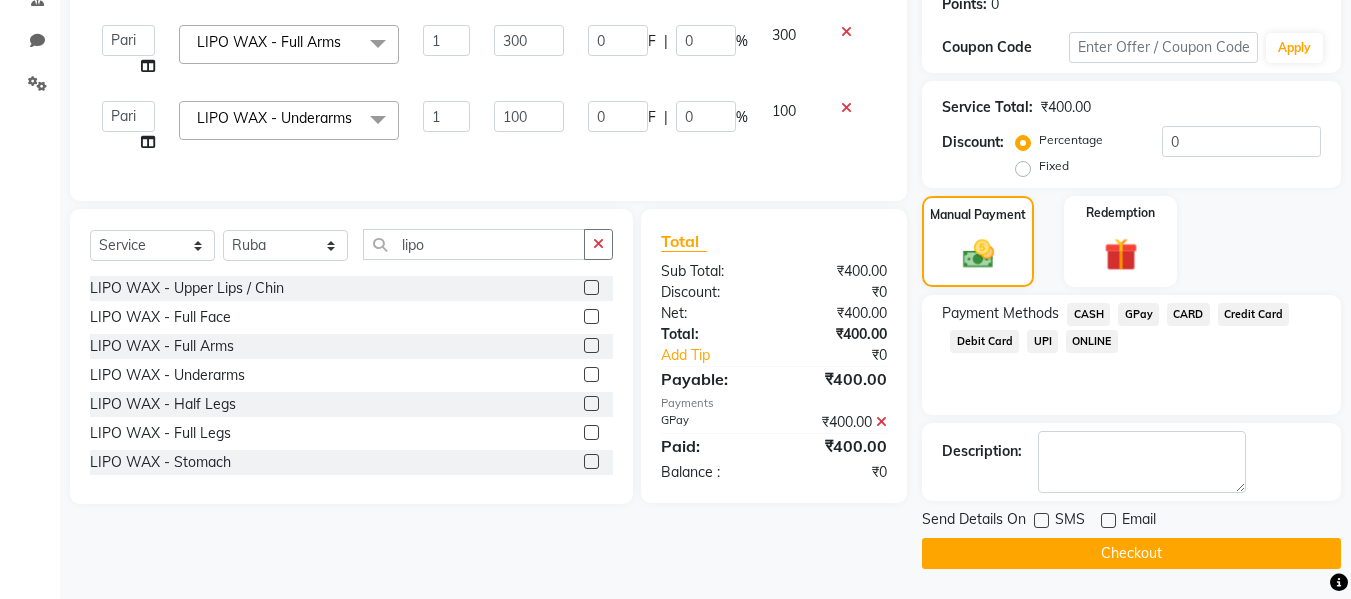 click on "Checkout" 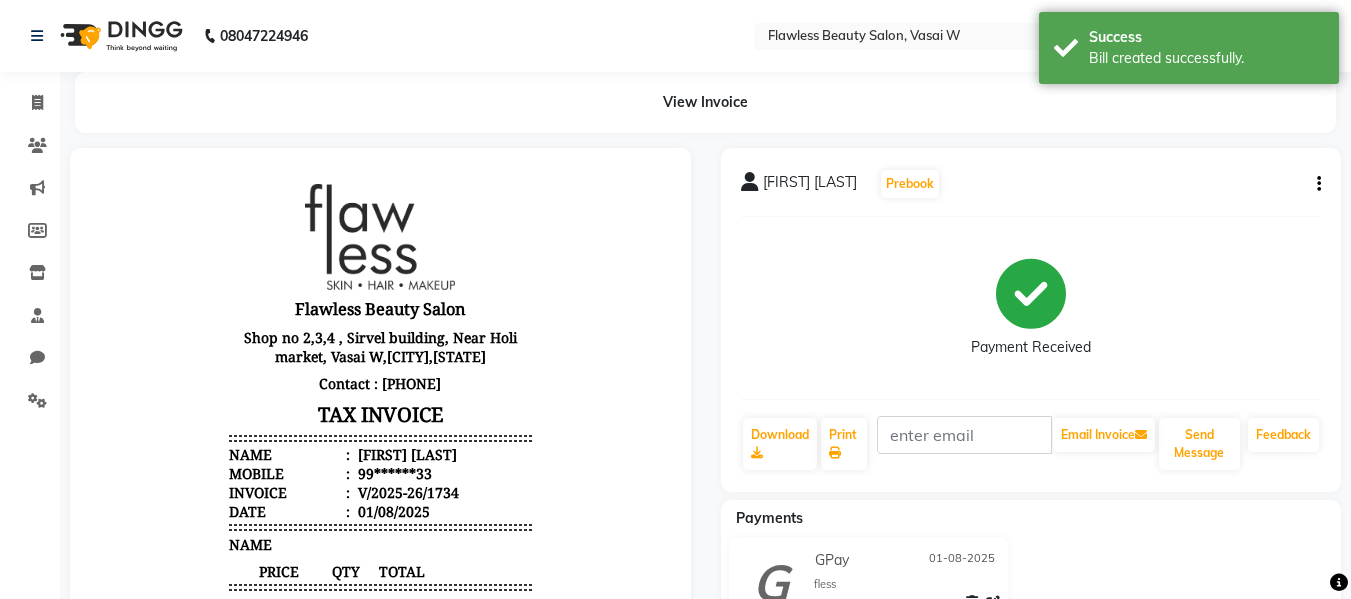 scroll, scrollTop: 0, scrollLeft: 0, axis: both 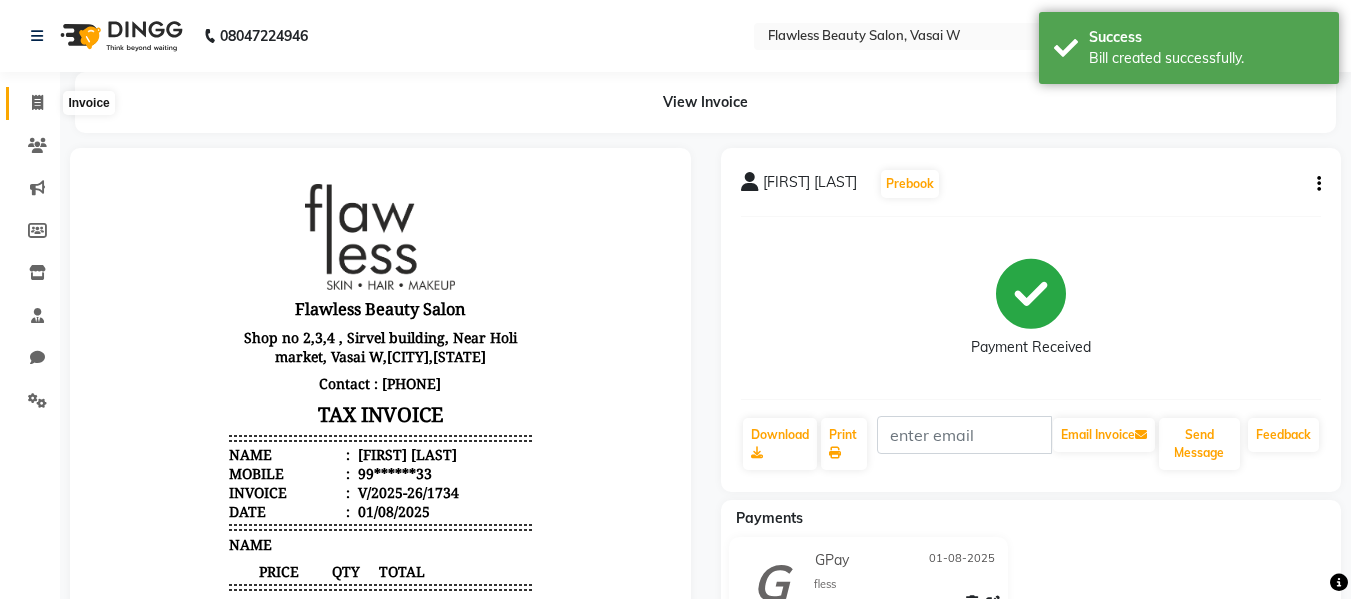 click 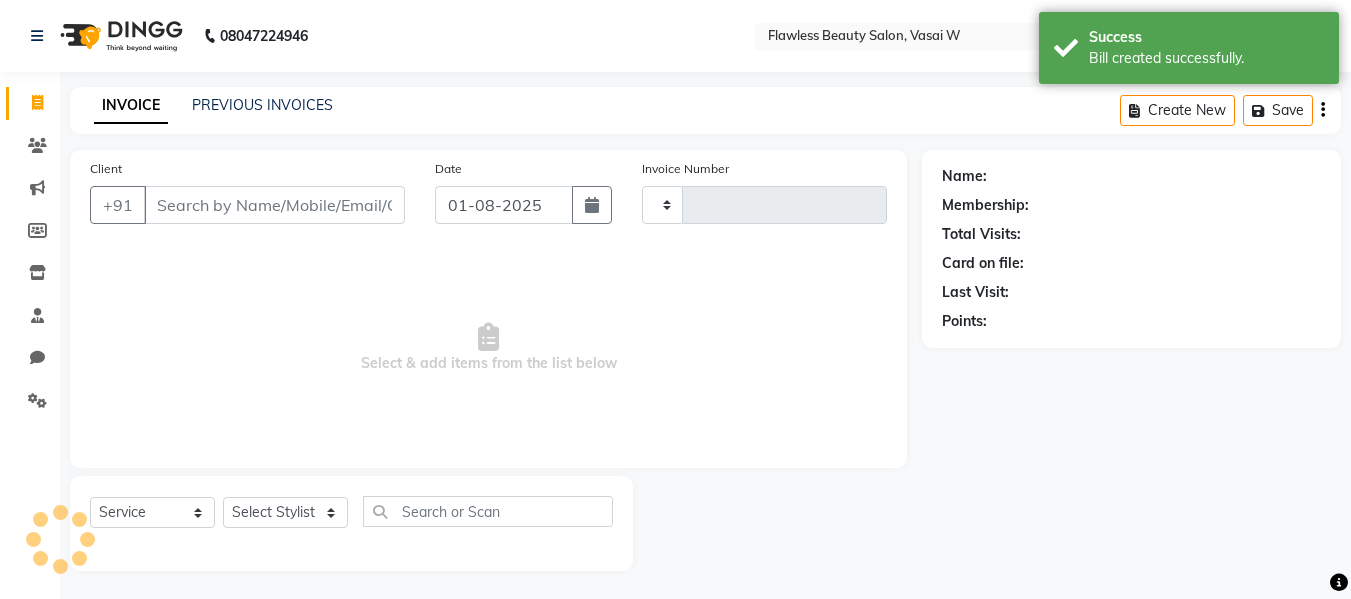 scroll, scrollTop: 2, scrollLeft: 0, axis: vertical 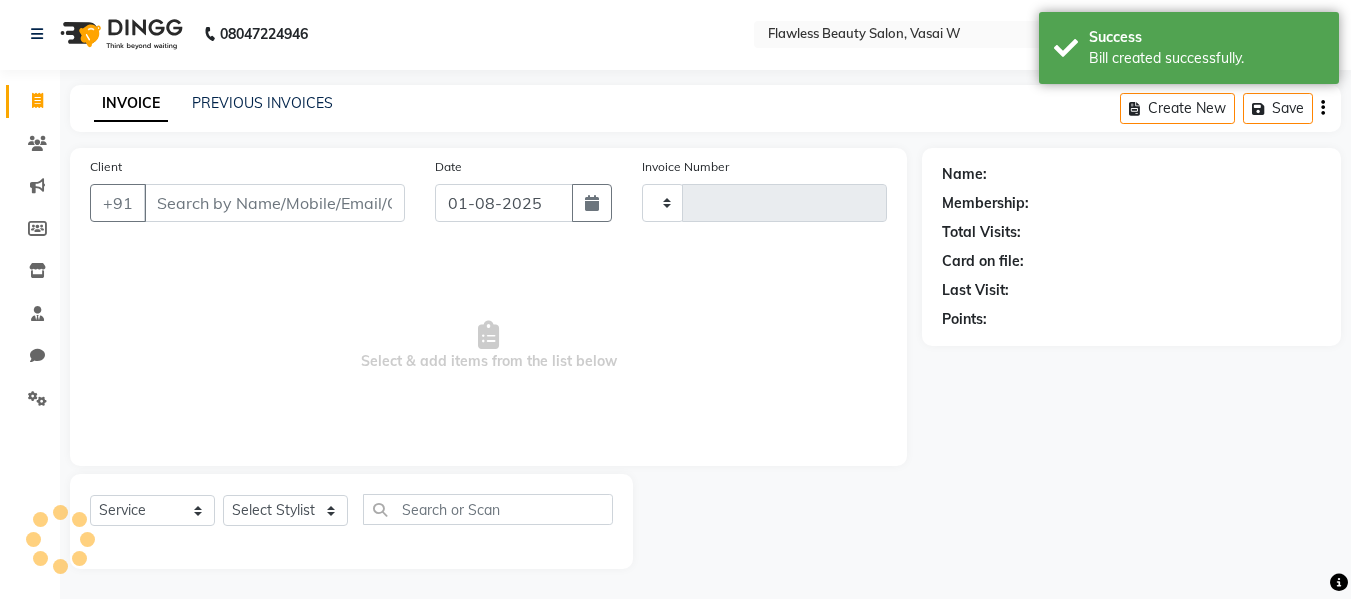 type on "1735" 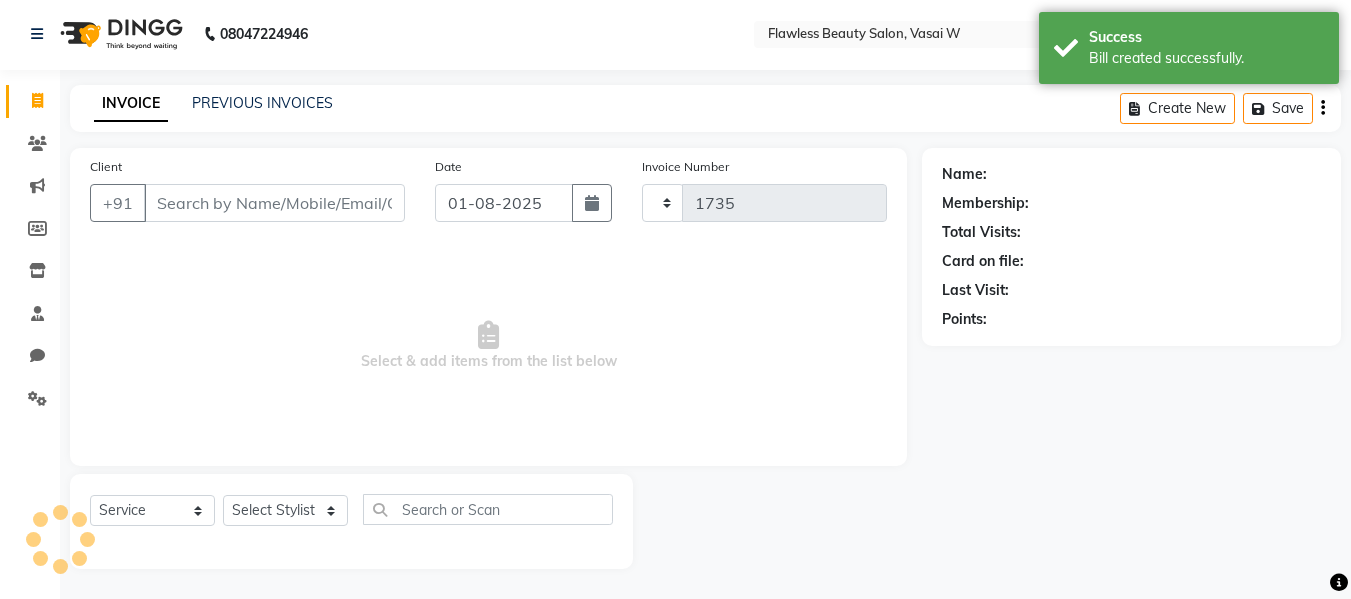 select on "8090" 